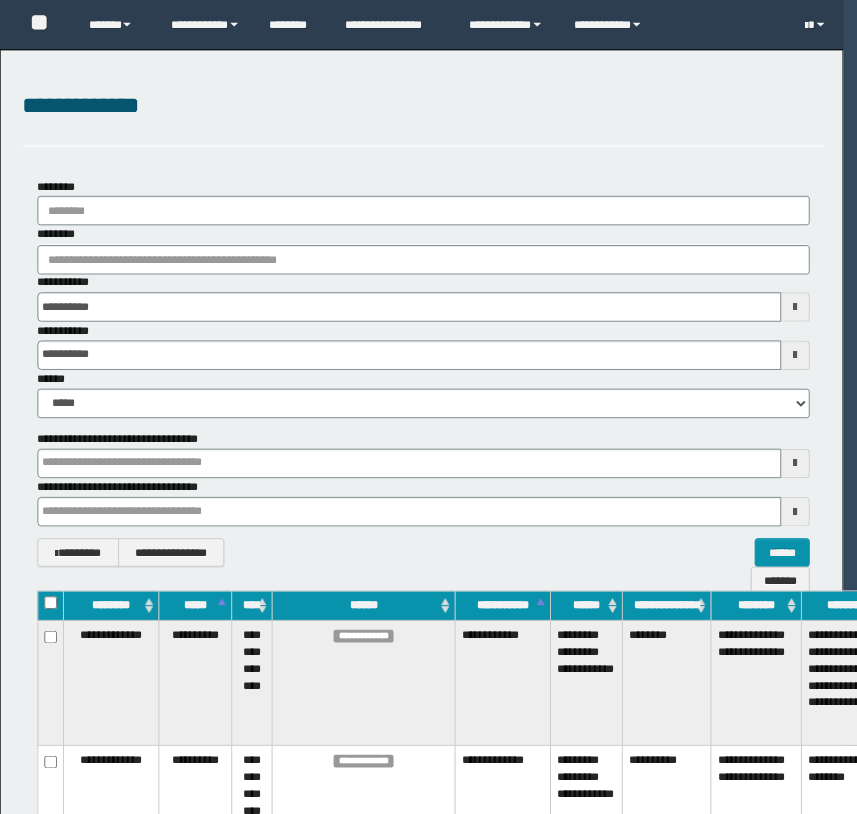 scroll, scrollTop: 0, scrollLeft: 0, axis: both 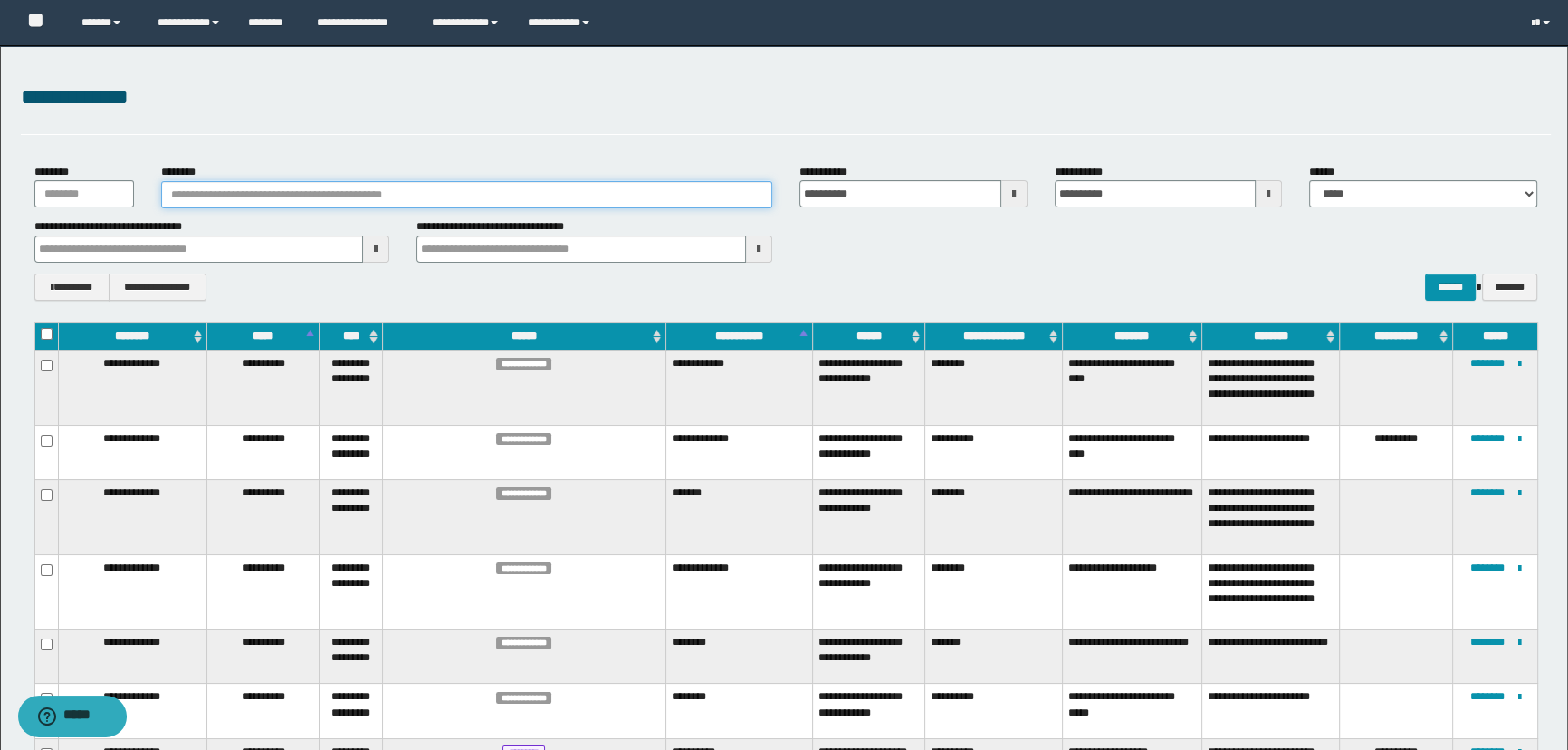 click on "********" at bounding box center (466, 195) 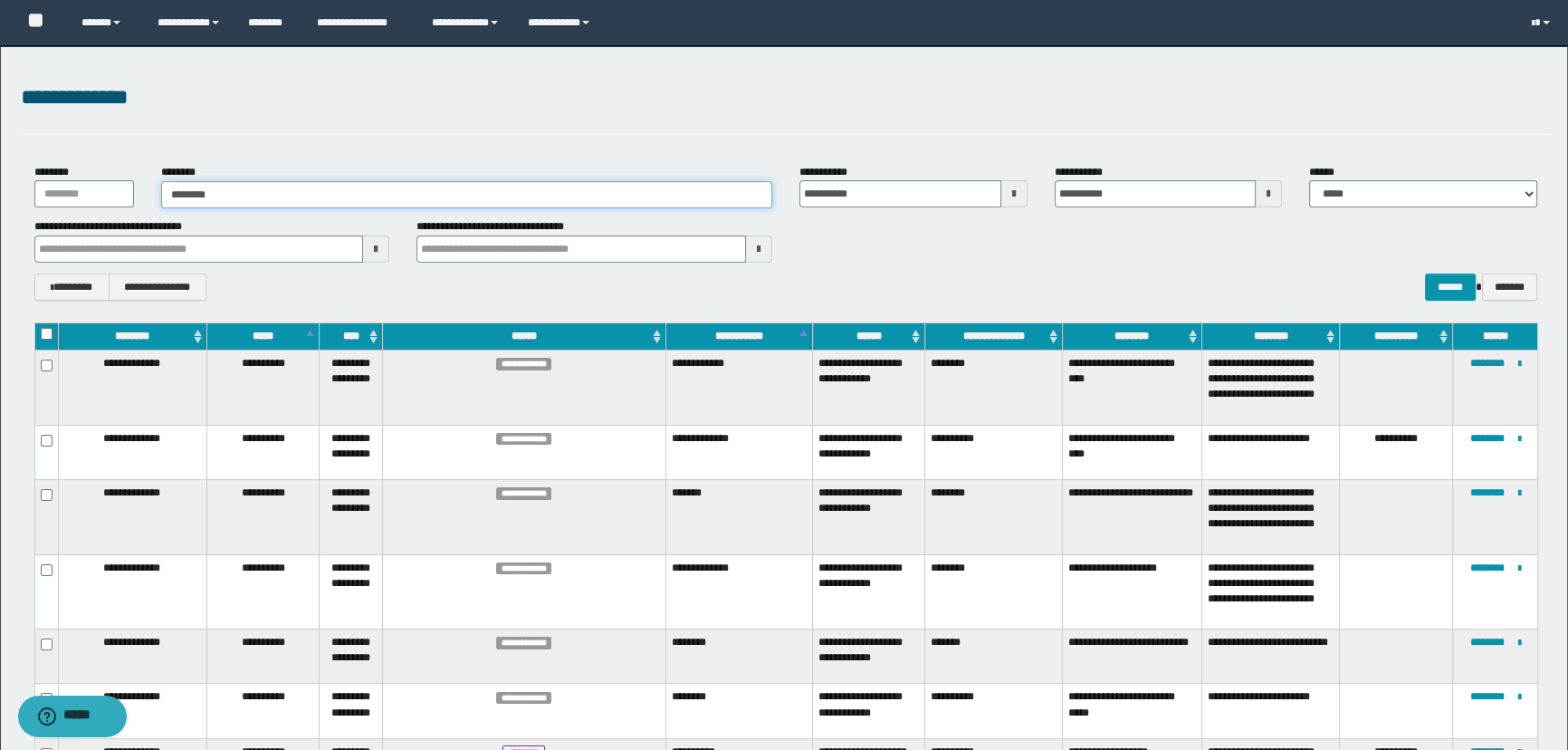 click on "********" at bounding box center [466, 195] 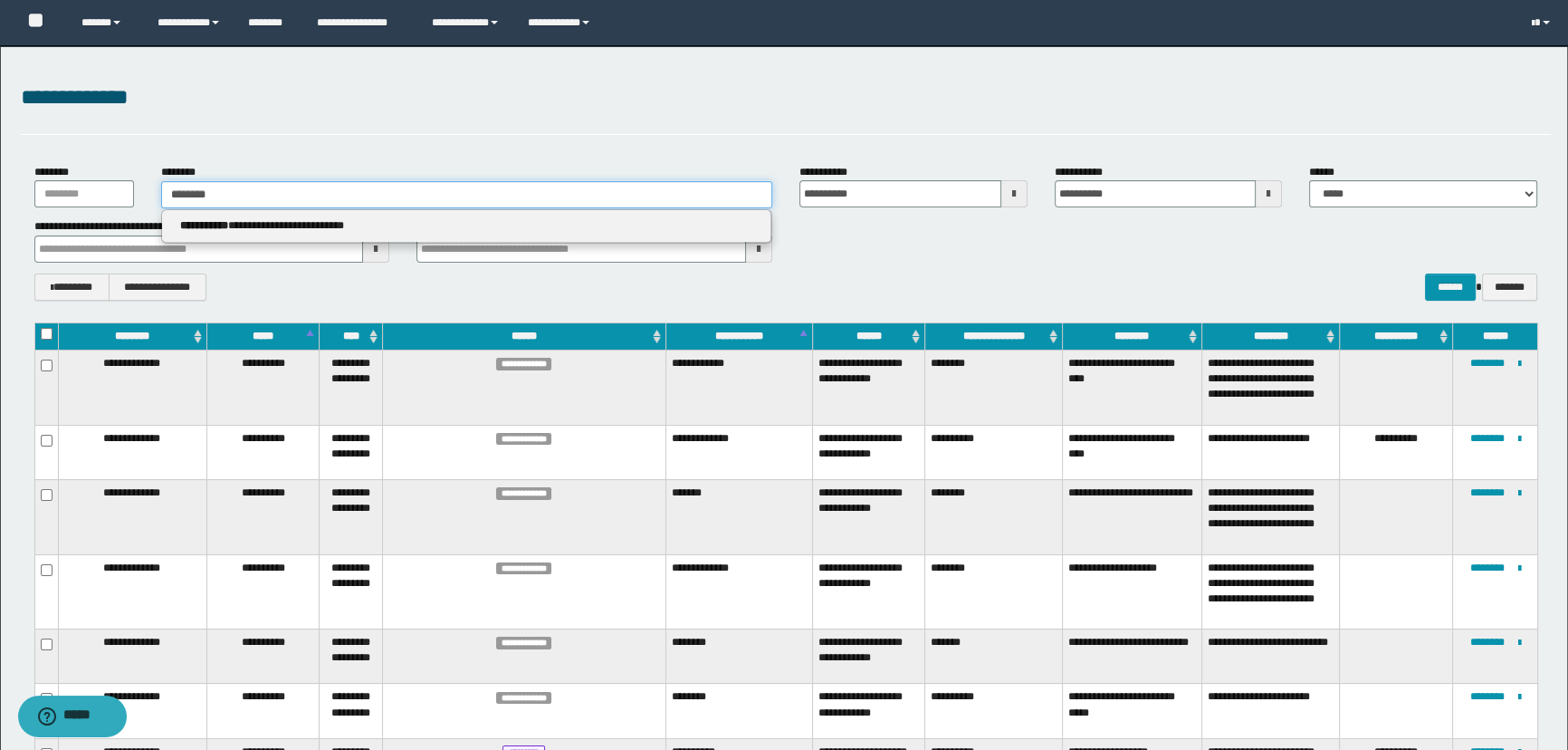 type on "********" 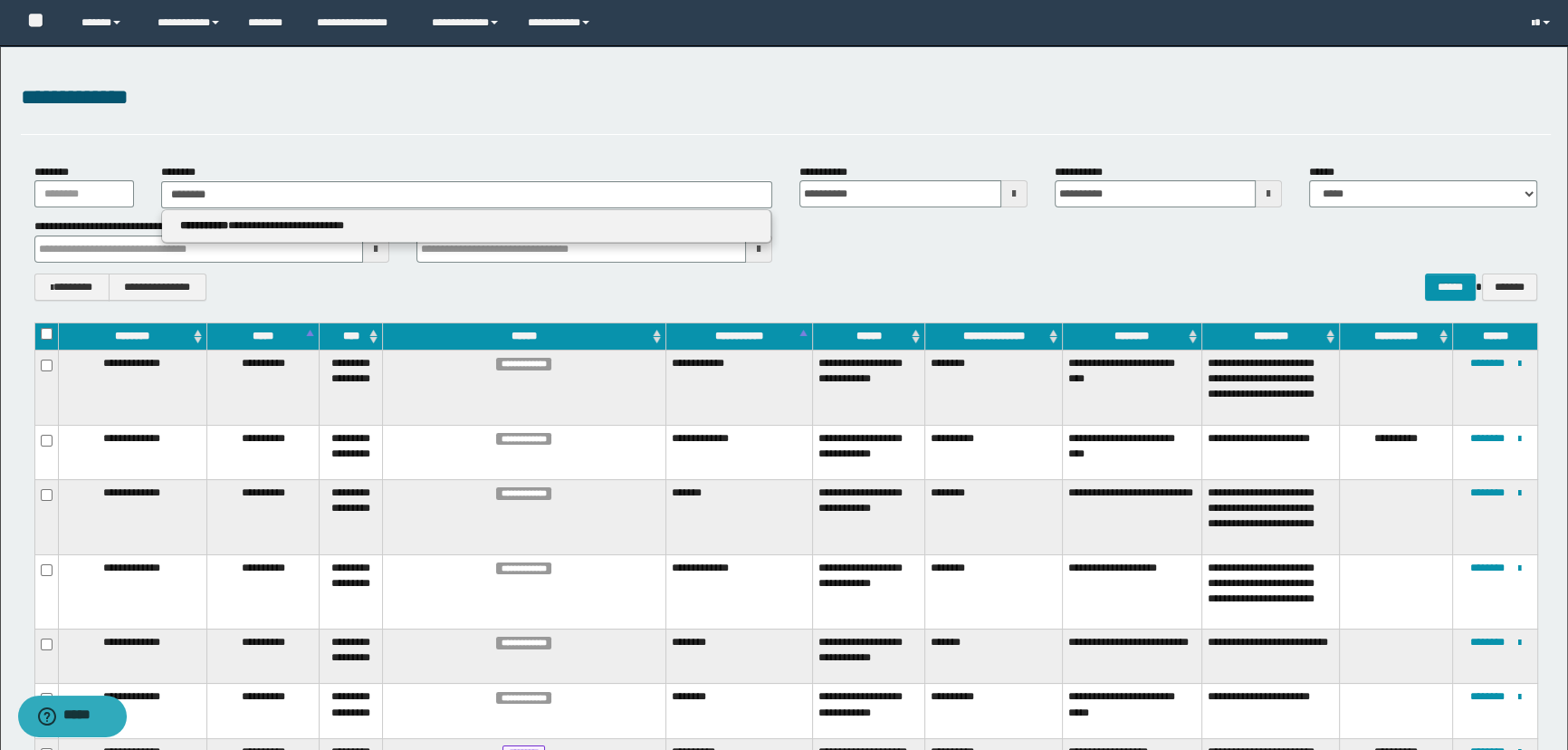 click on "**********" at bounding box center [466, 226] 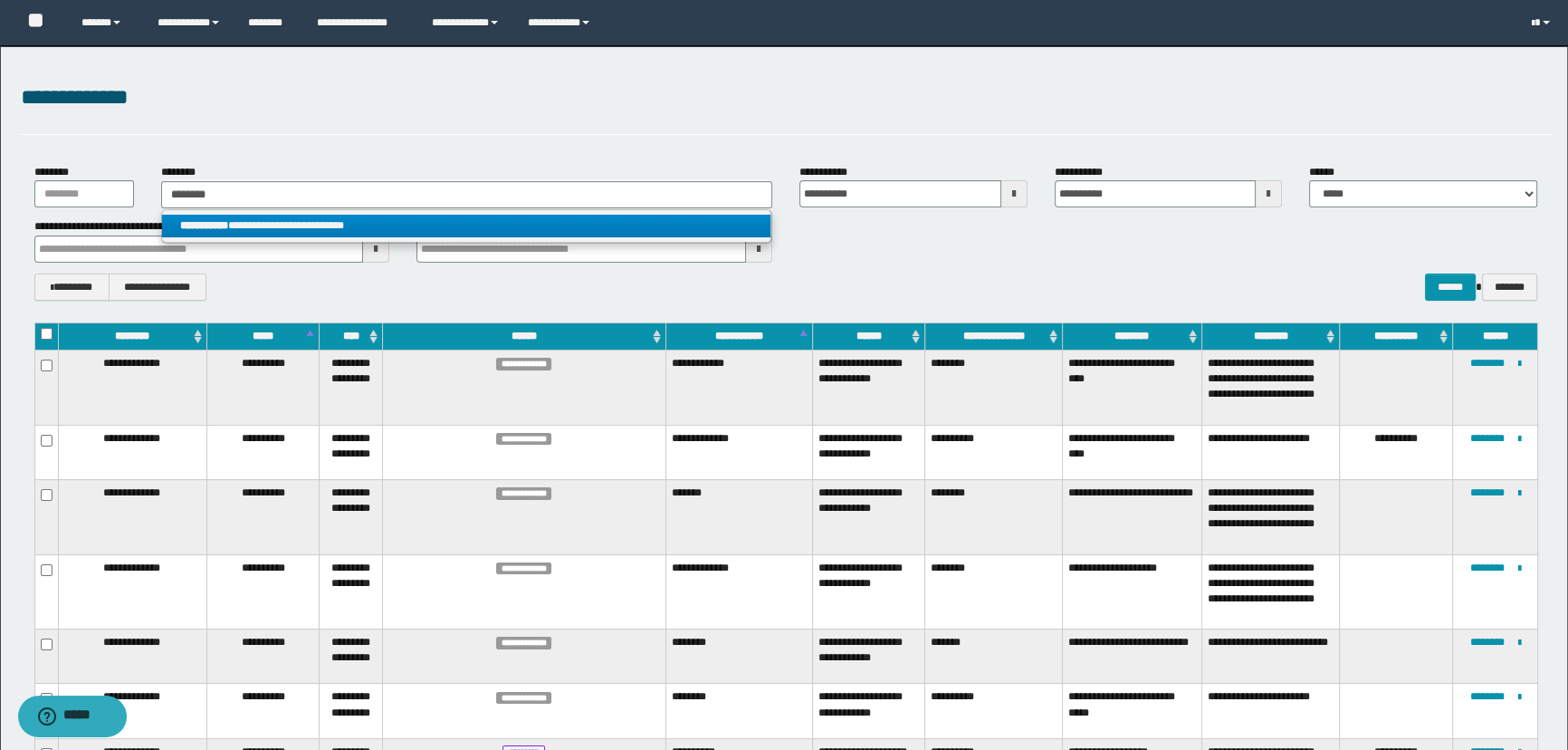 click on "**********" at bounding box center [466, 226] 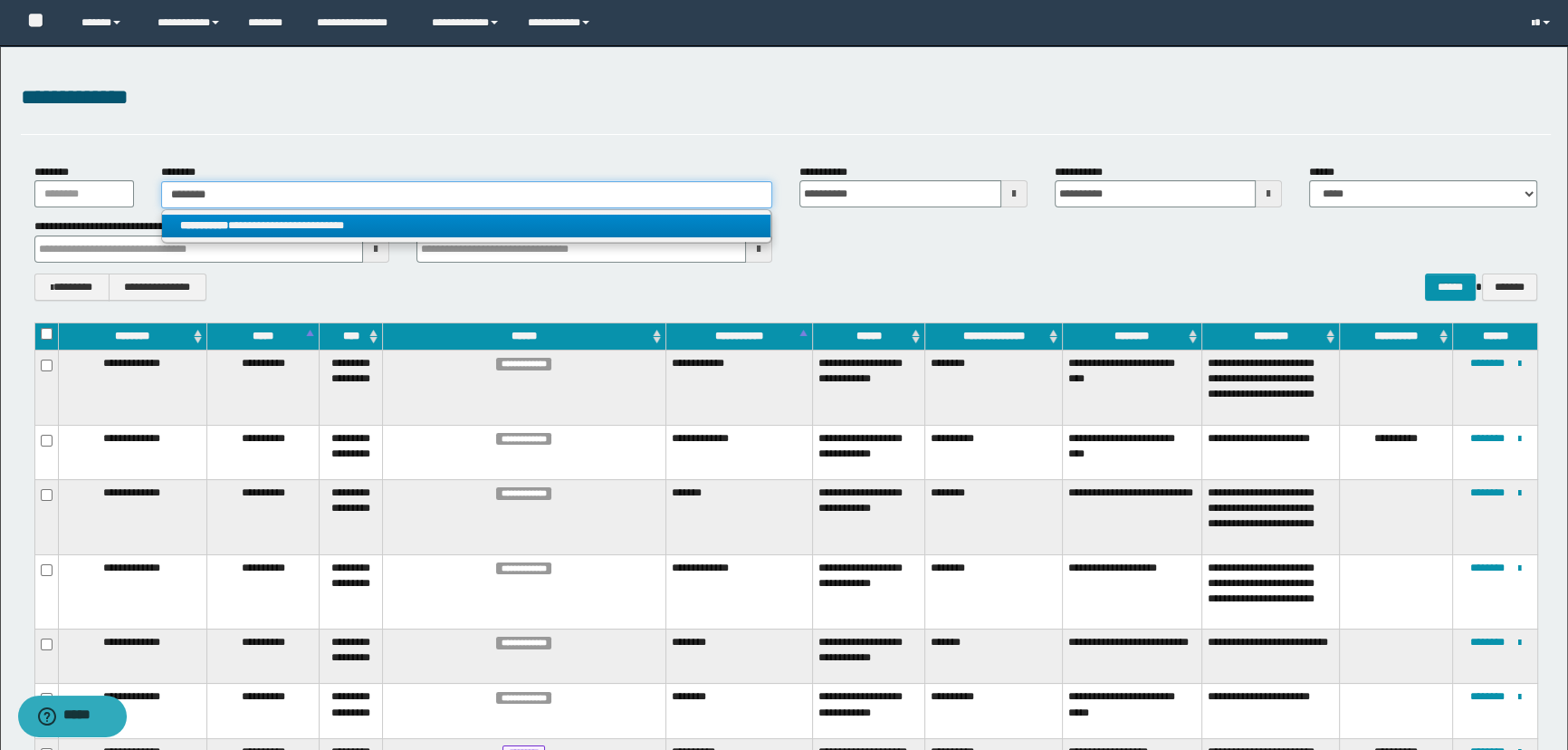 type 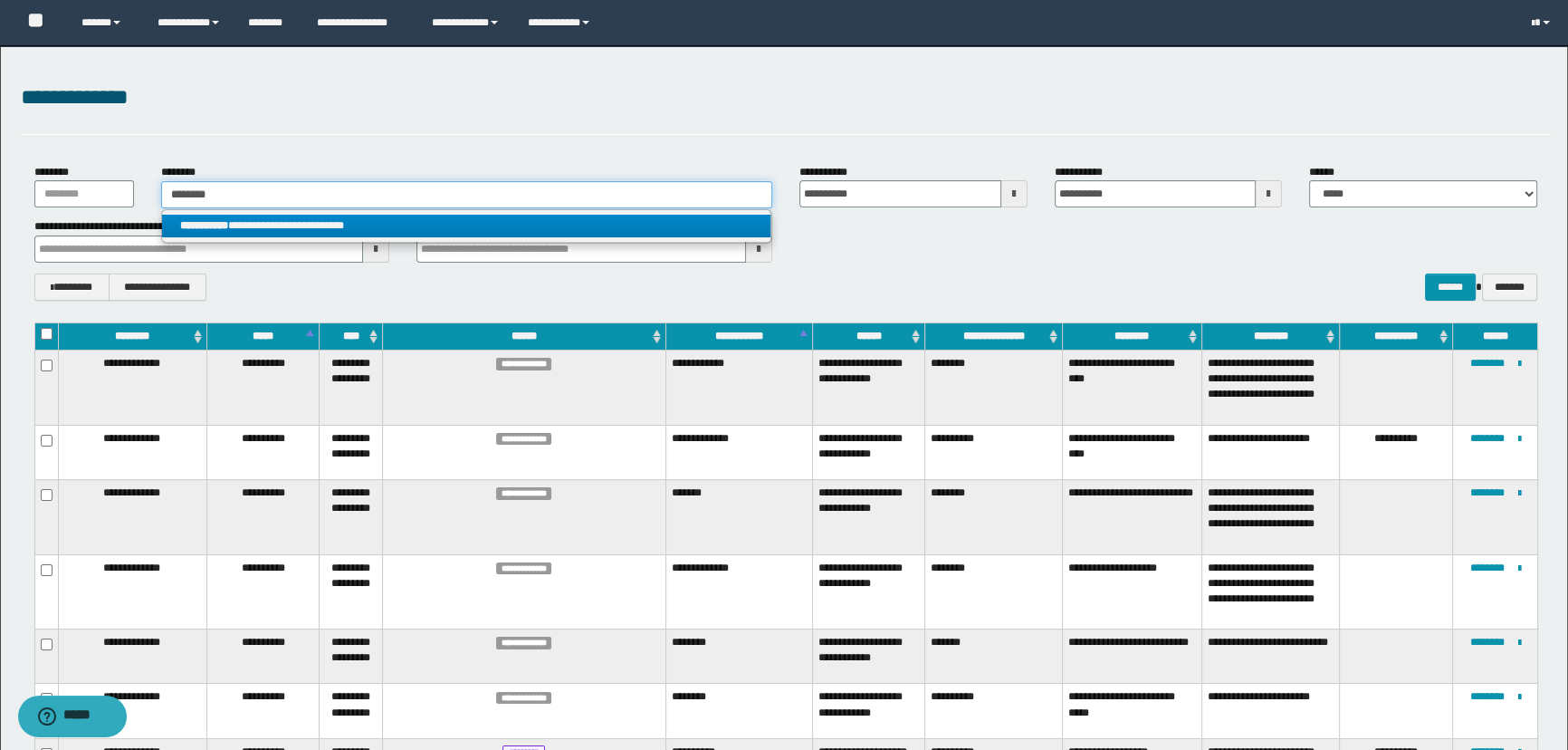 type on "**********" 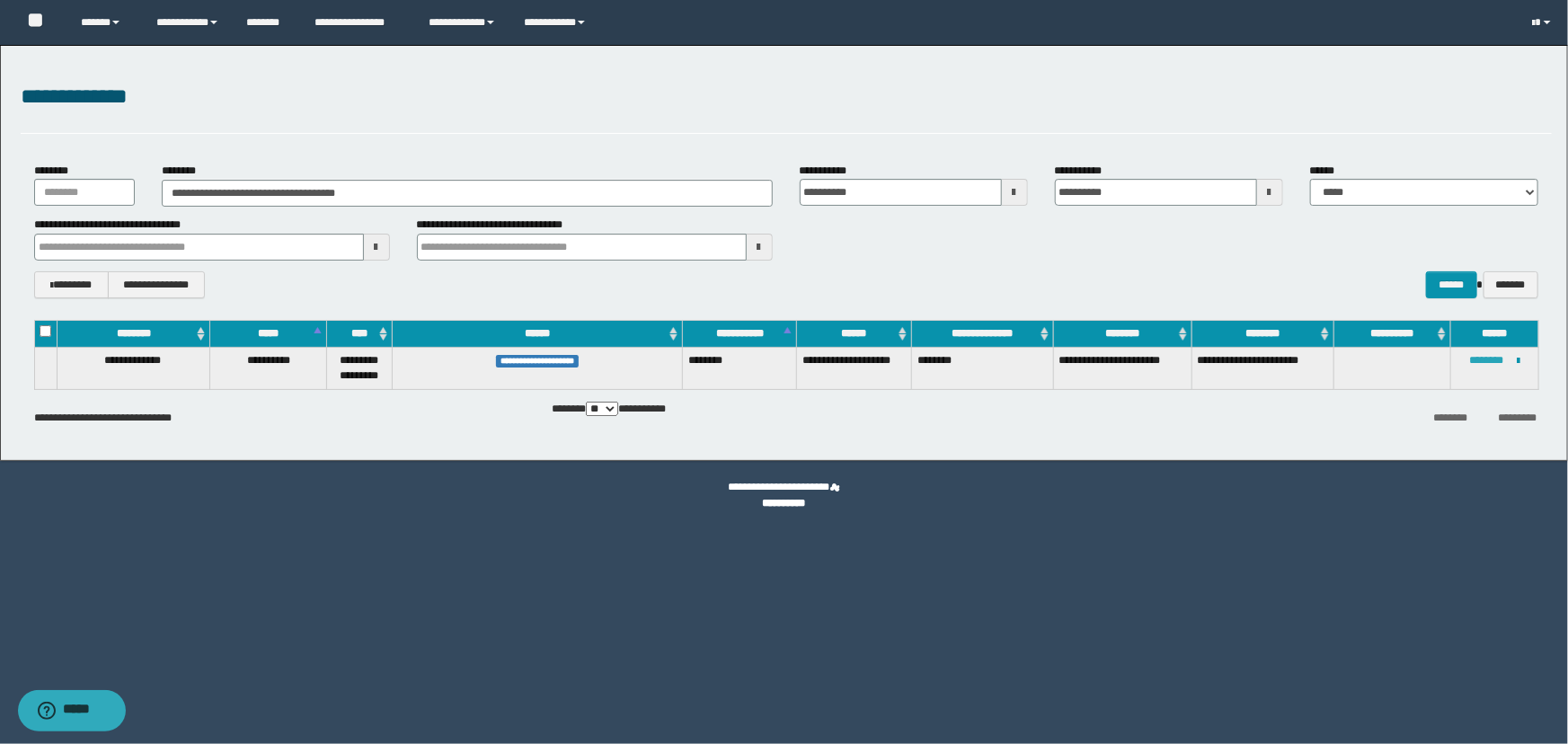 click on "********" at bounding box center (1486, 360) 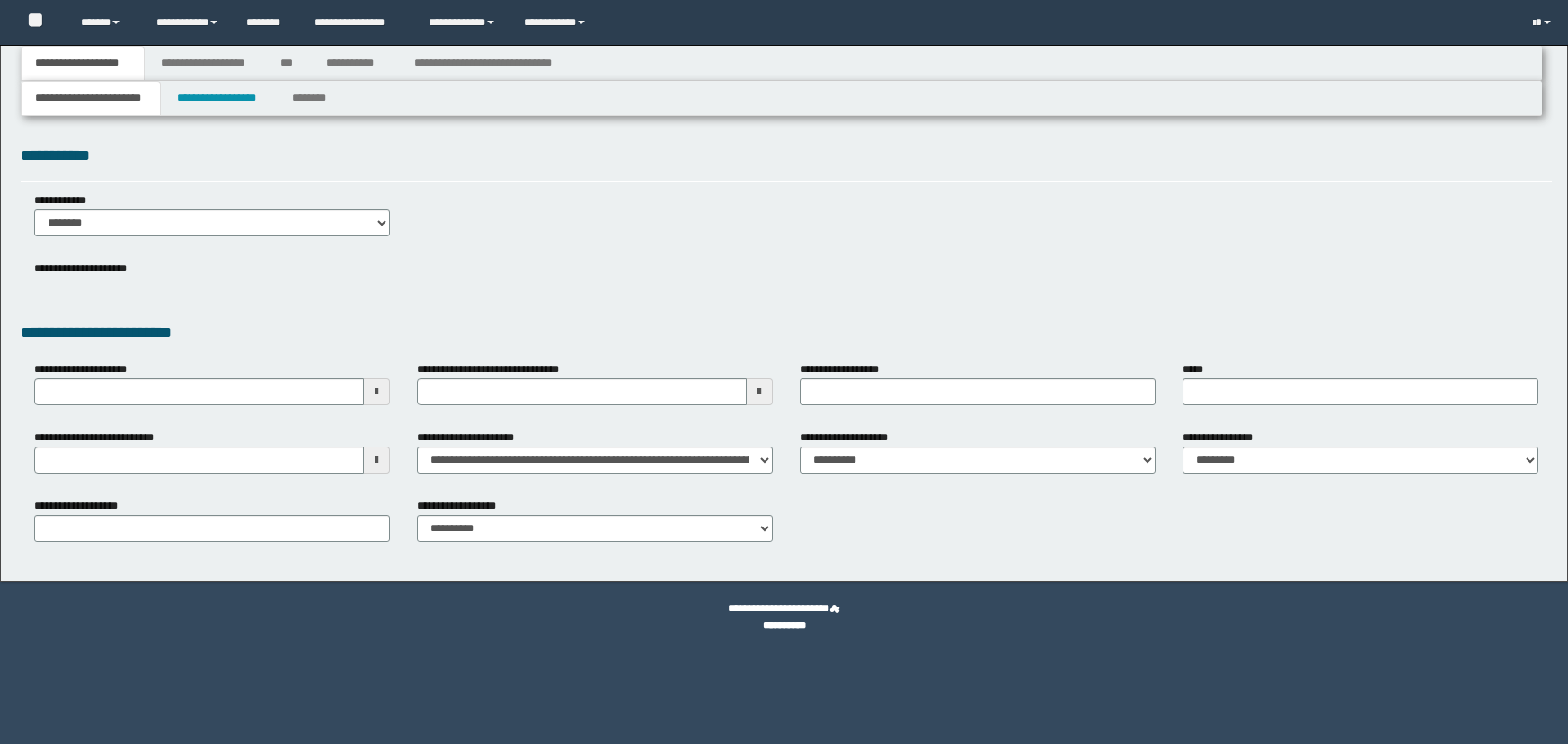 scroll, scrollTop: 0, scrollLeft: 0, axis: both 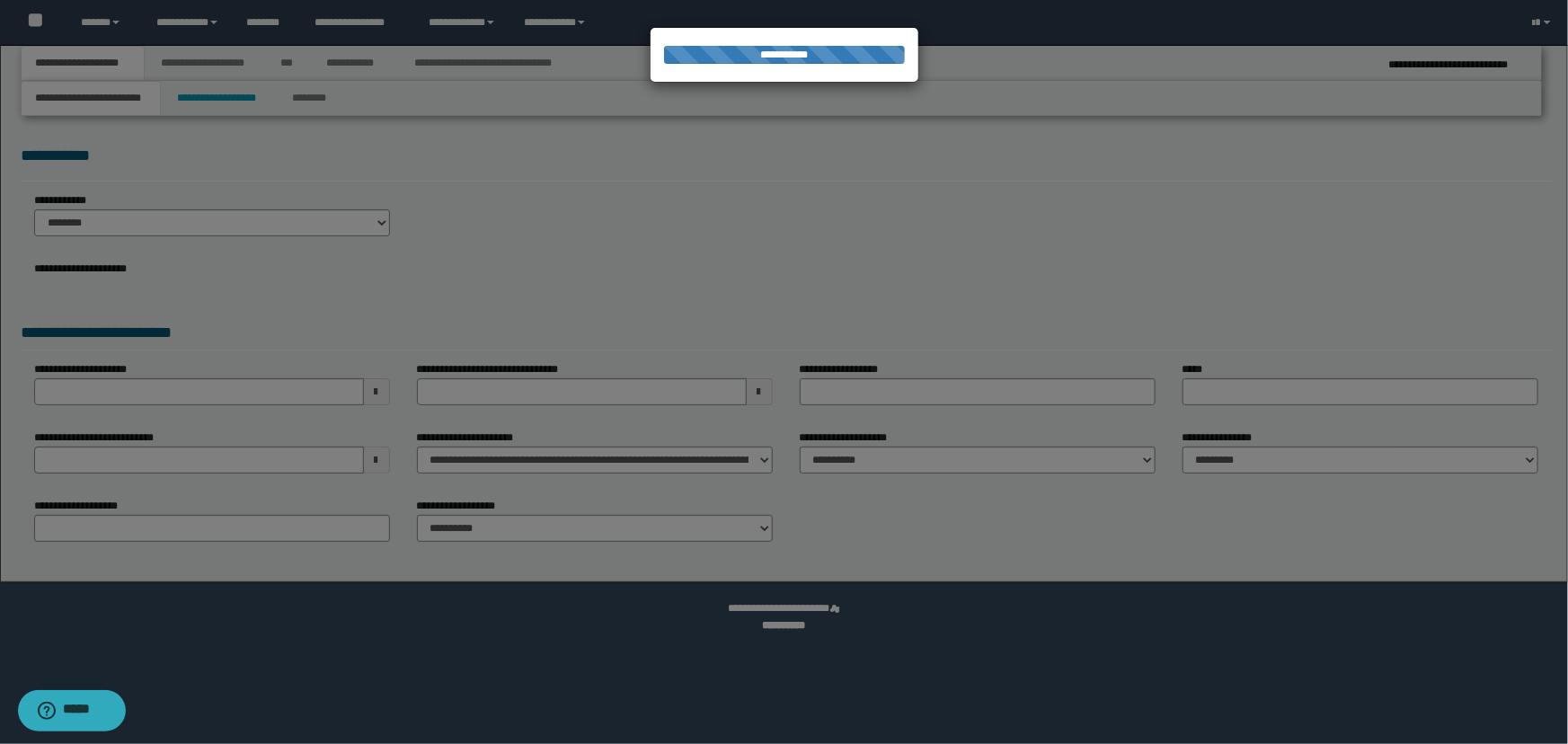 select on "*" 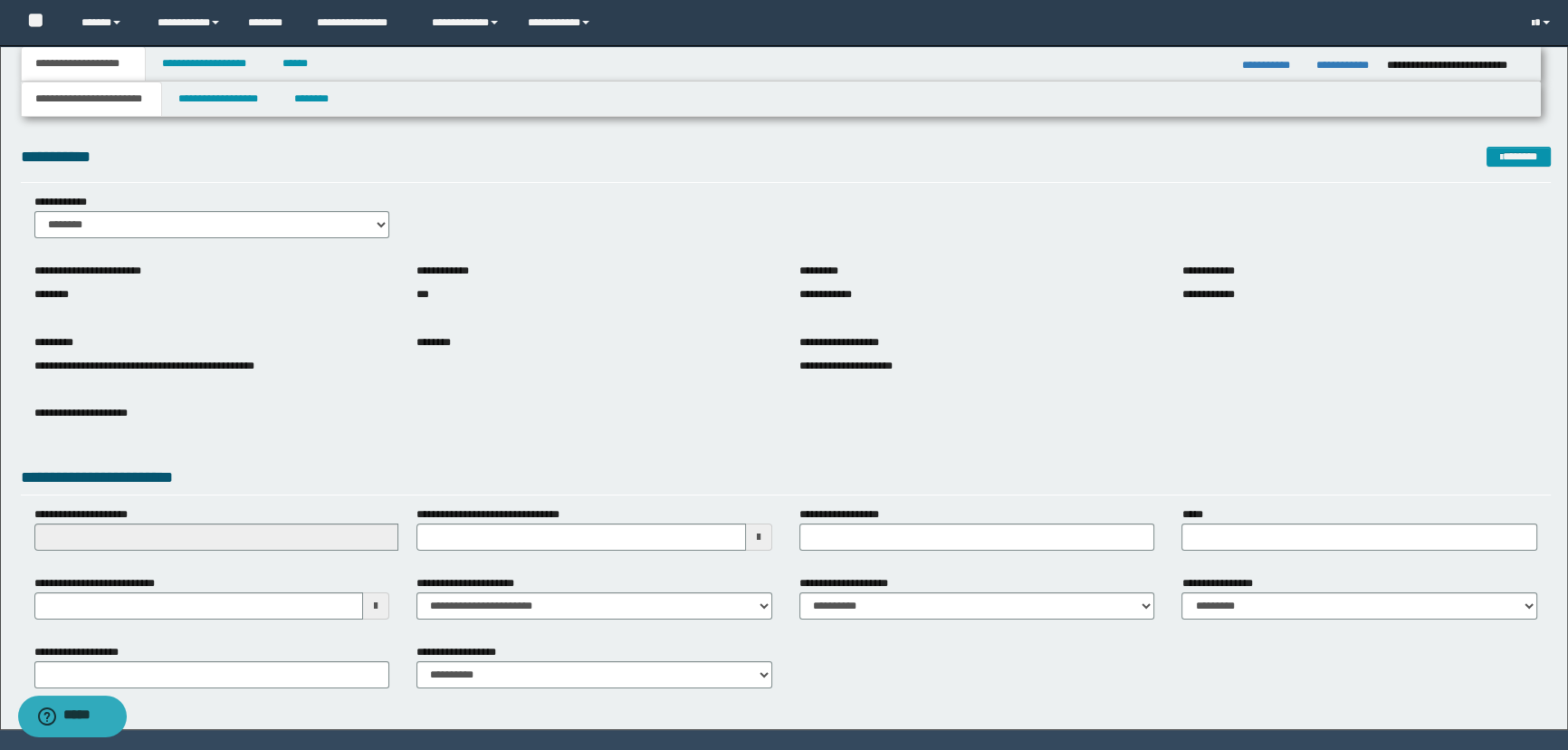 click on "**********" at bounding box center (784, 388) 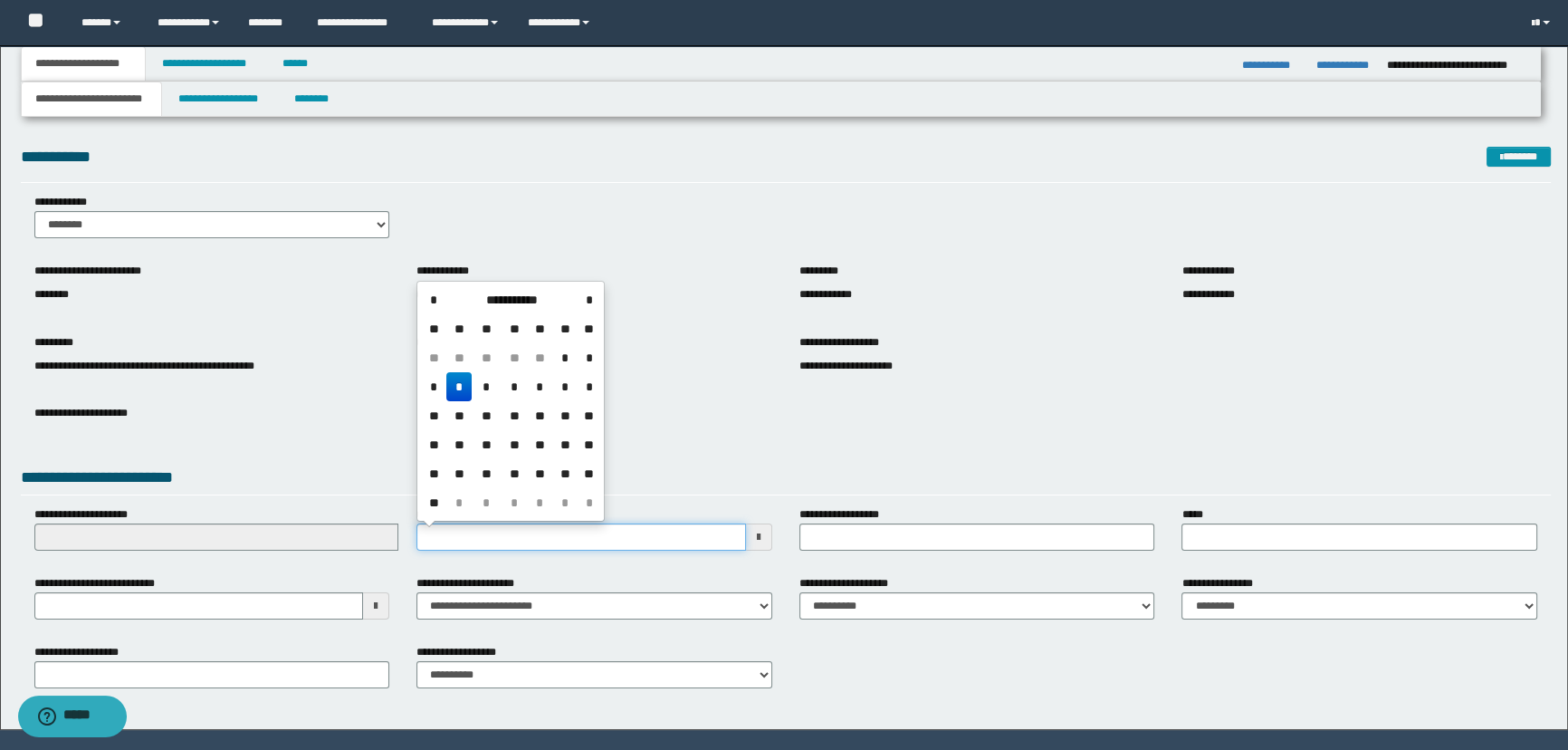 click on "**********" at bounding box center [581, 537] 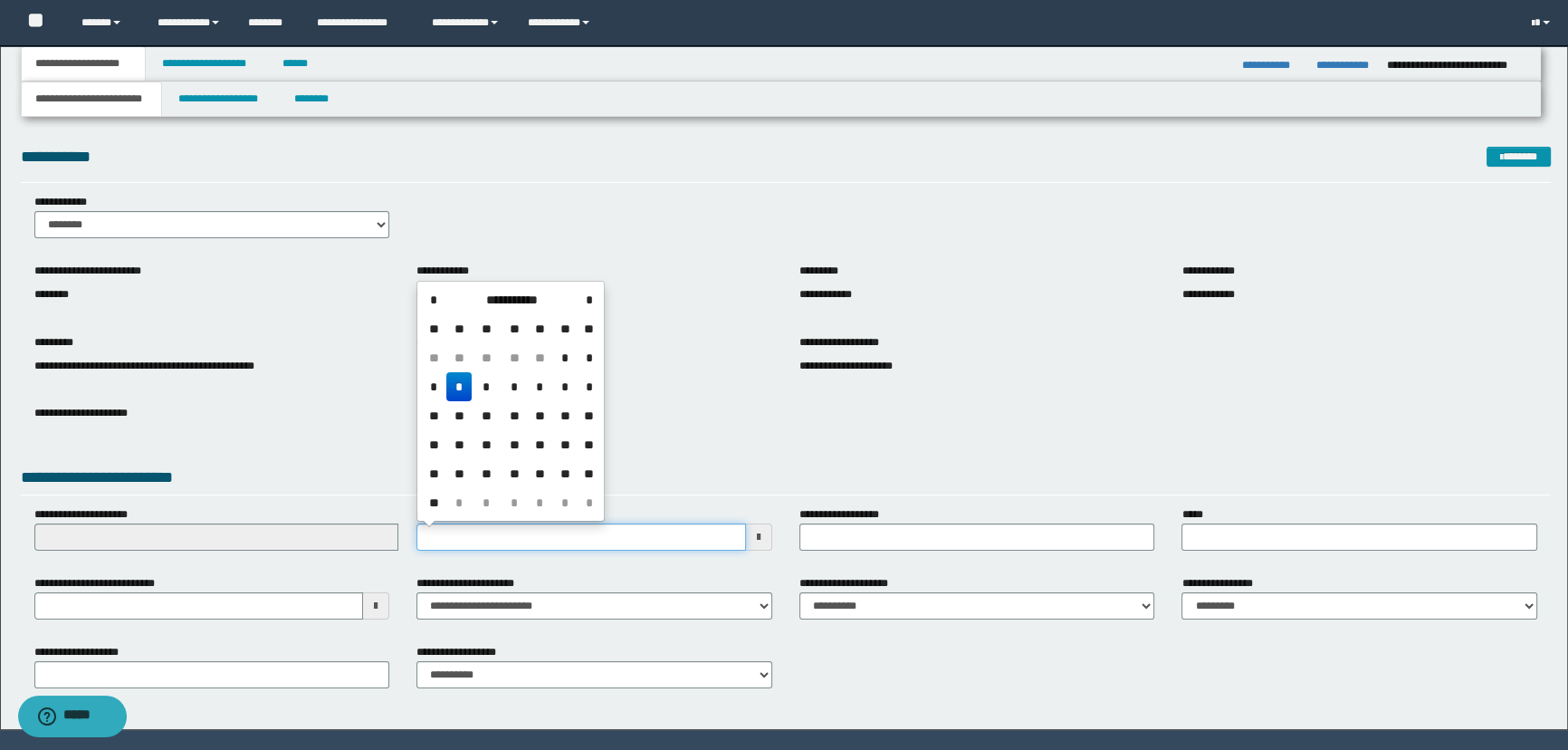 type on "**********" 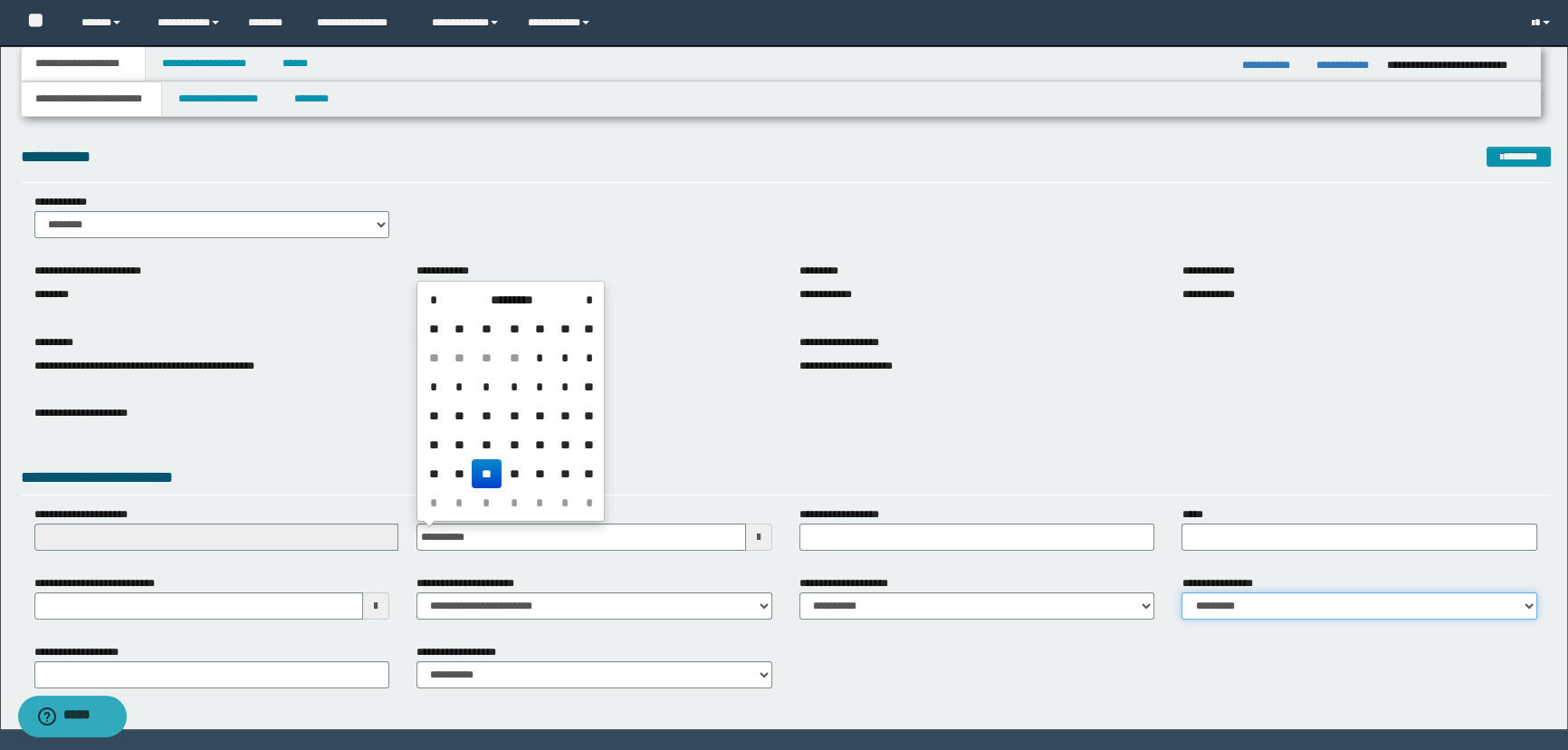 drag, startPoint x: 1410, startPoint y: 606, endPoint x: 1378, endPoint y: 618, distance: 34.176015 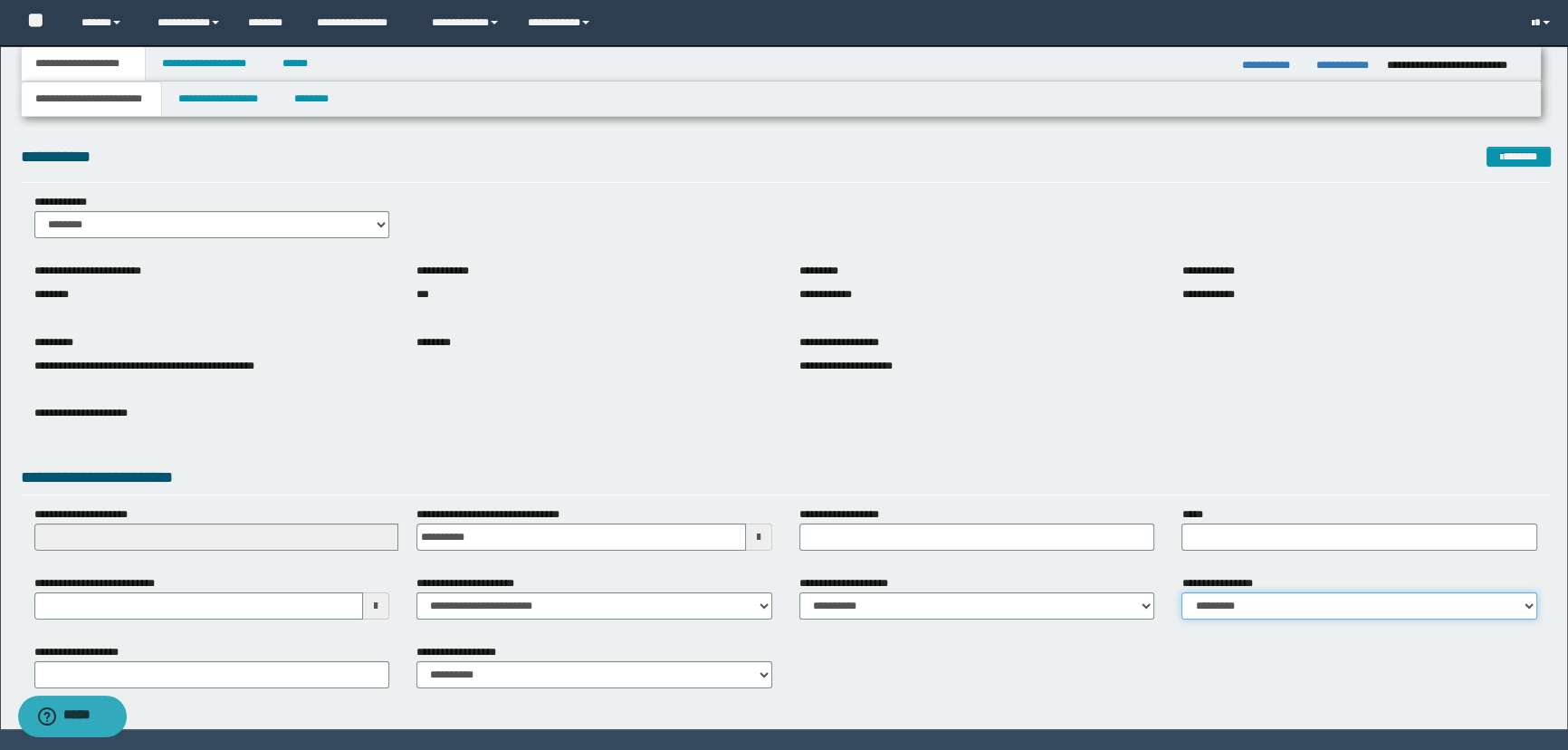 select on "*" 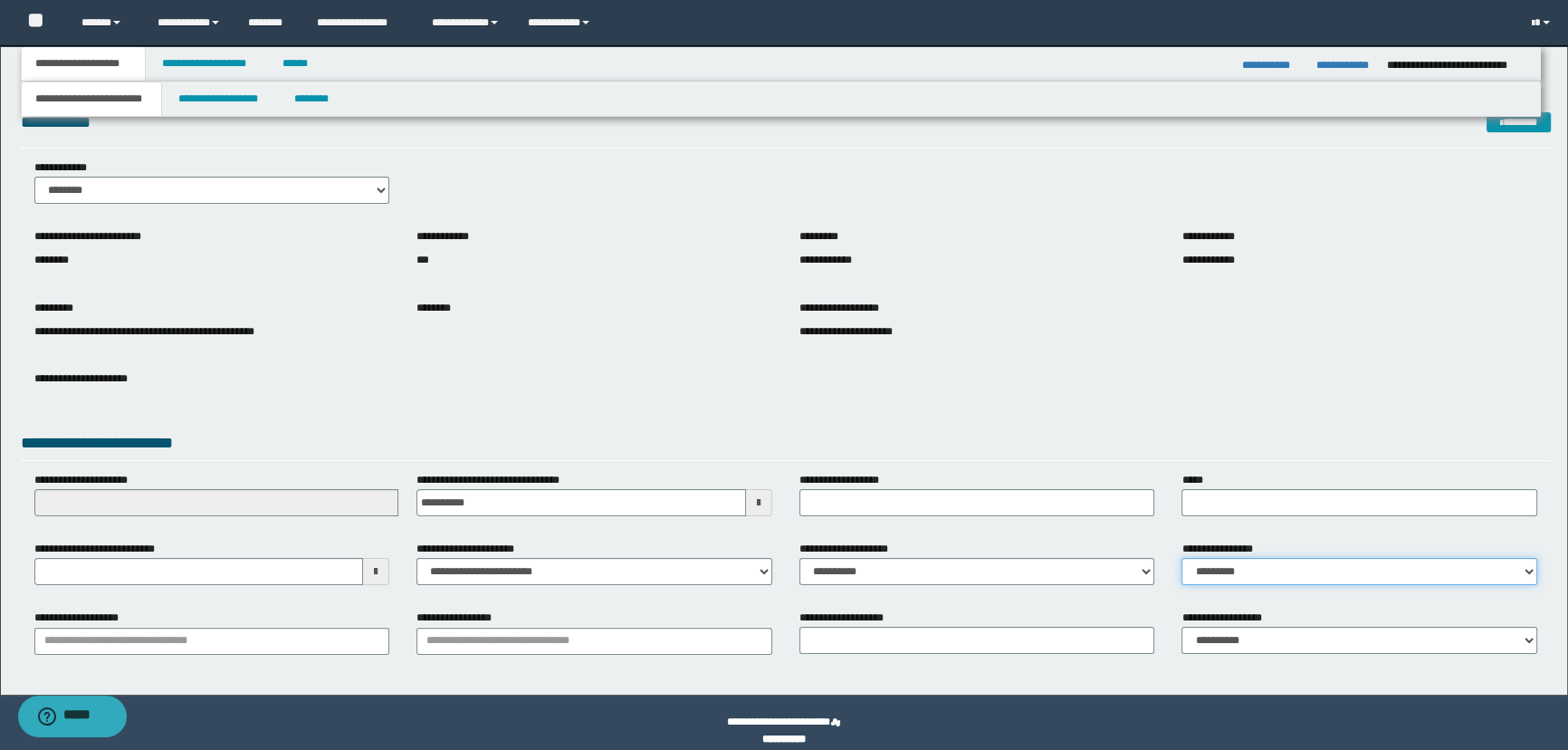 scroll, scrollTop: 50, scrollLeft: 0, axis: vertical 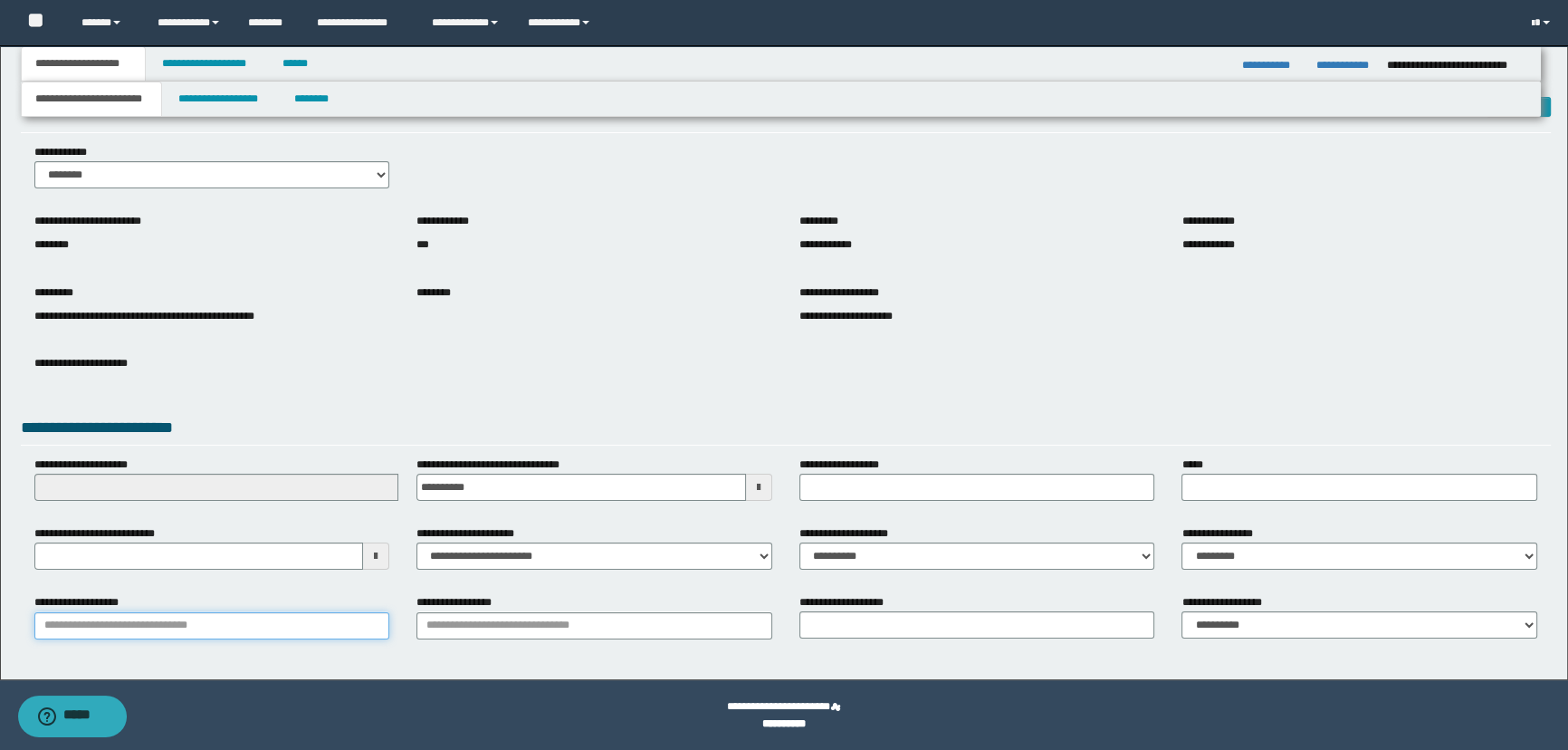 click on "**********" at bounding box center [212, 626] 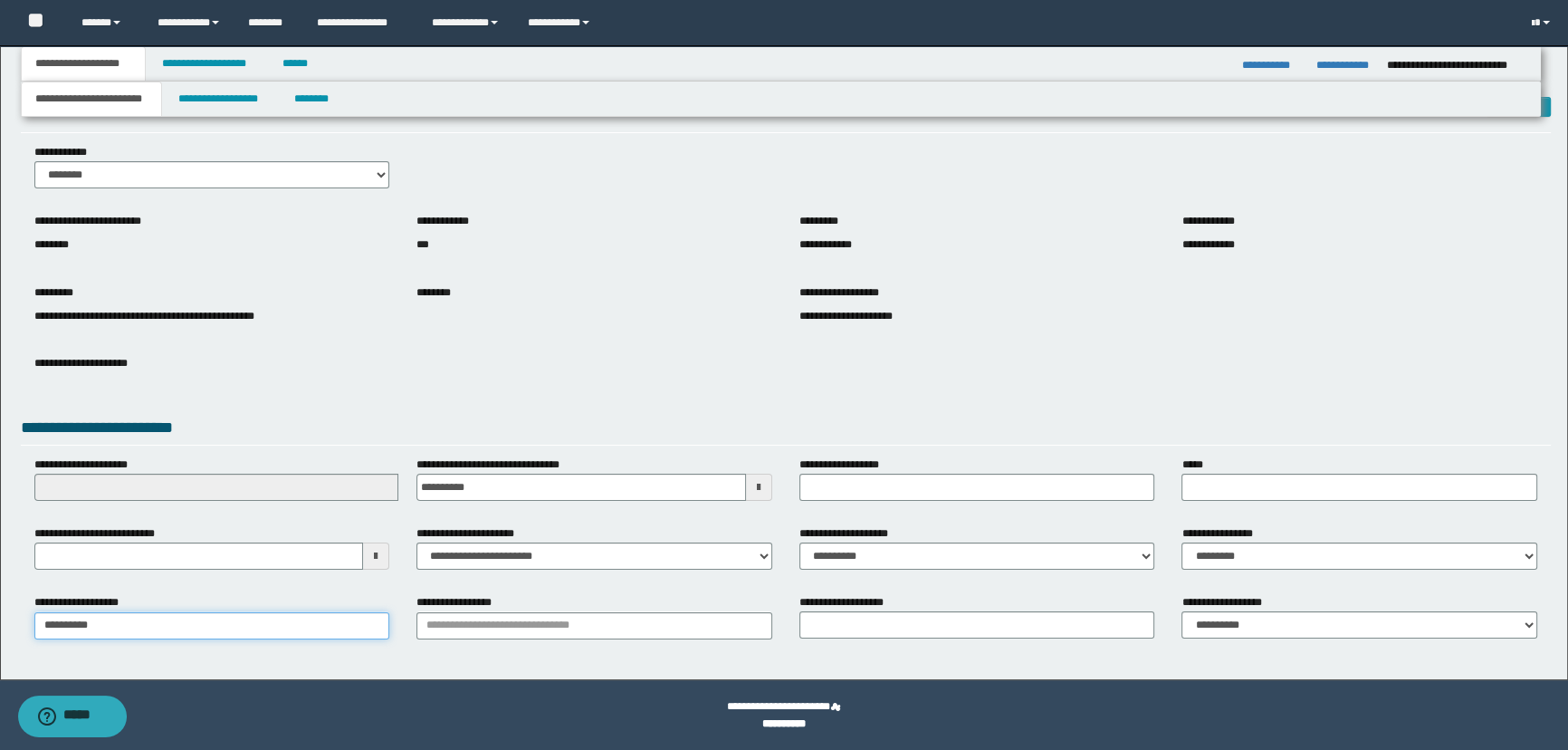 type on "**********" 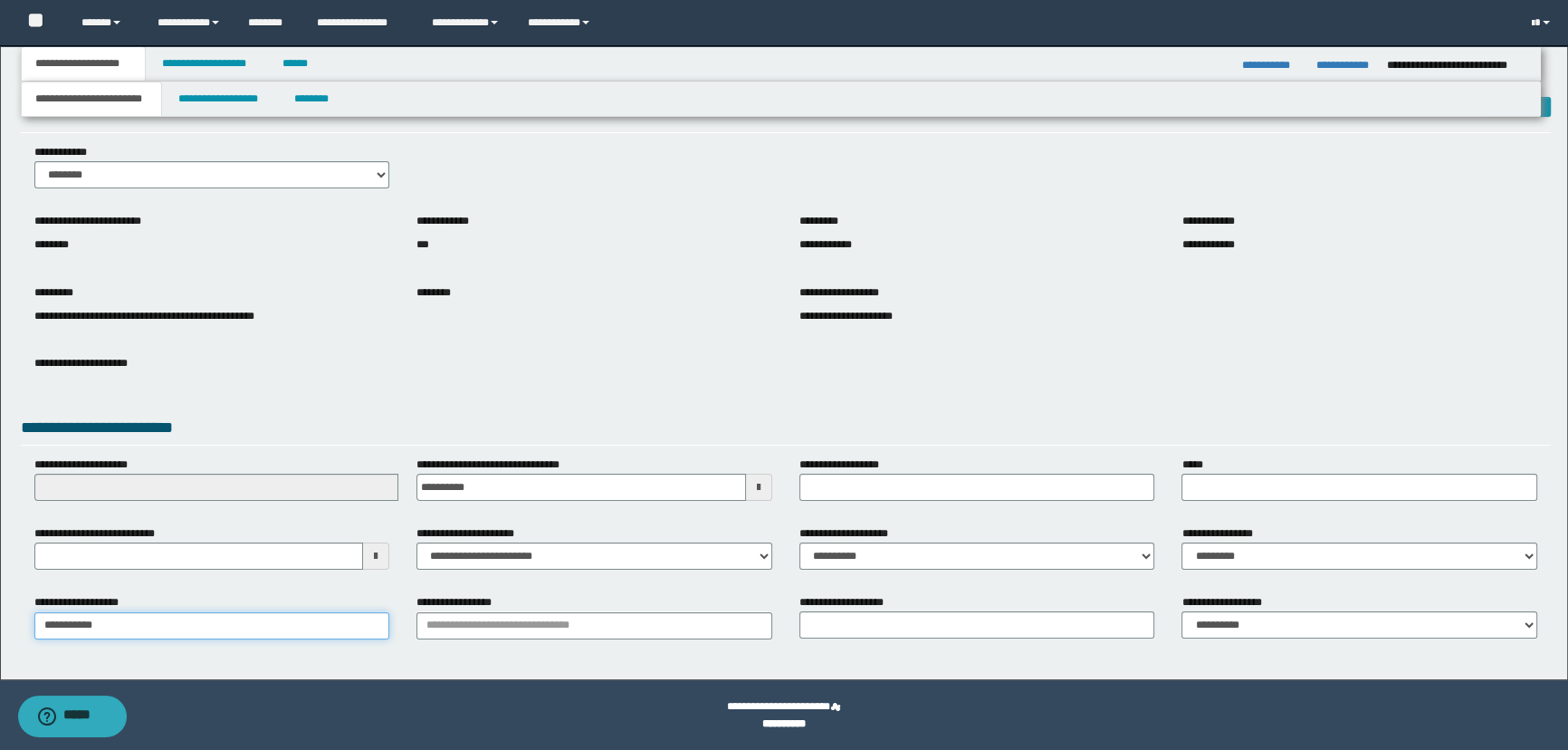 type on "**********" 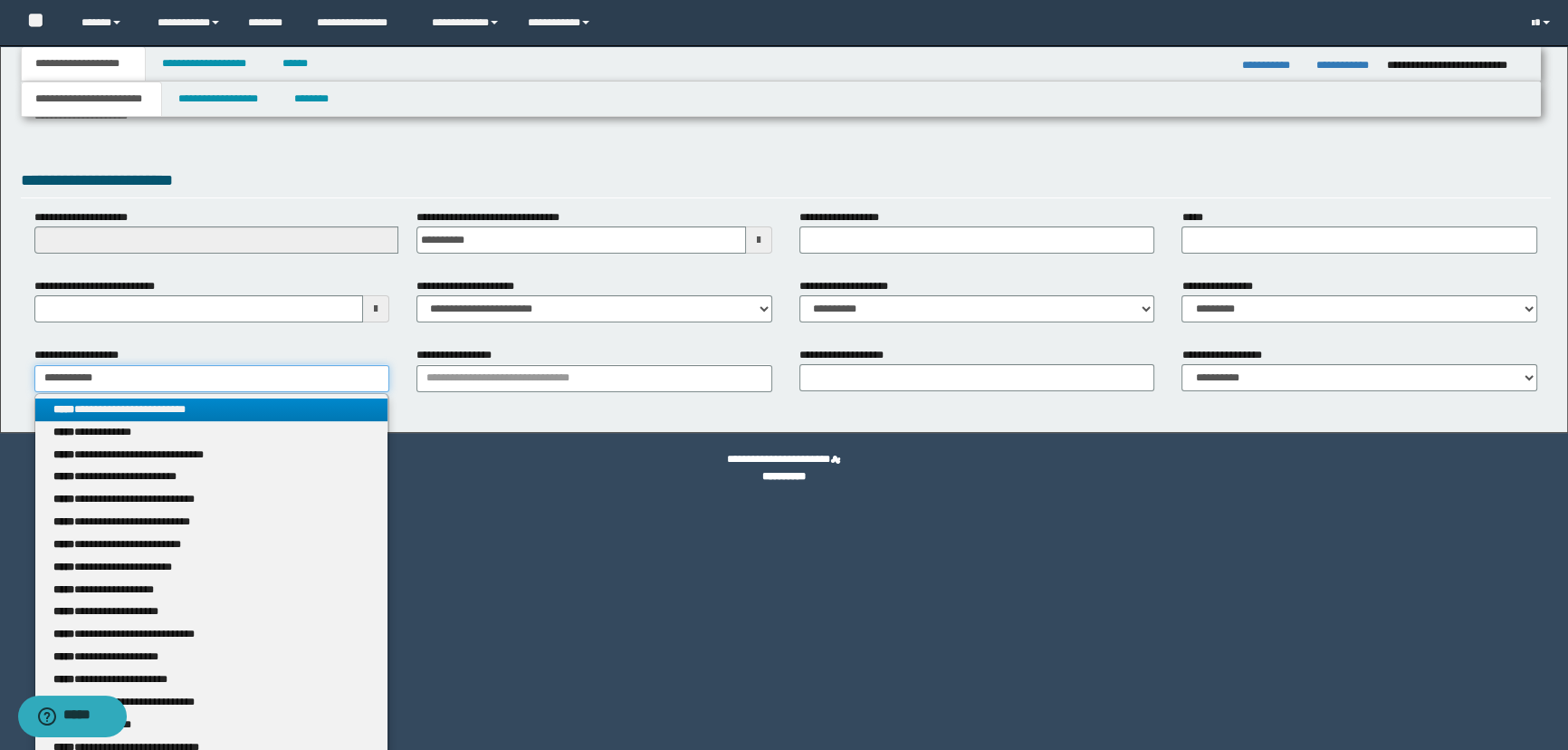 type on "**********" 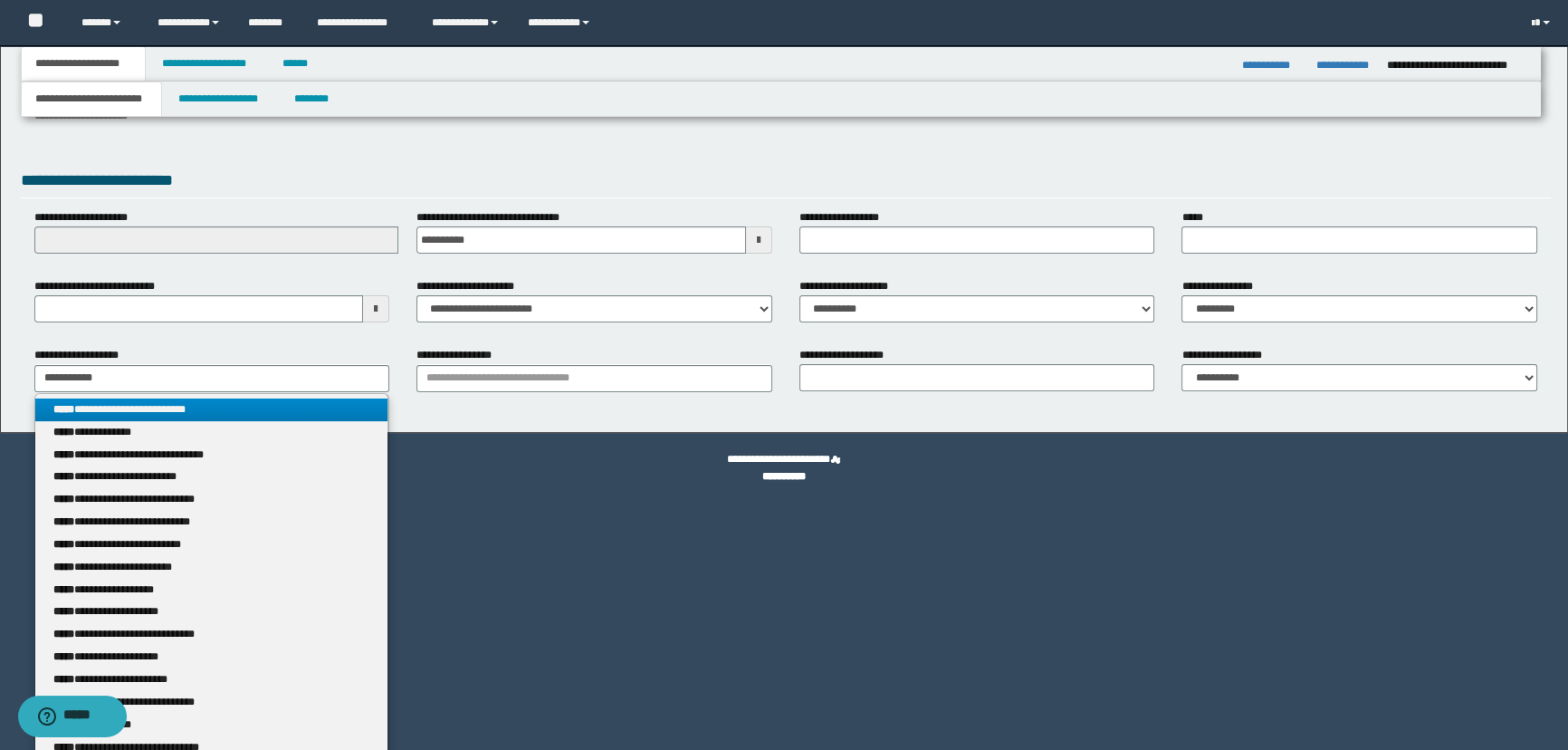 click on "**********" at bounding box center (212, 409) 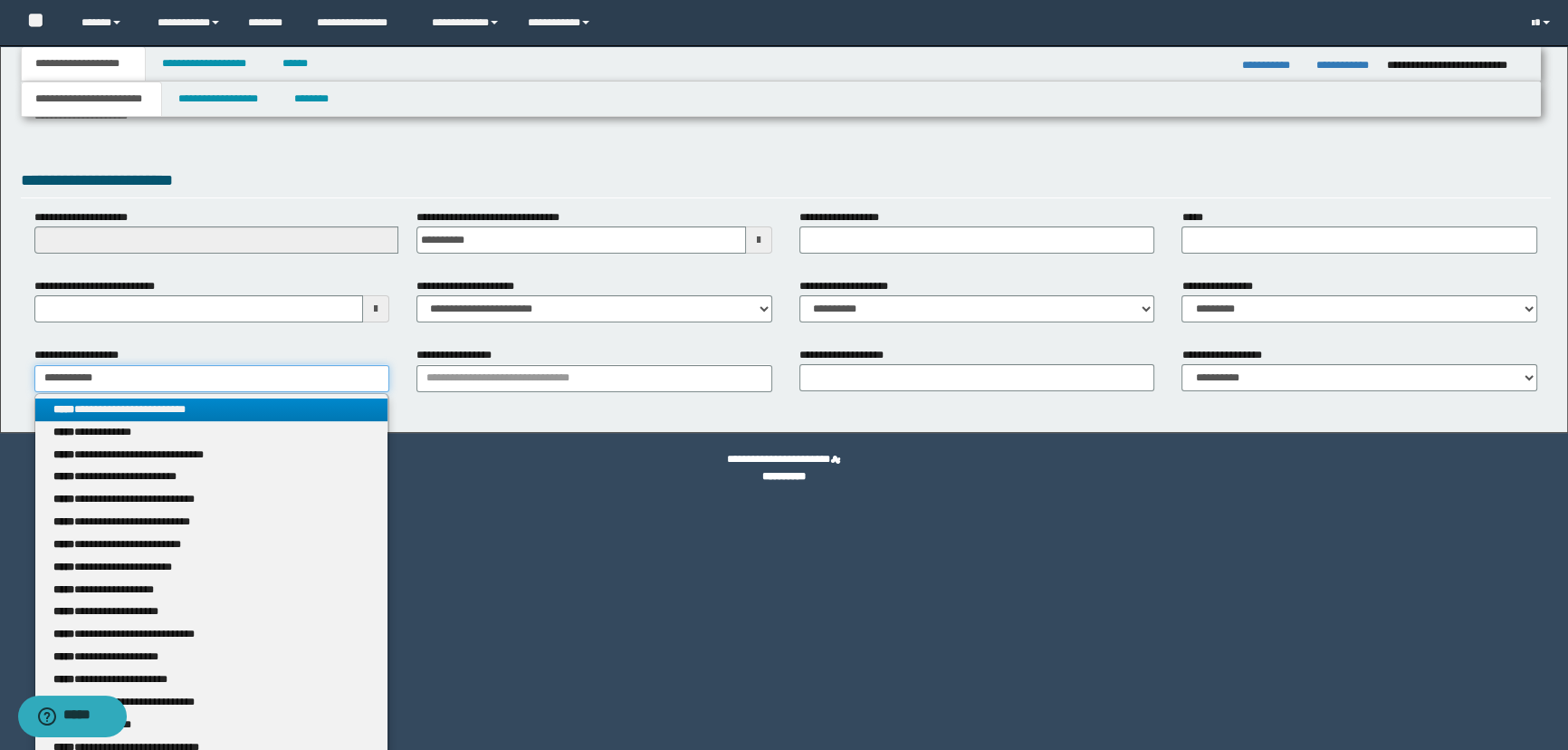 type 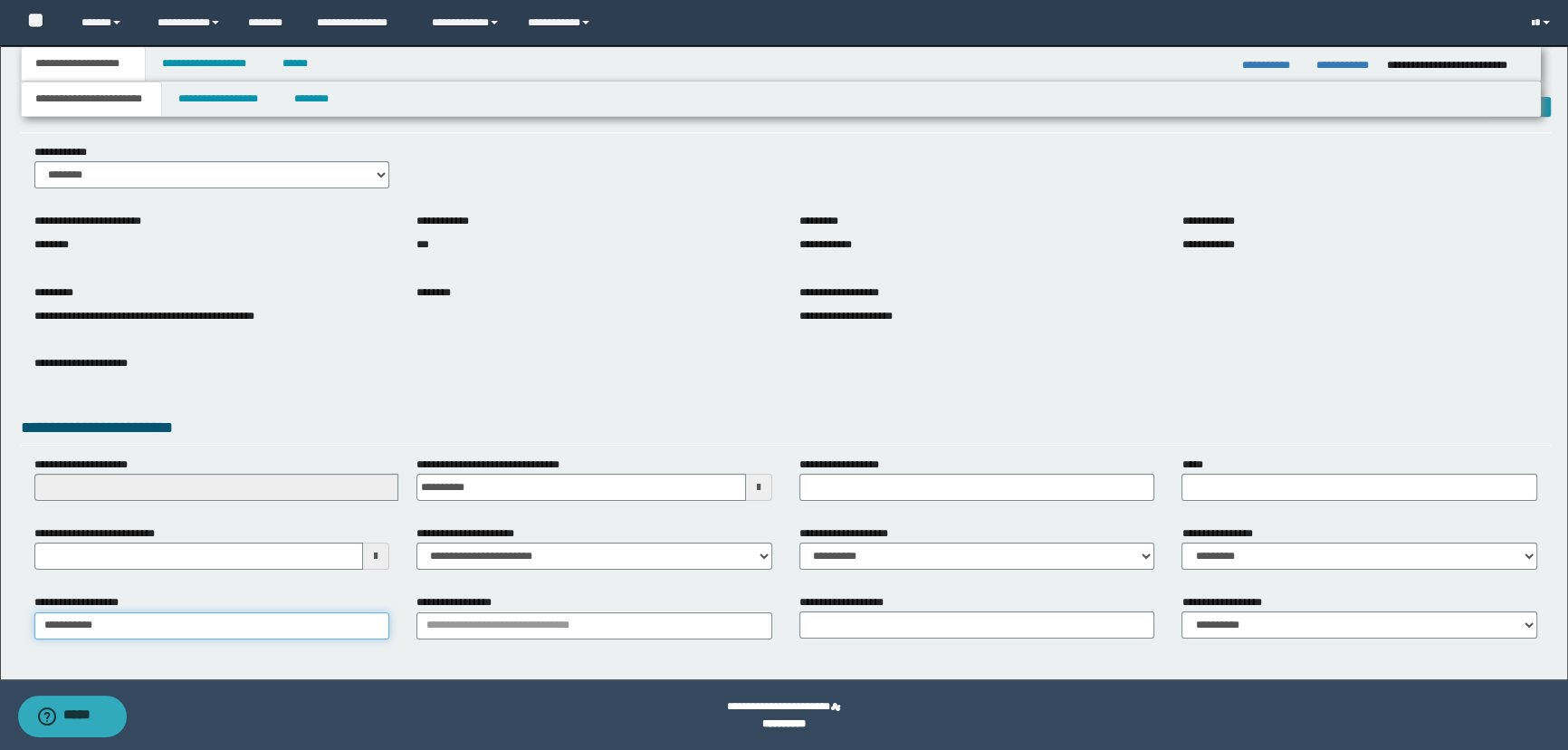scroll, scrollTop: 50, scrollLeft: 0, axis: vertical 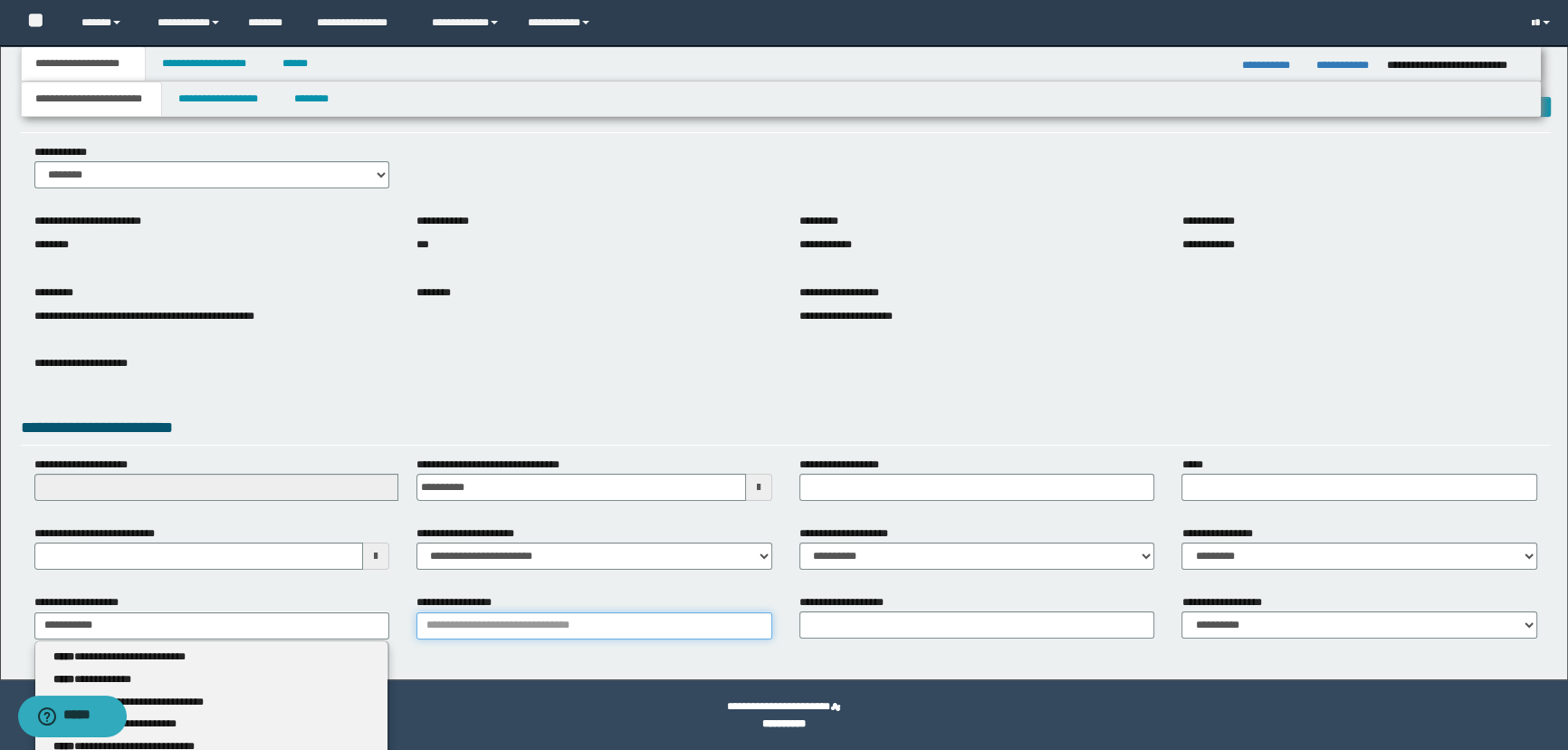 type 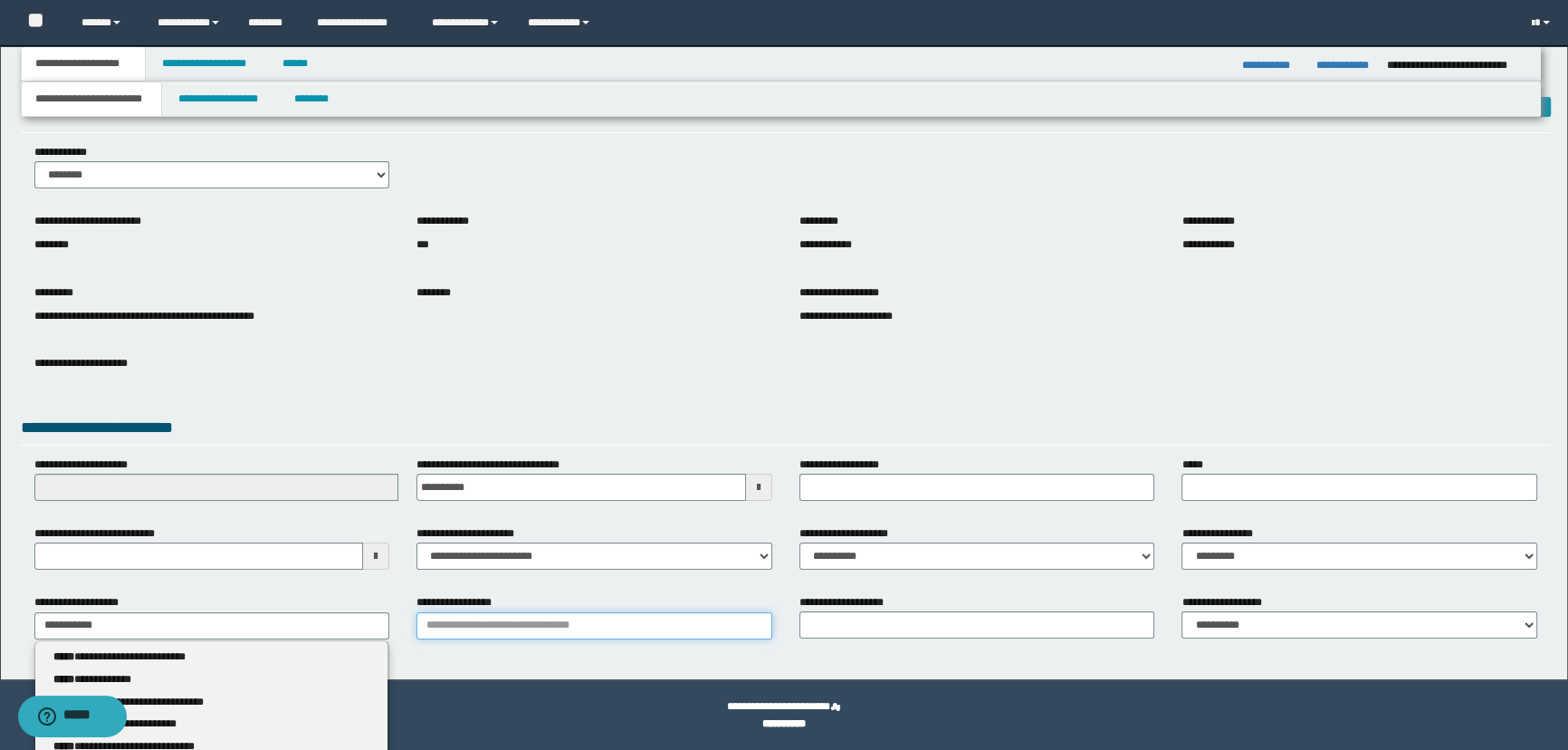 click on "**********" at bounding box center [594, 626] 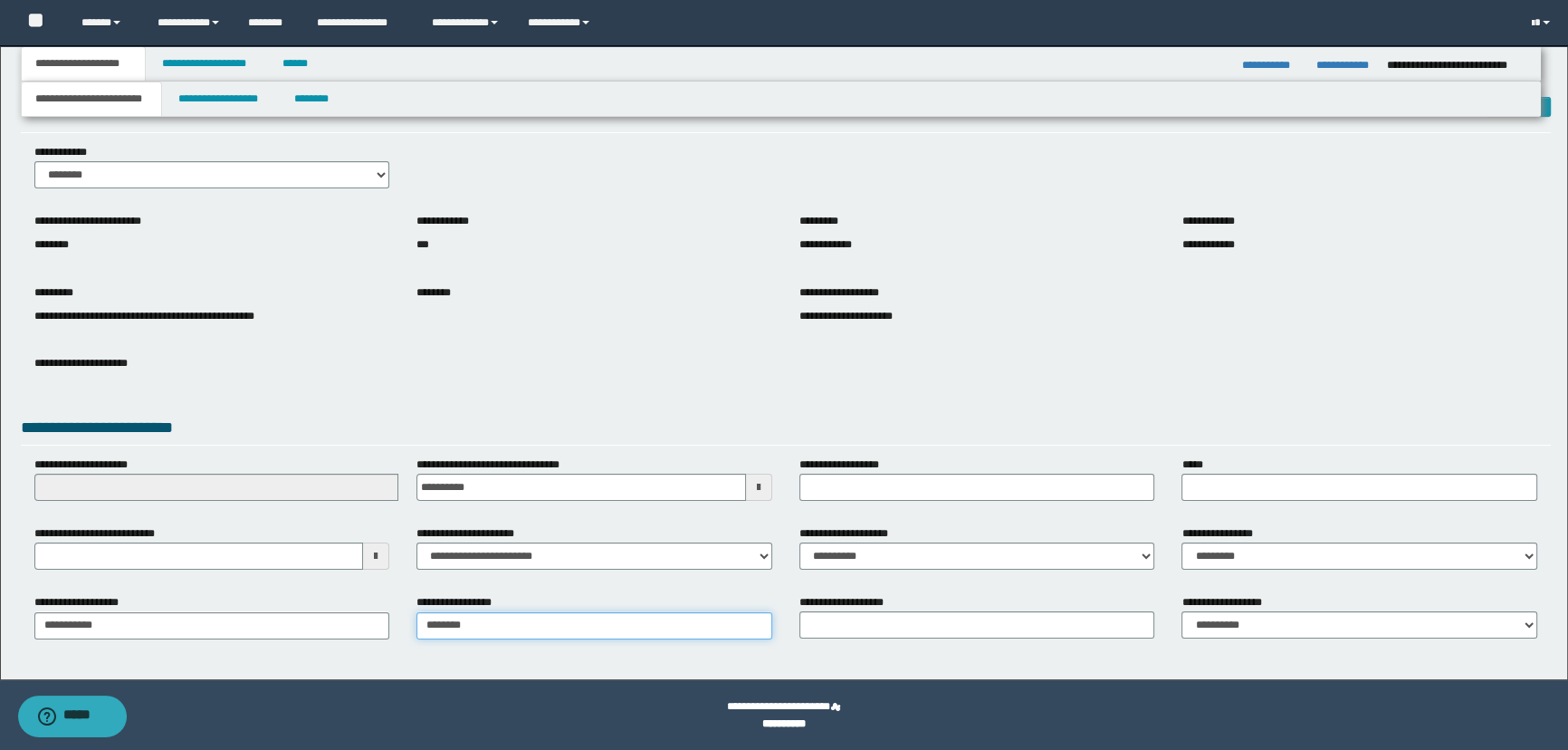 type on "********" 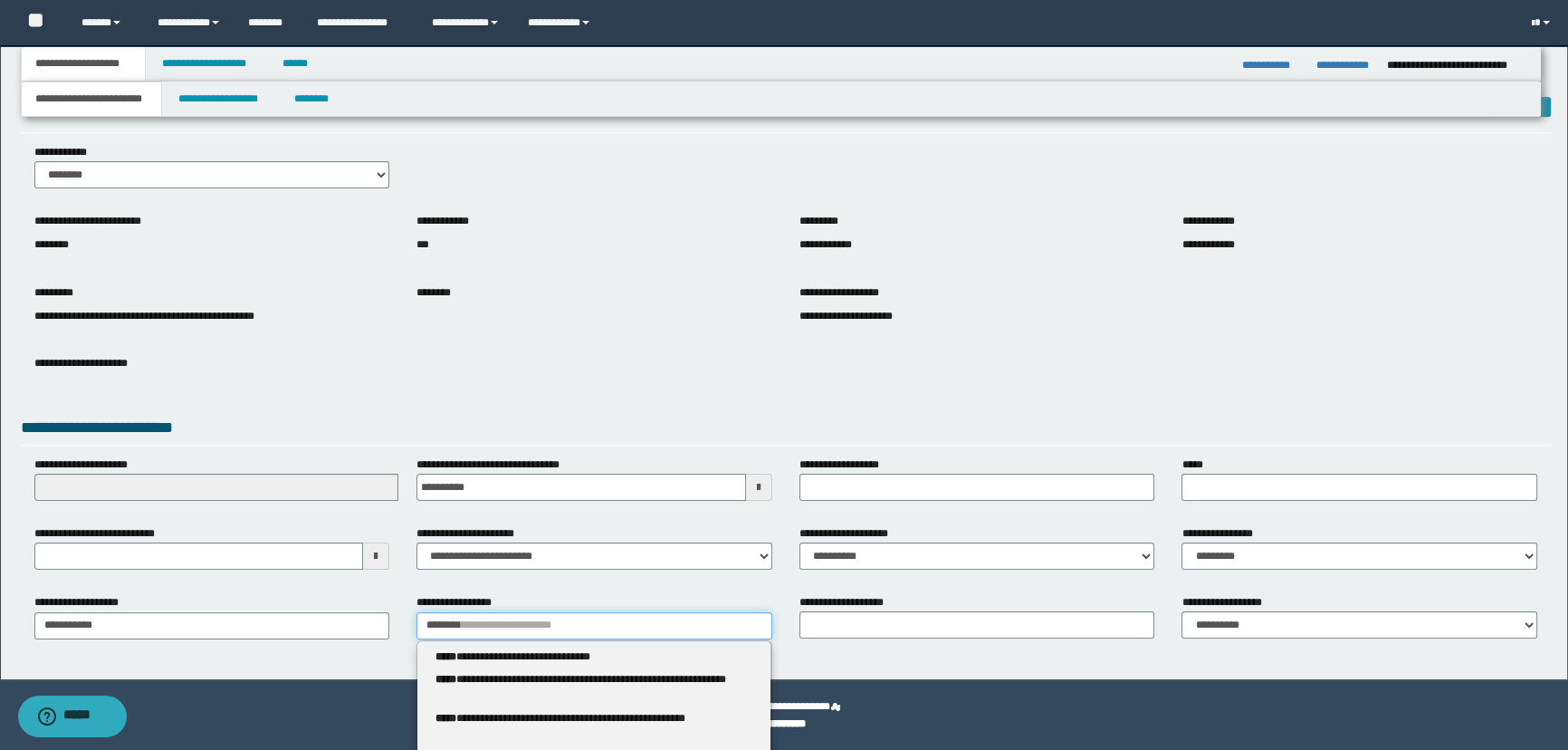 type 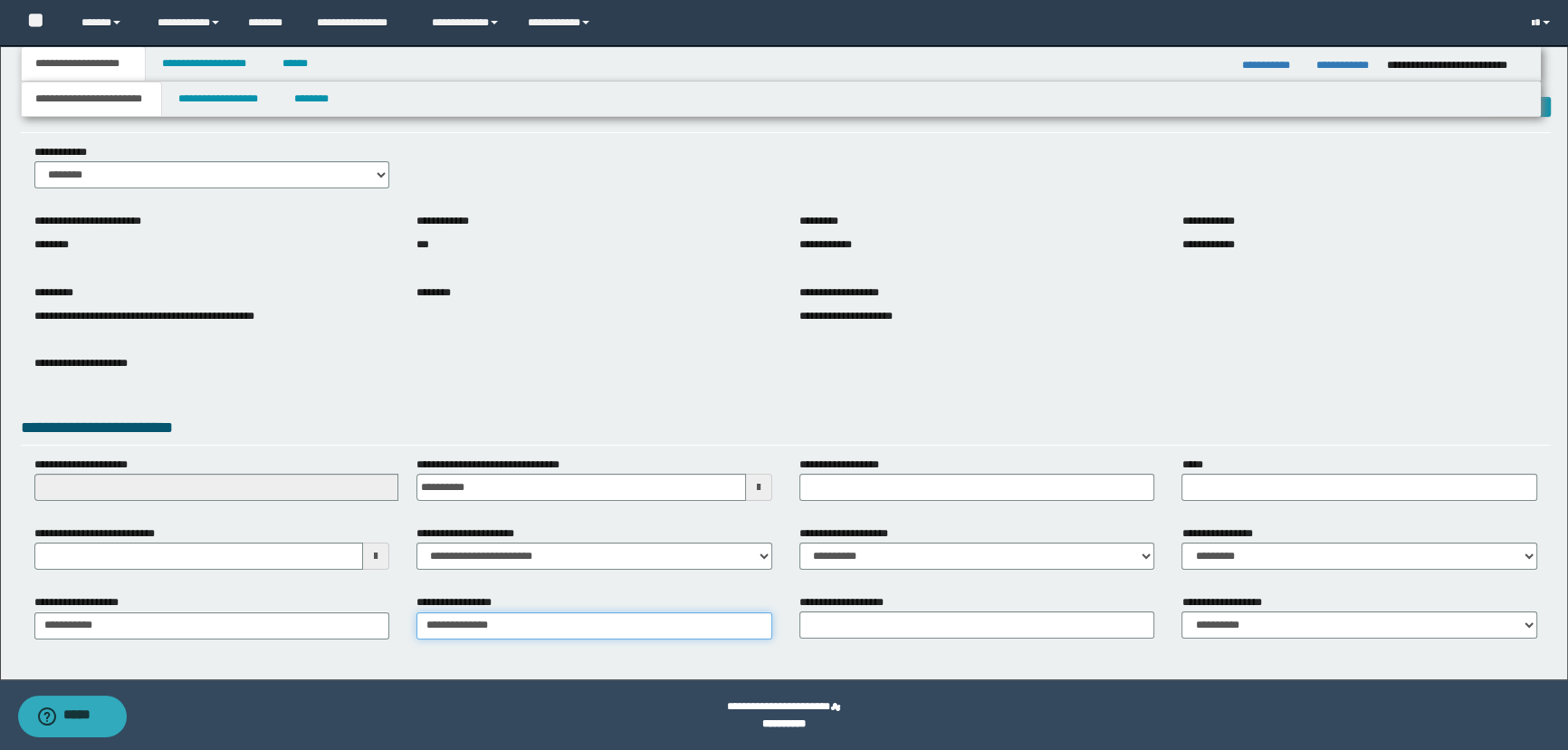 type on "**********" 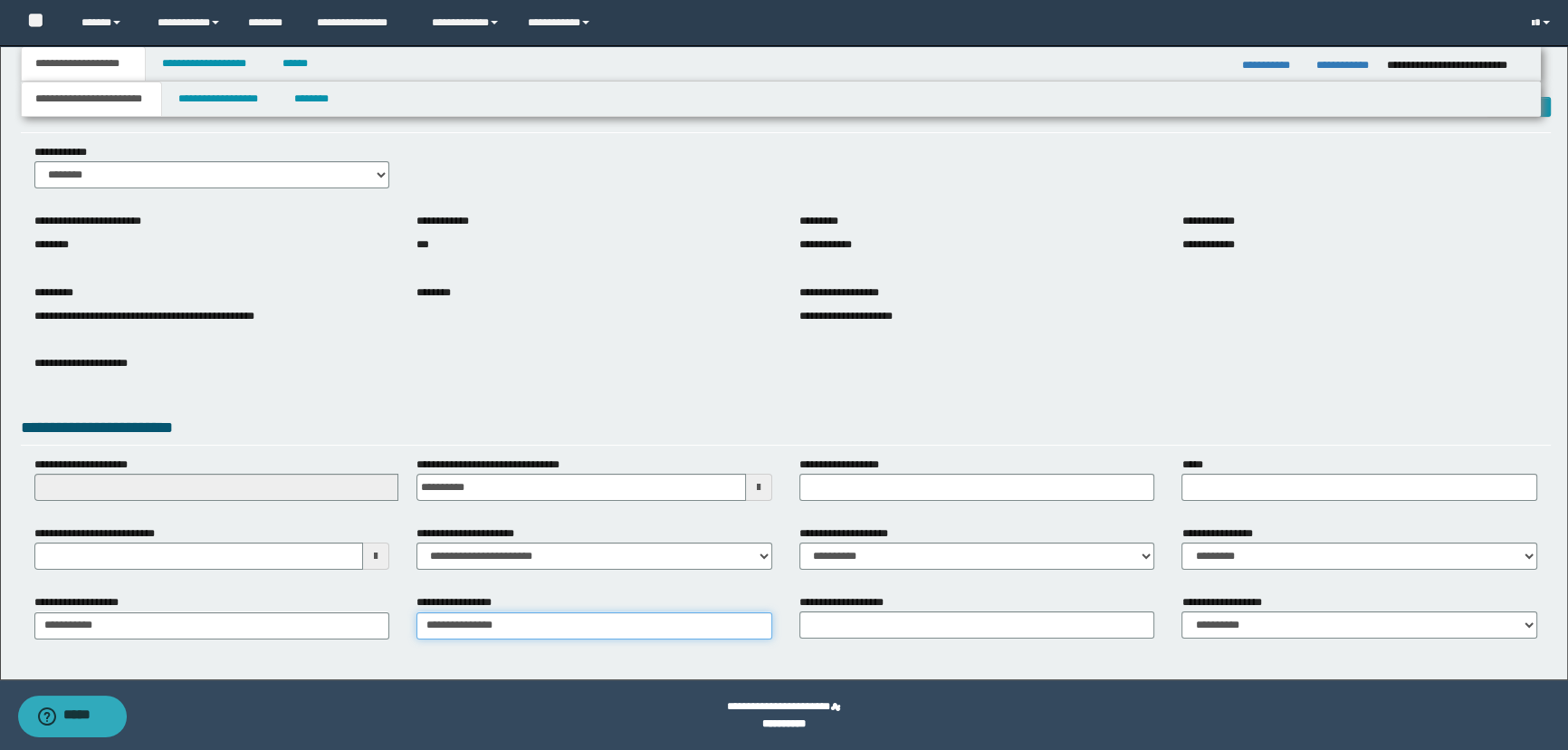 type on "**********" 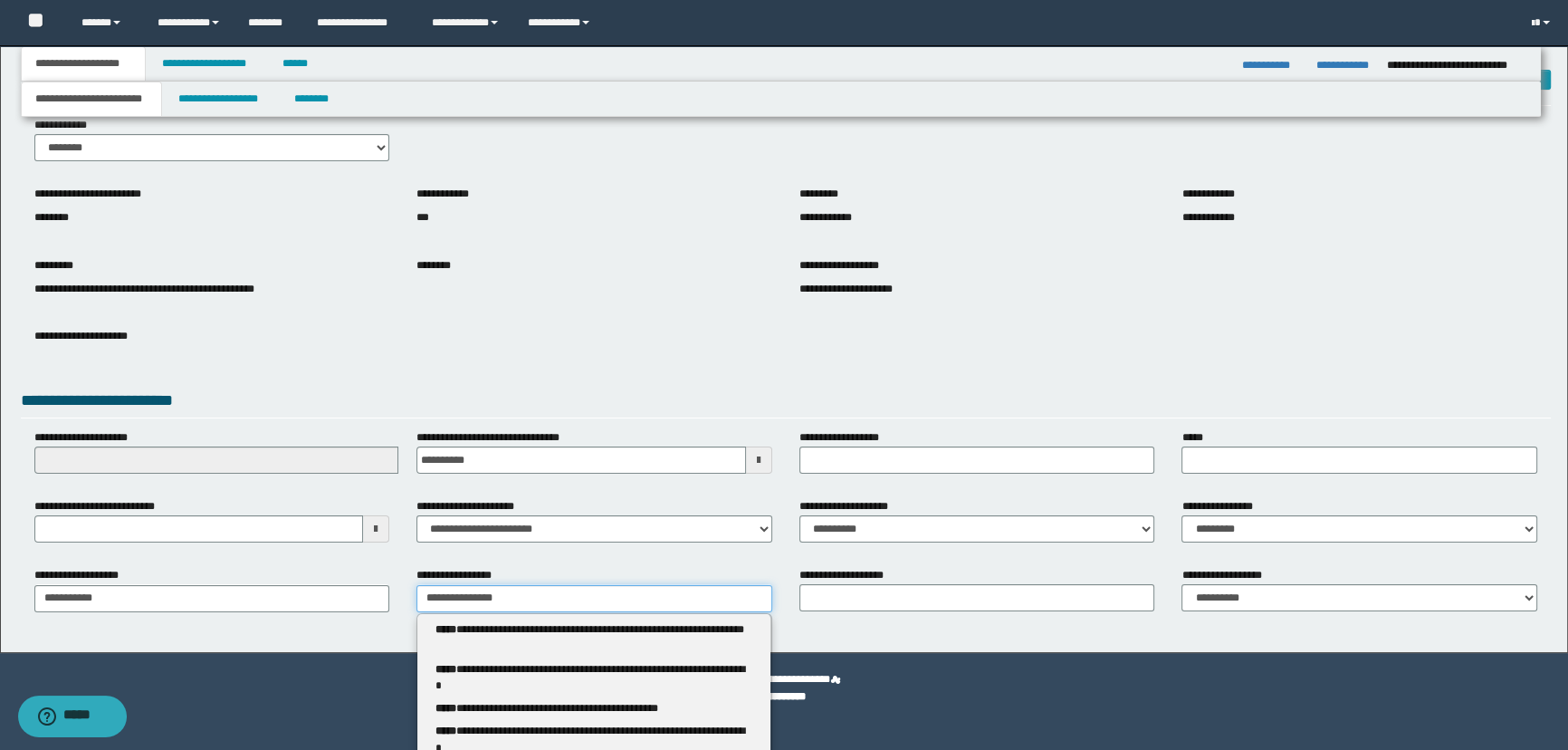 scroll, scrollTop: 91, scrollLeft: 0, axis: vertical 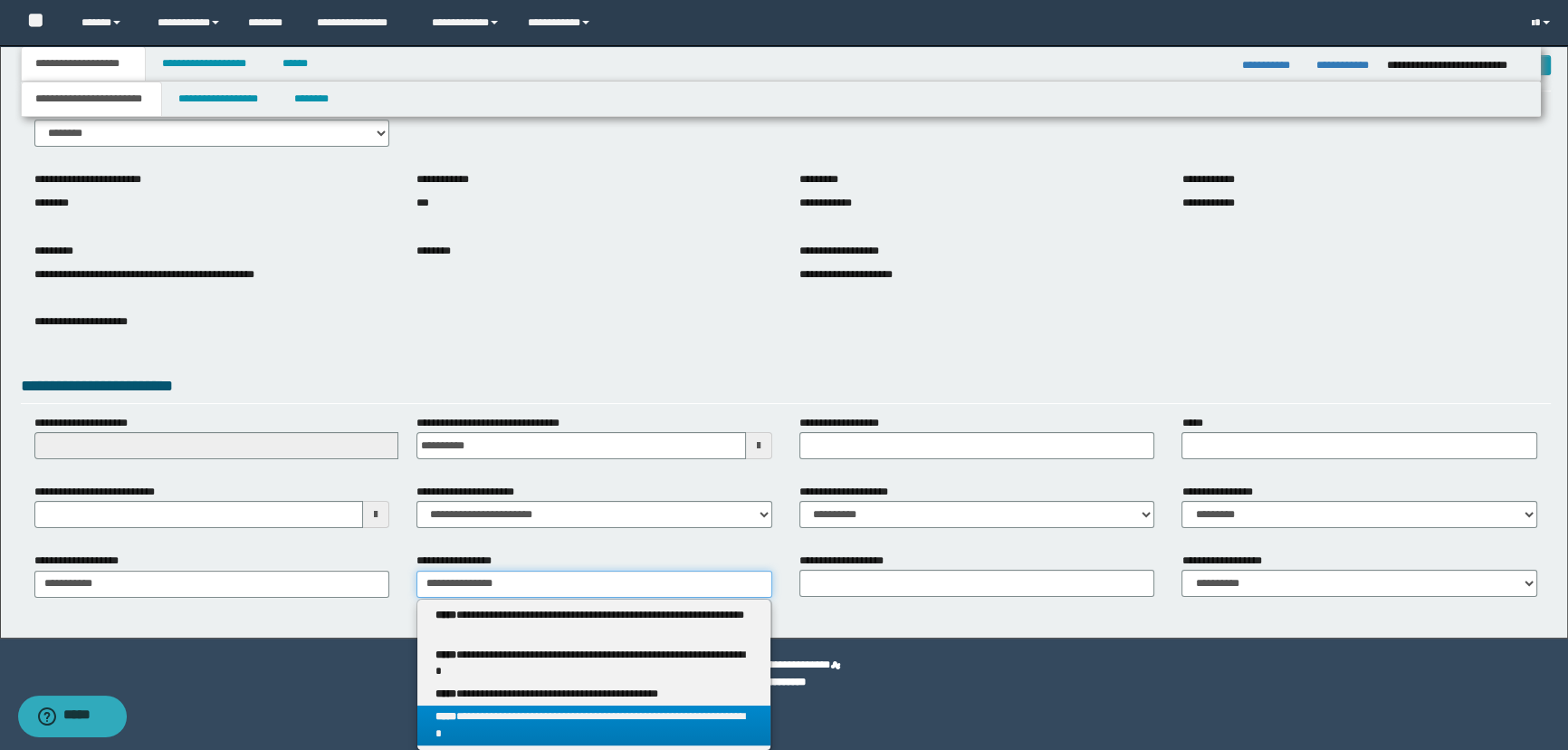 type on "**********" 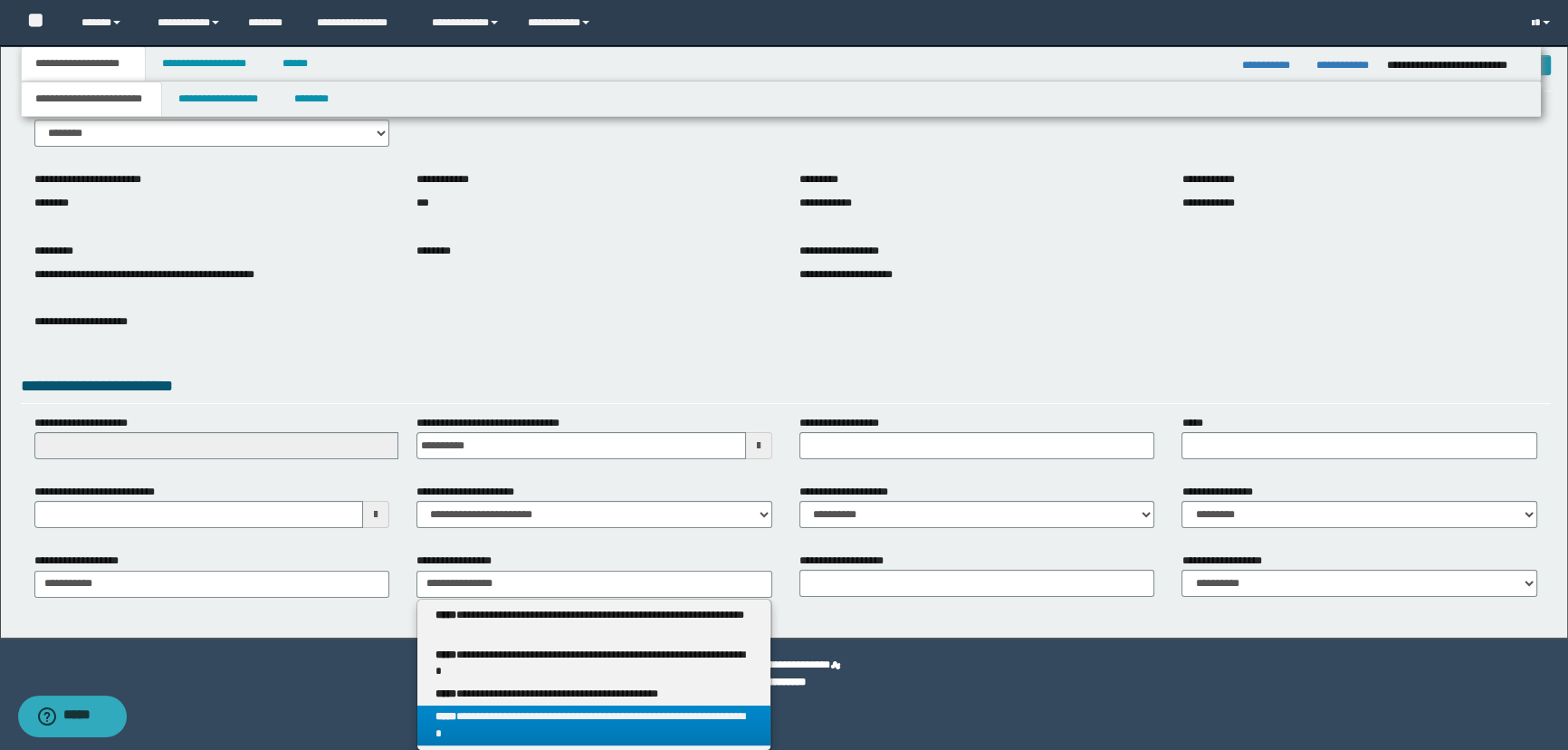 click on "**********" at bounding box center (594, 726) 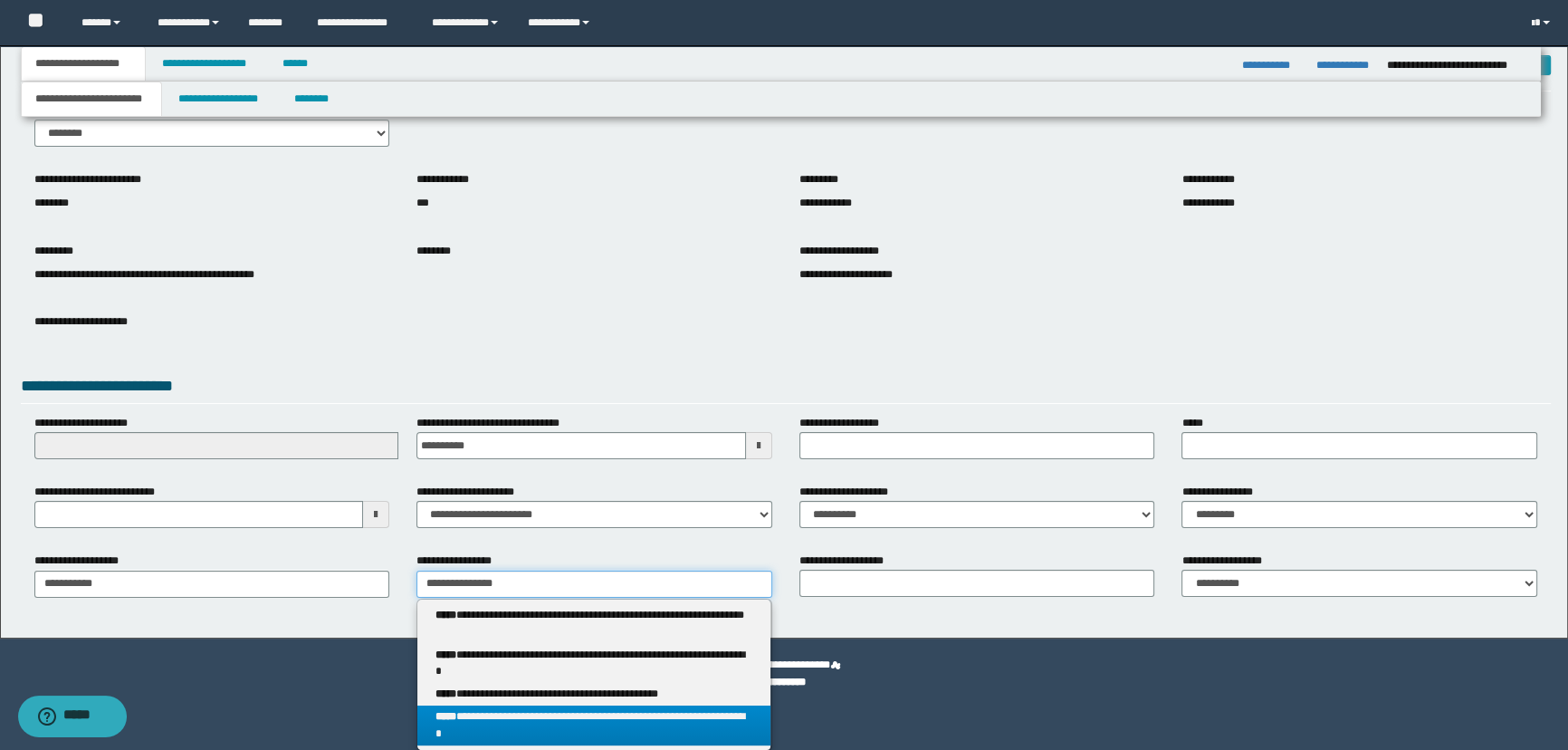 type 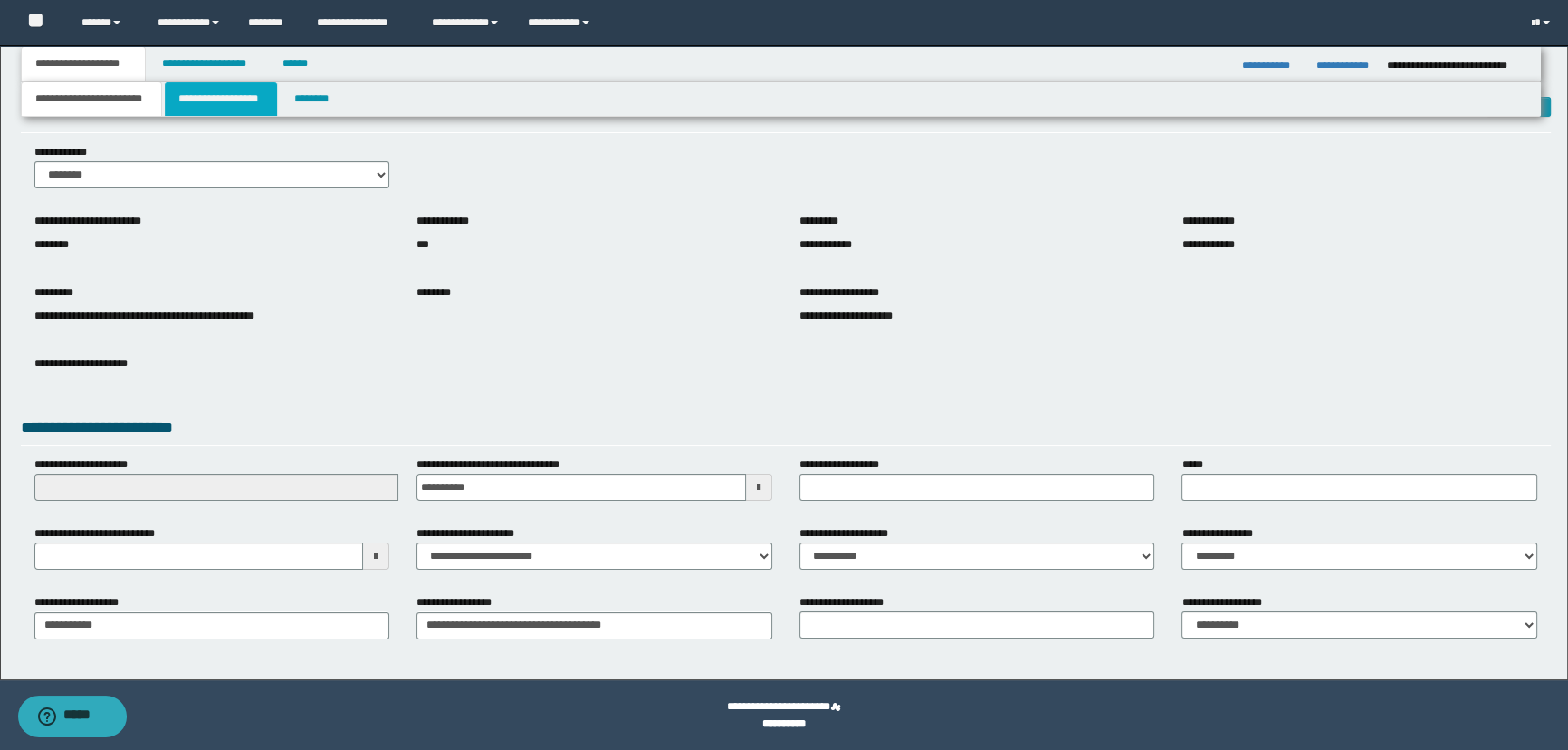 click on "**********" at bounding box center [221, 99] 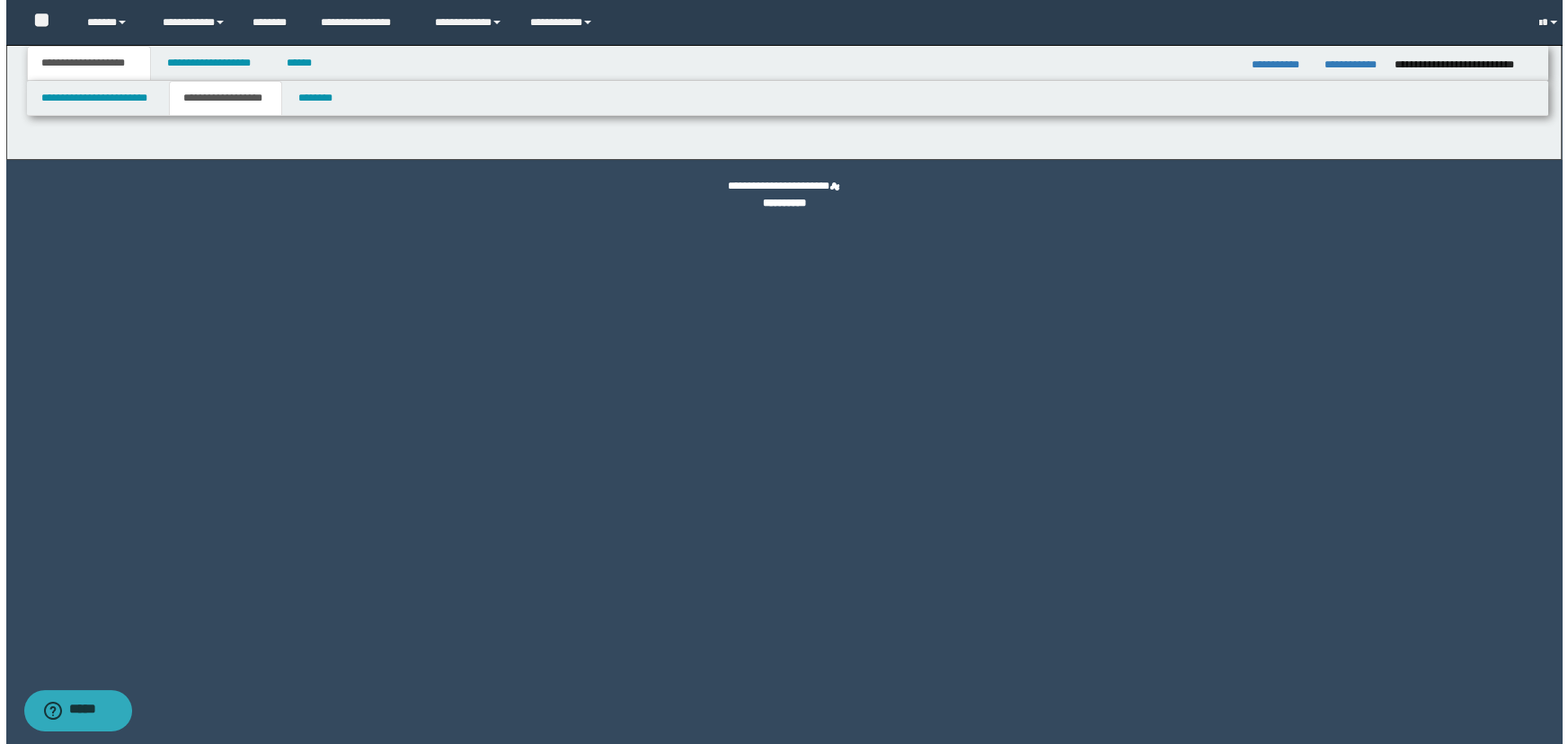 scroll, scrollTop: 0, scrollLeft: 0, axis: both 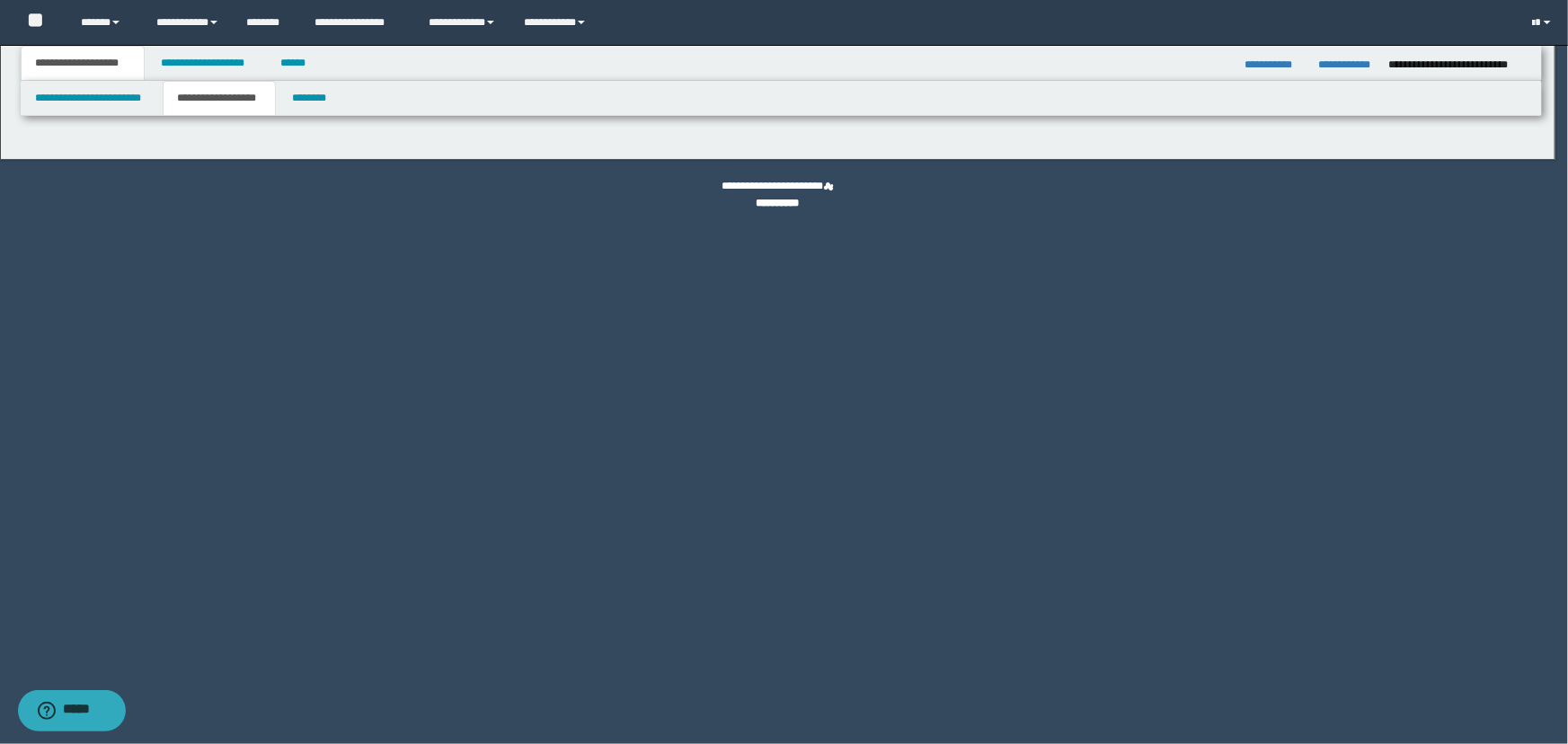 type on "********" 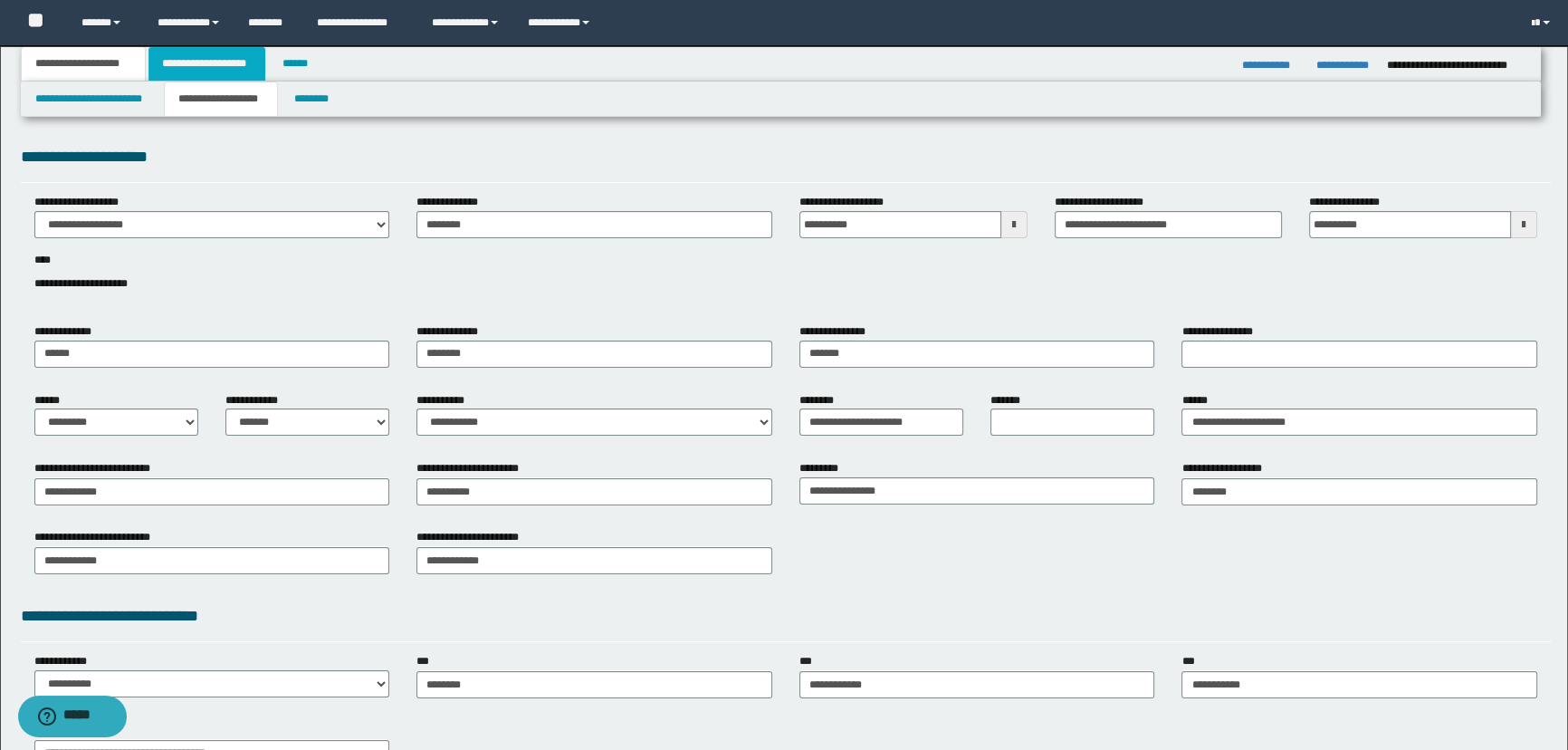 click on "**********" at bounding box center (206, 63) 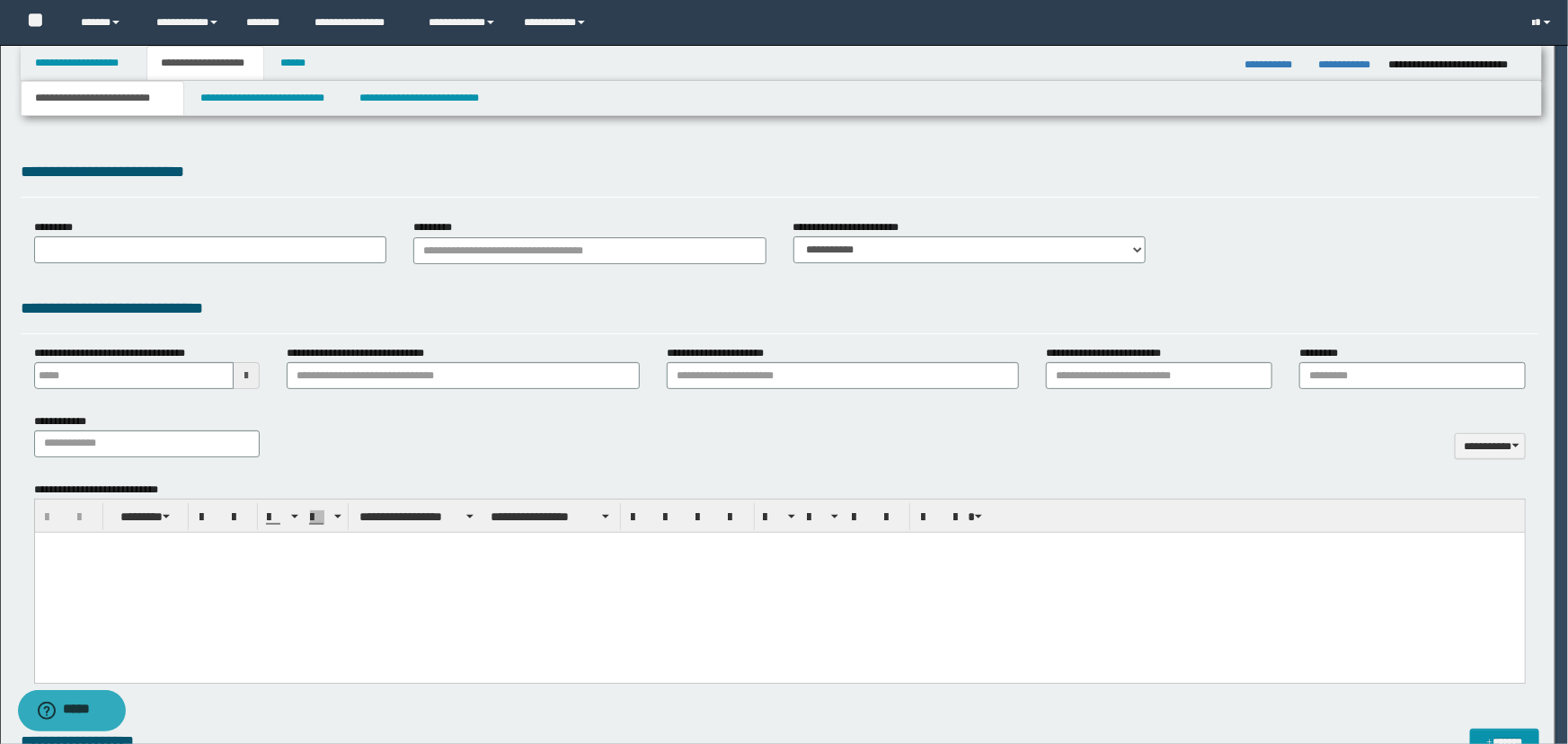 type on "**********" 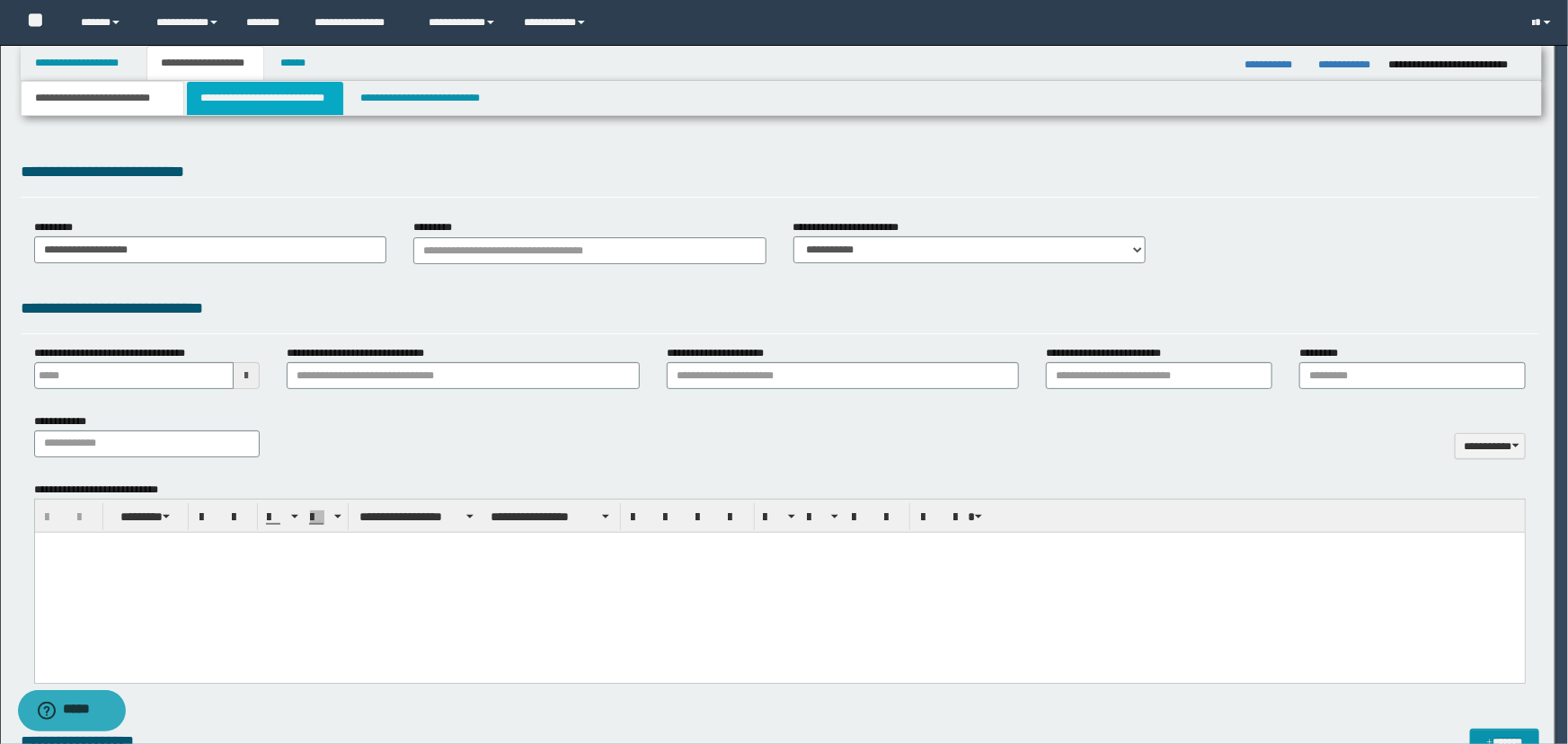 scroll, scrollTop: 0, scrollLeft: 0, axis: both 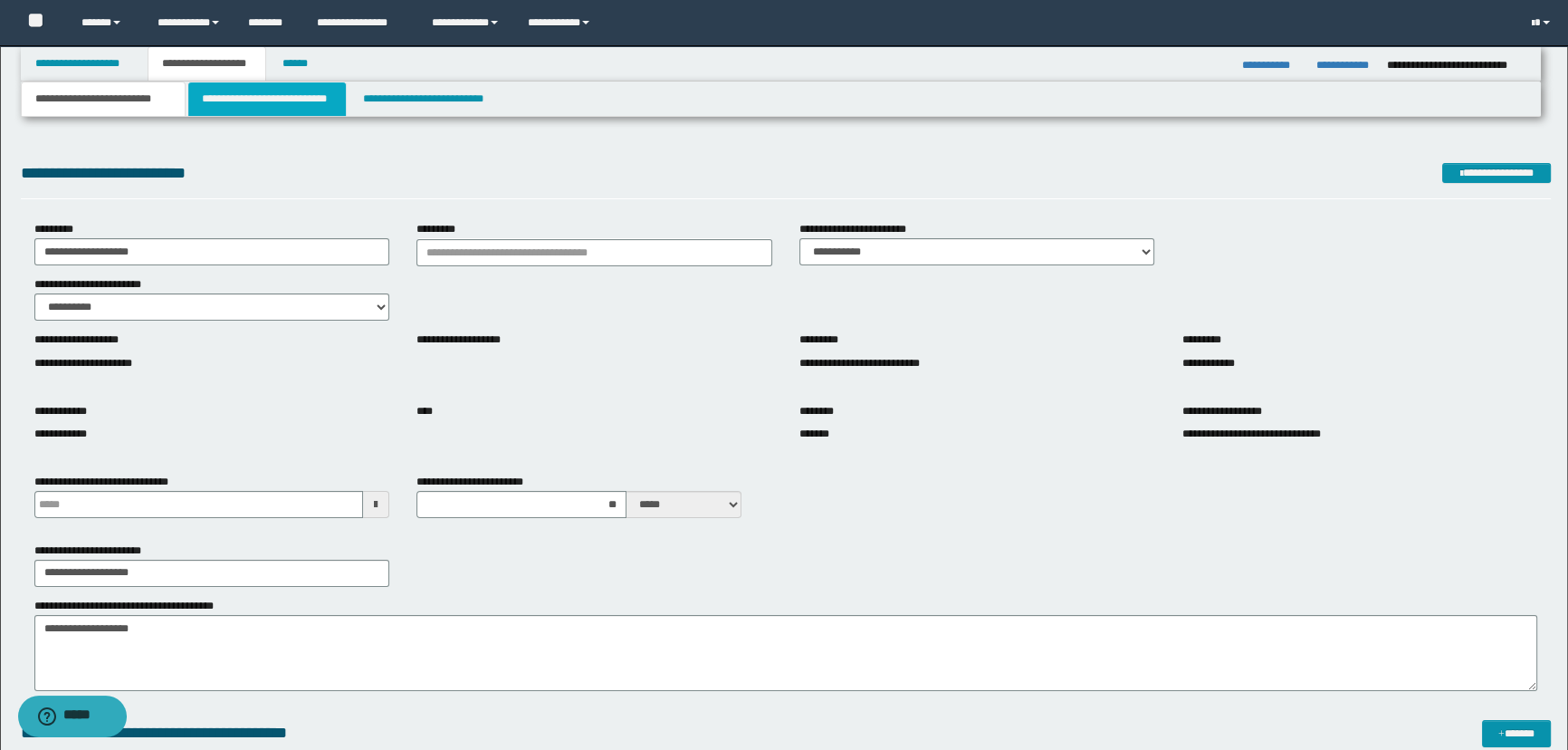 click on "**********" at bounding box center (266, 99) 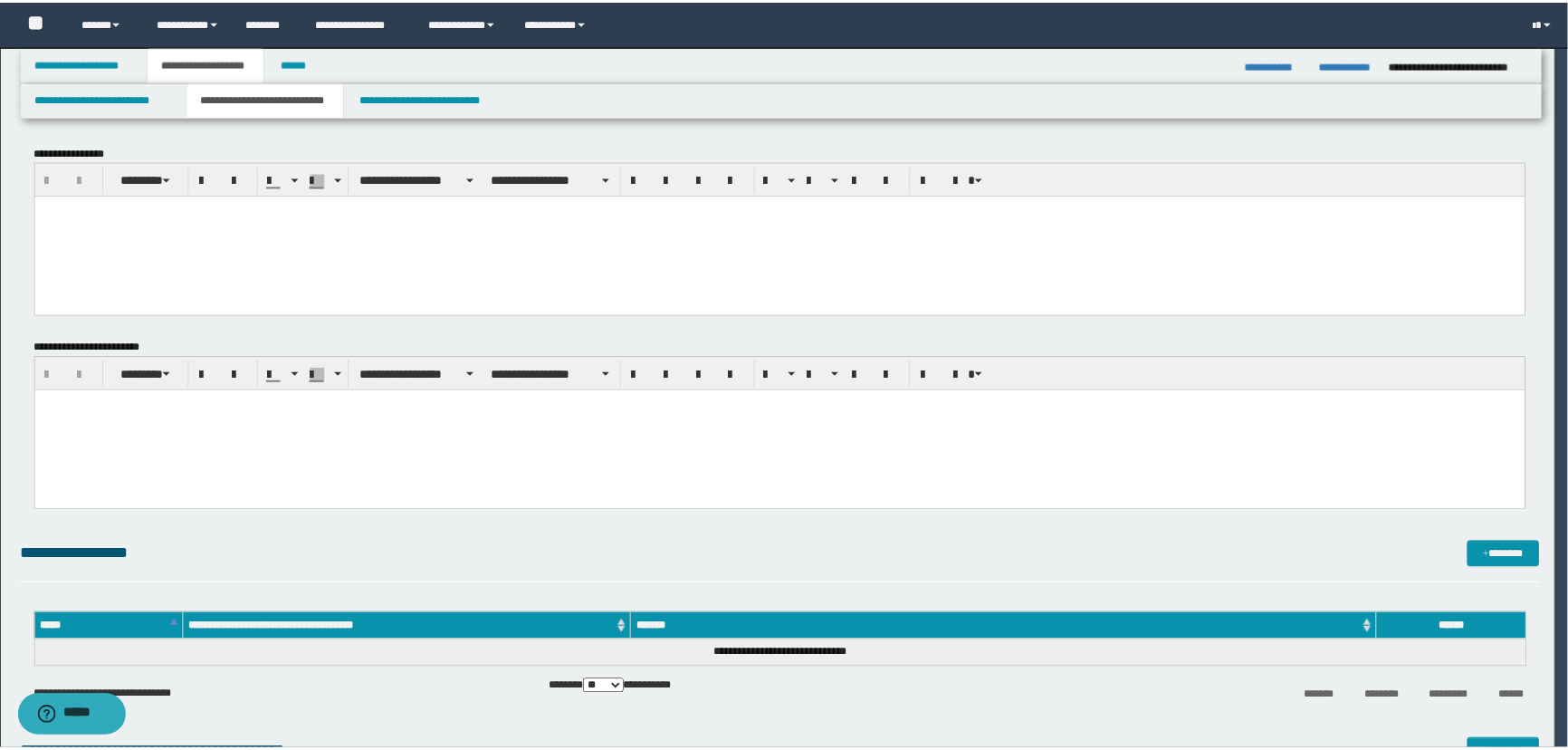 scroll, scrollTop: 0, scrollLeft: 0, axis: both 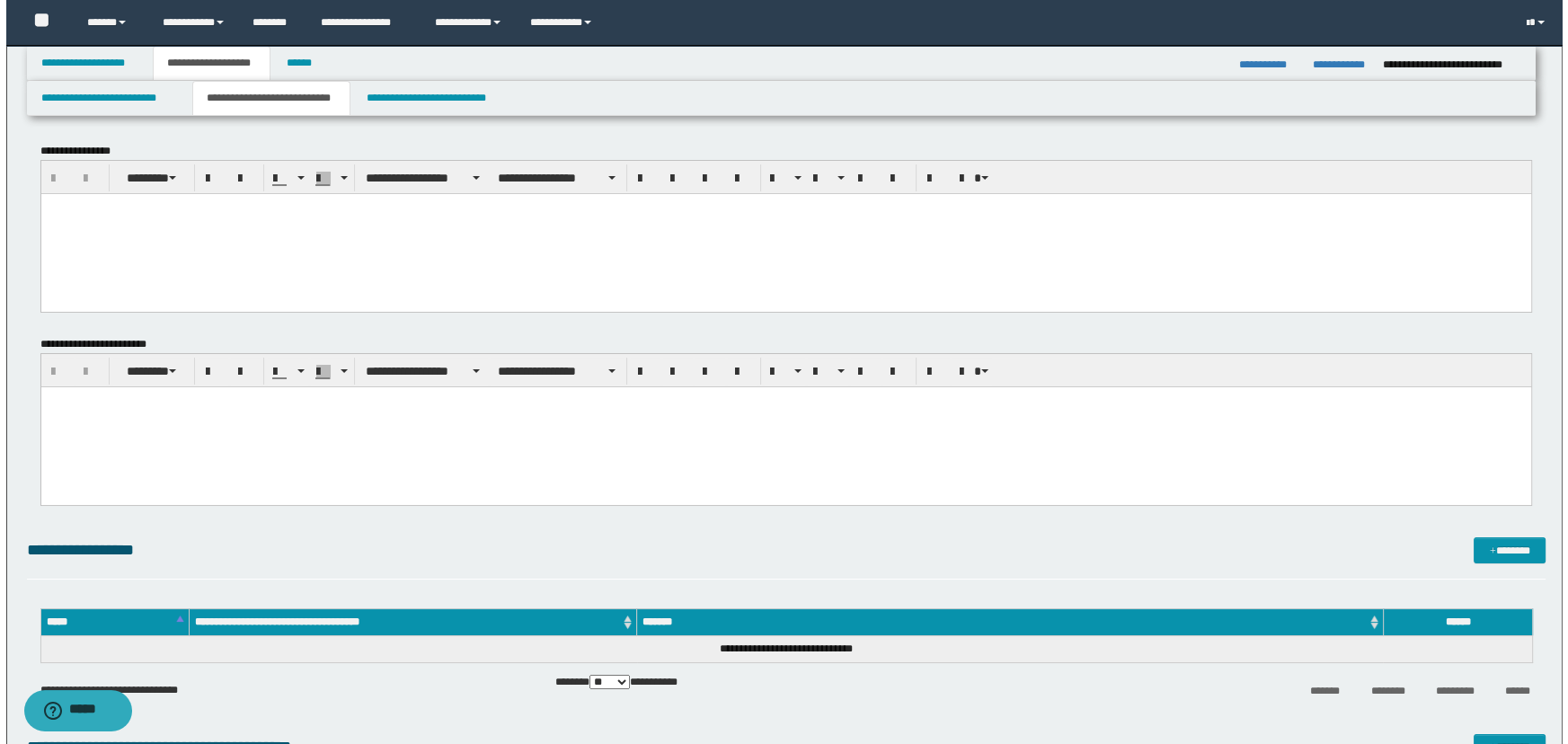 click at bounding box center [785, 229] 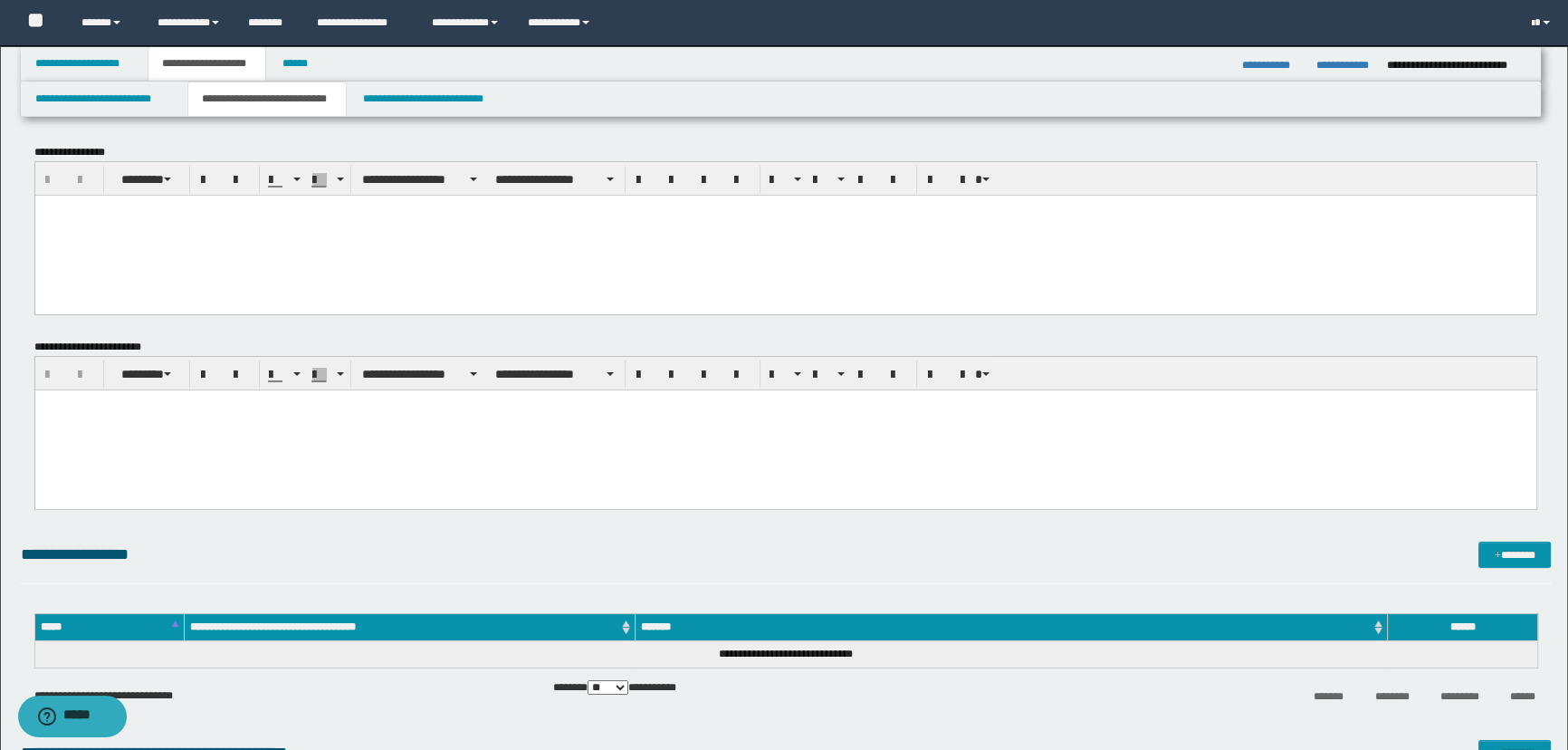 paste 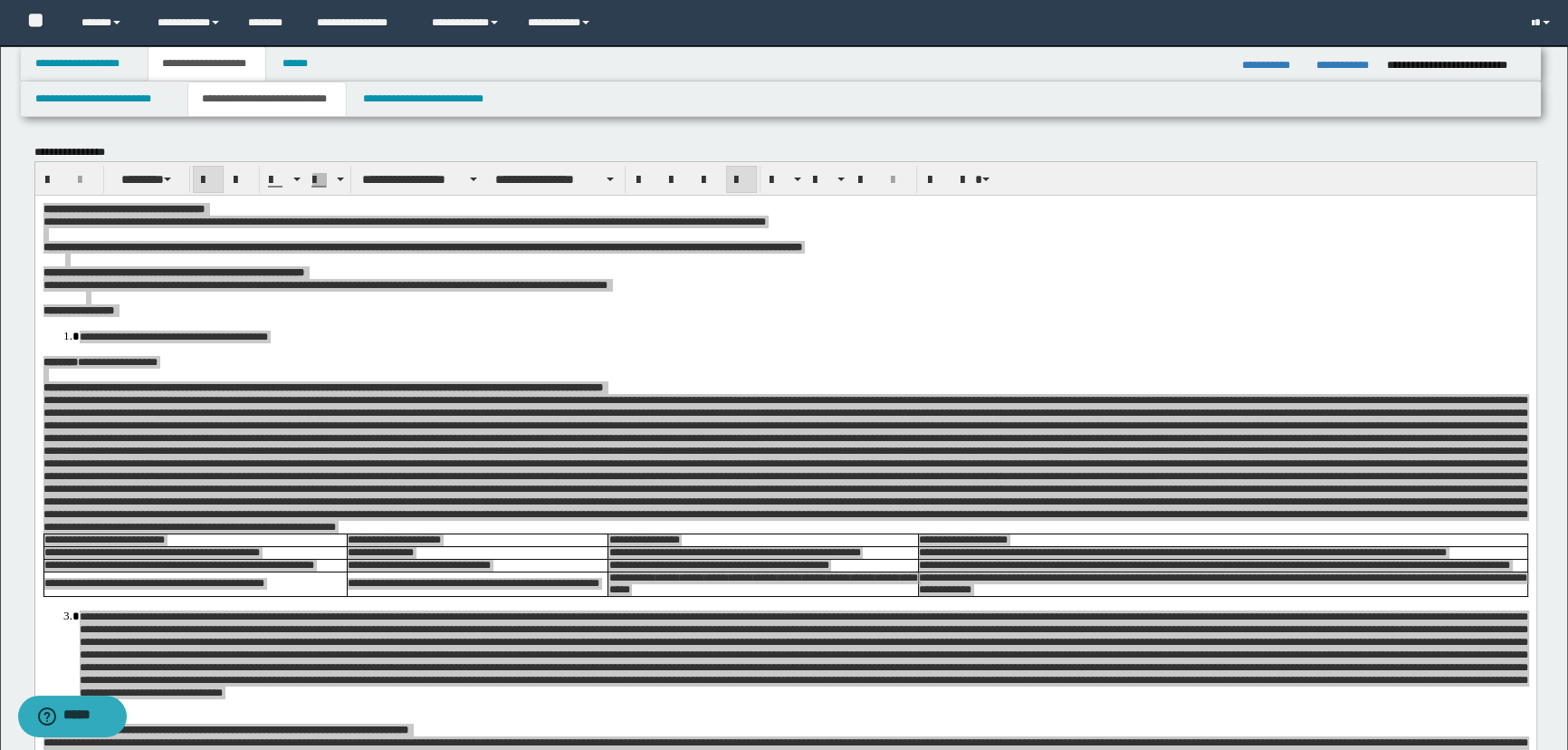 click on "**********" at bounding box center (786, 178) 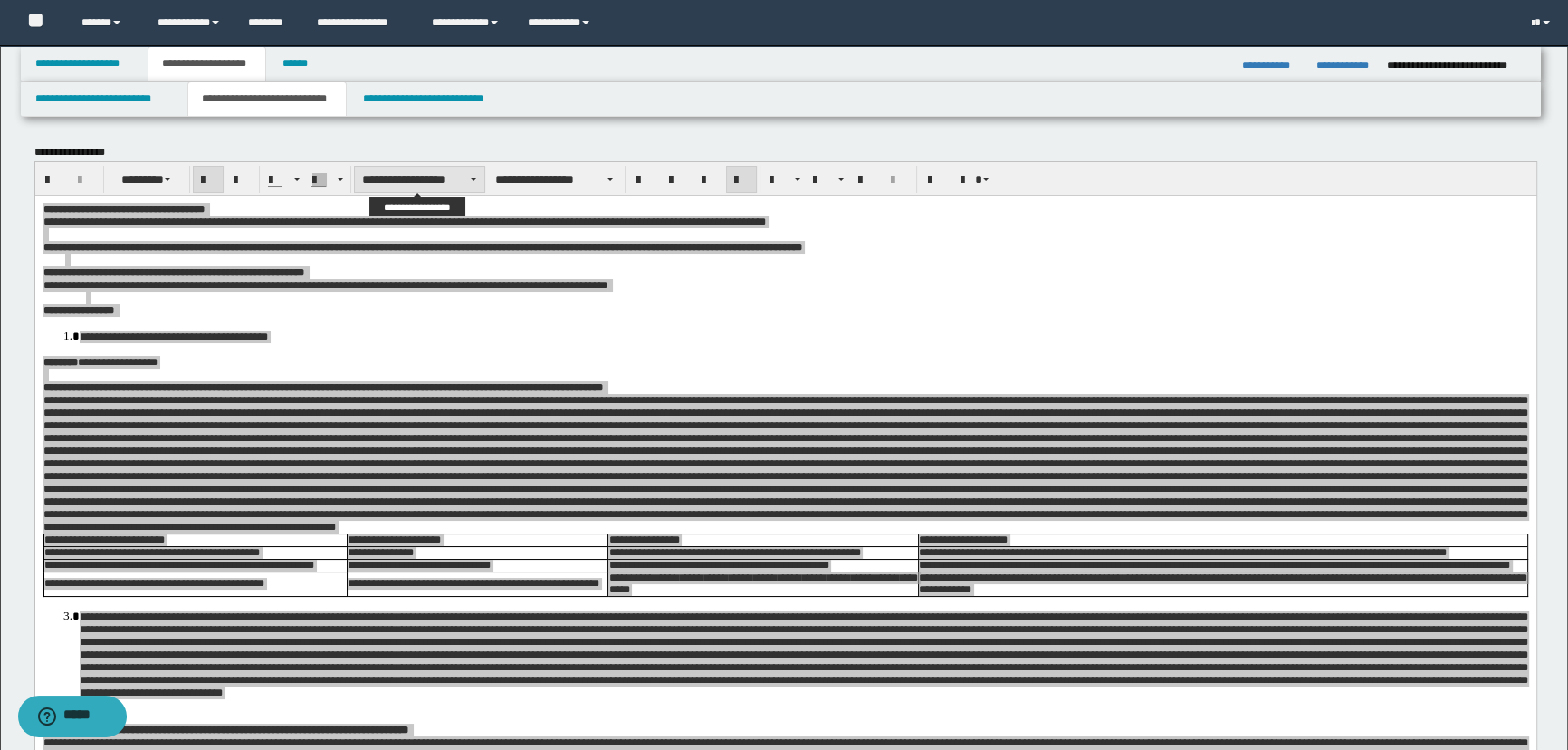 click on "**********" at bounding box center (419, 179) 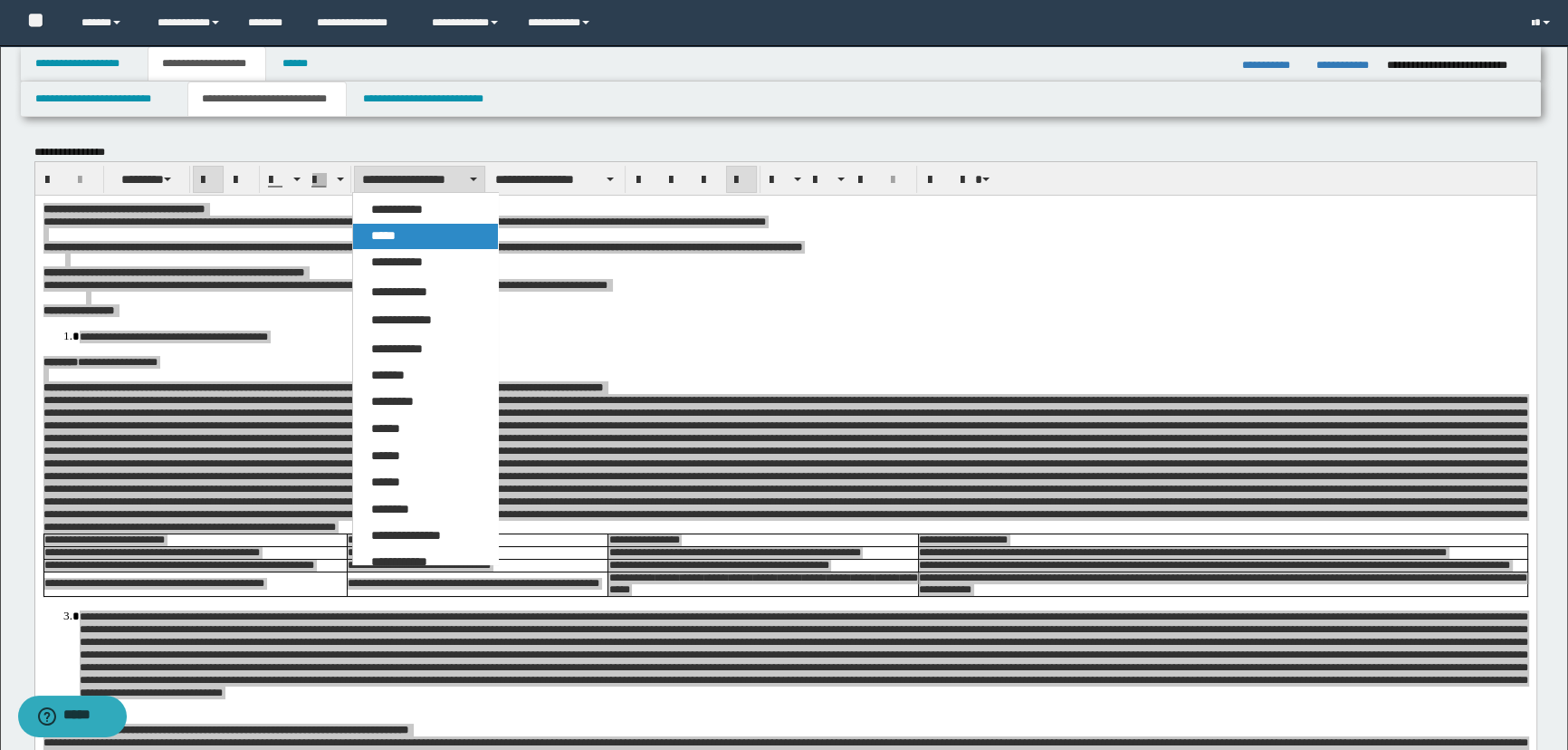 click on "*****" at bounding box center (383, 236) 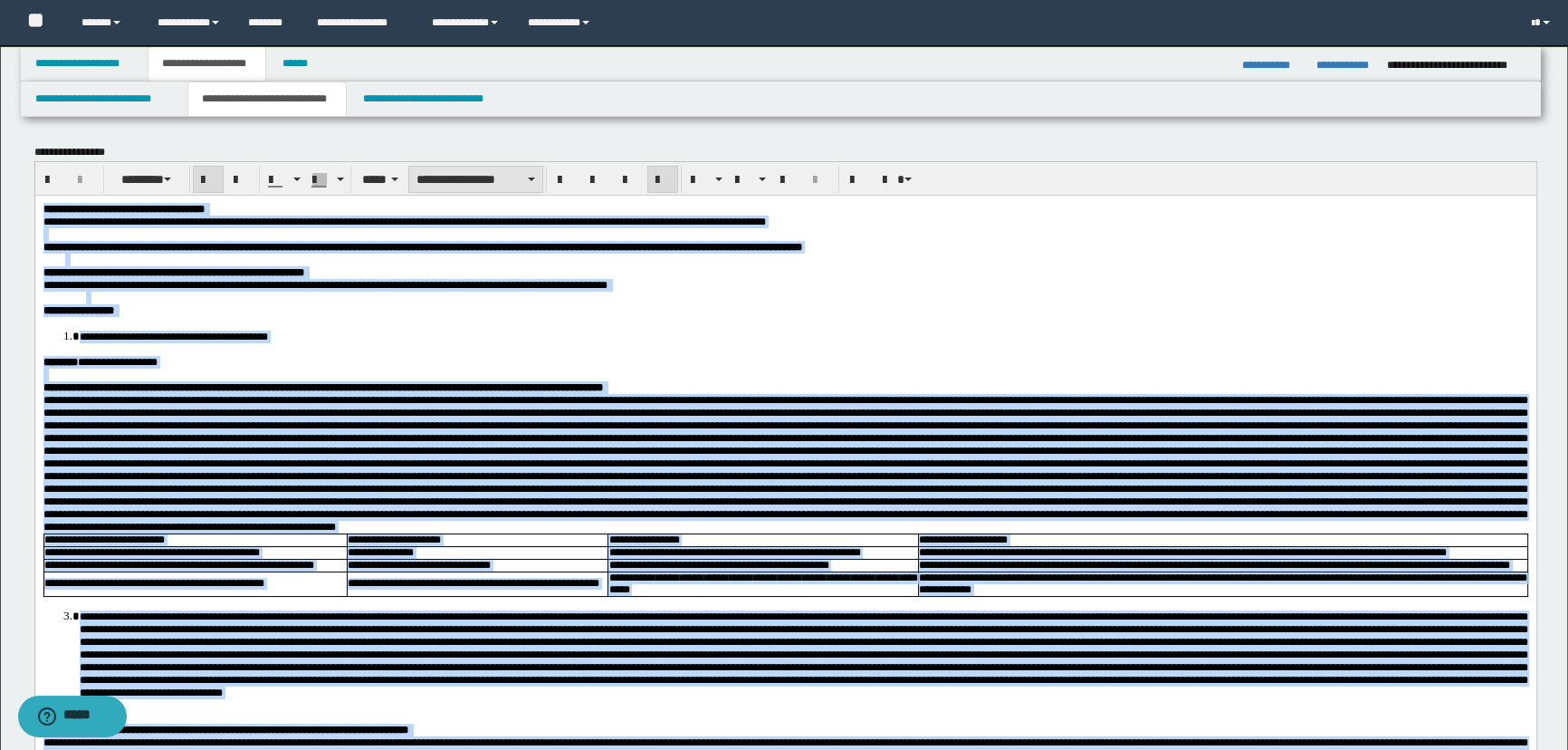 click on "**********" at bounding box center (475, 179) 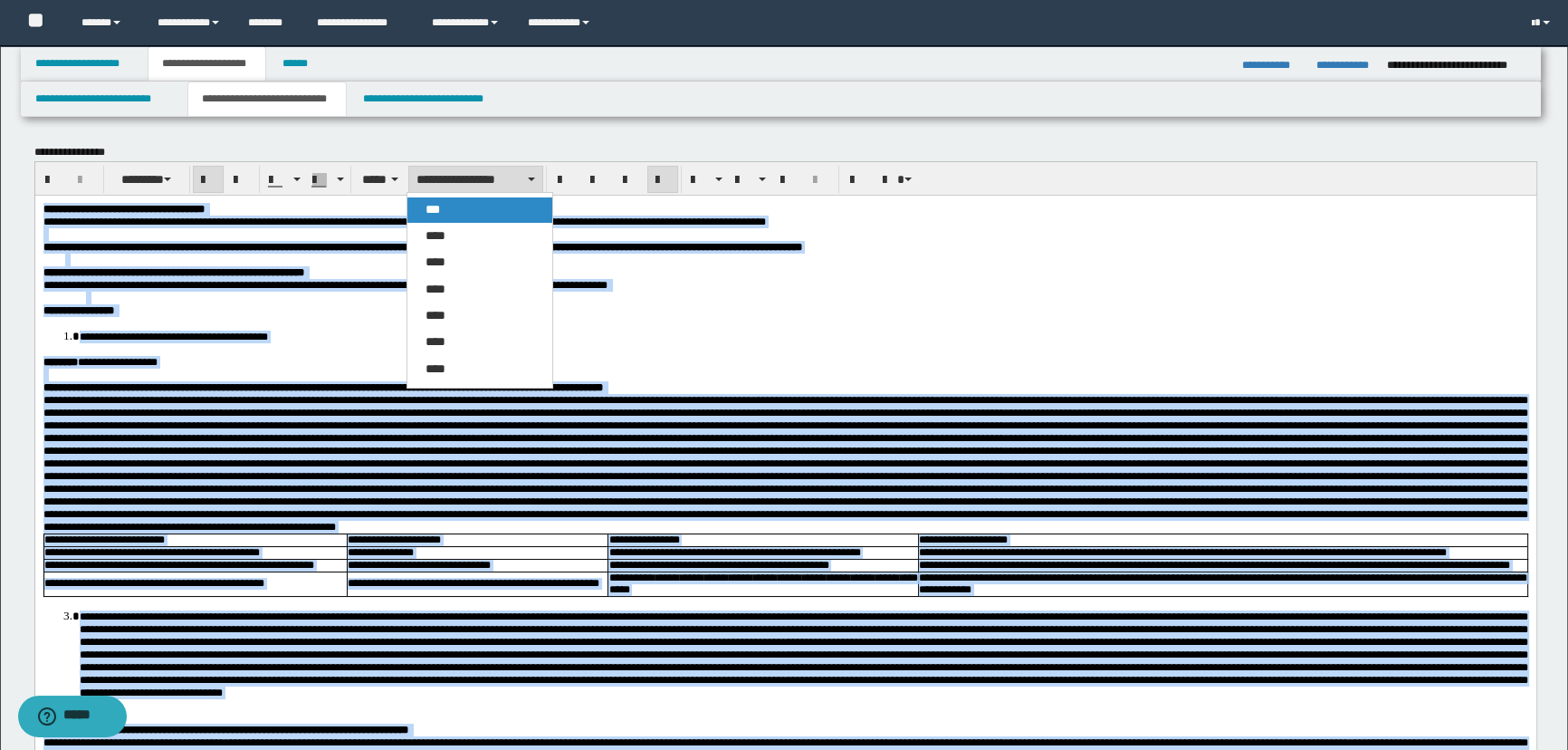 click on "***" at bounding box center (480, 210) 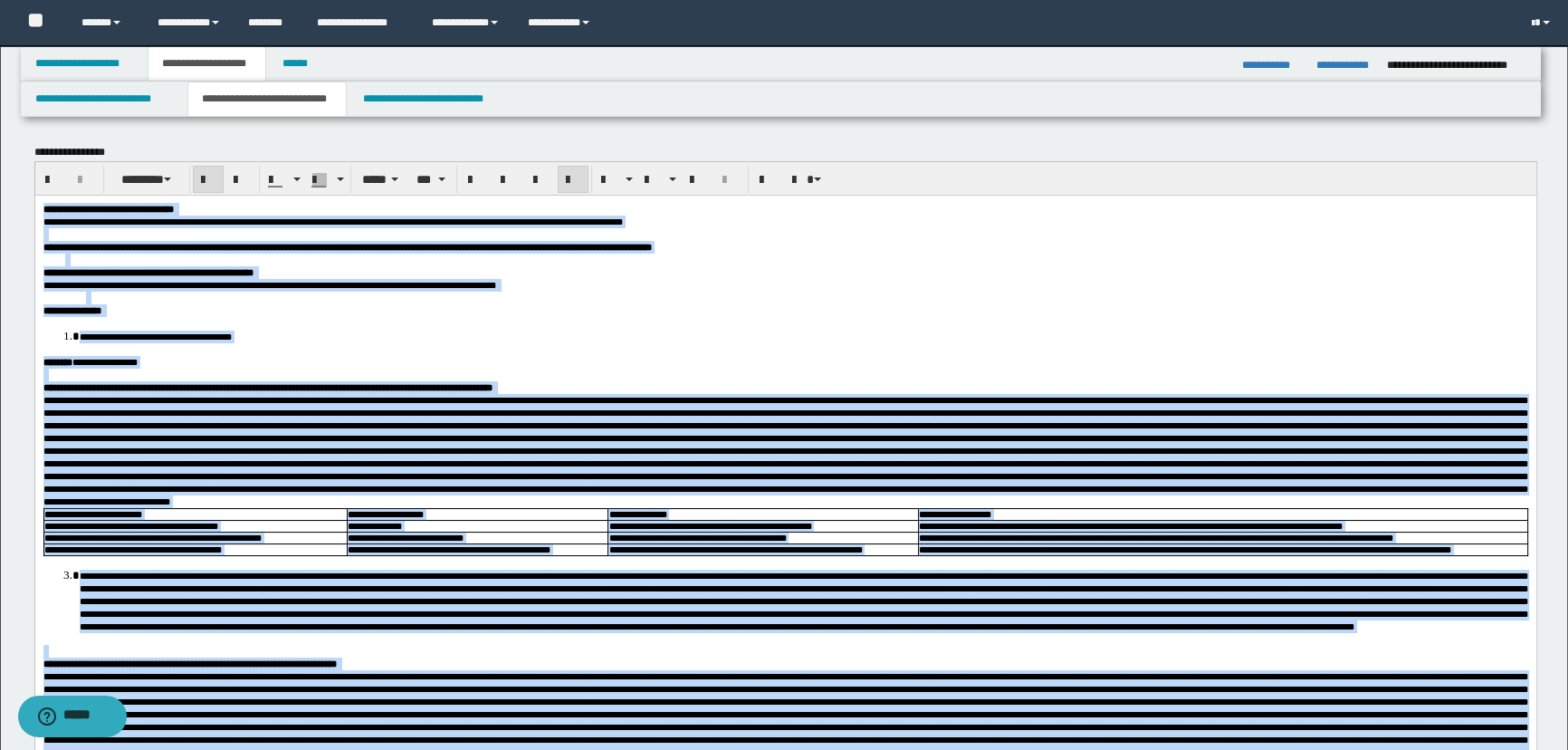 click at bounding box center (573, 180) 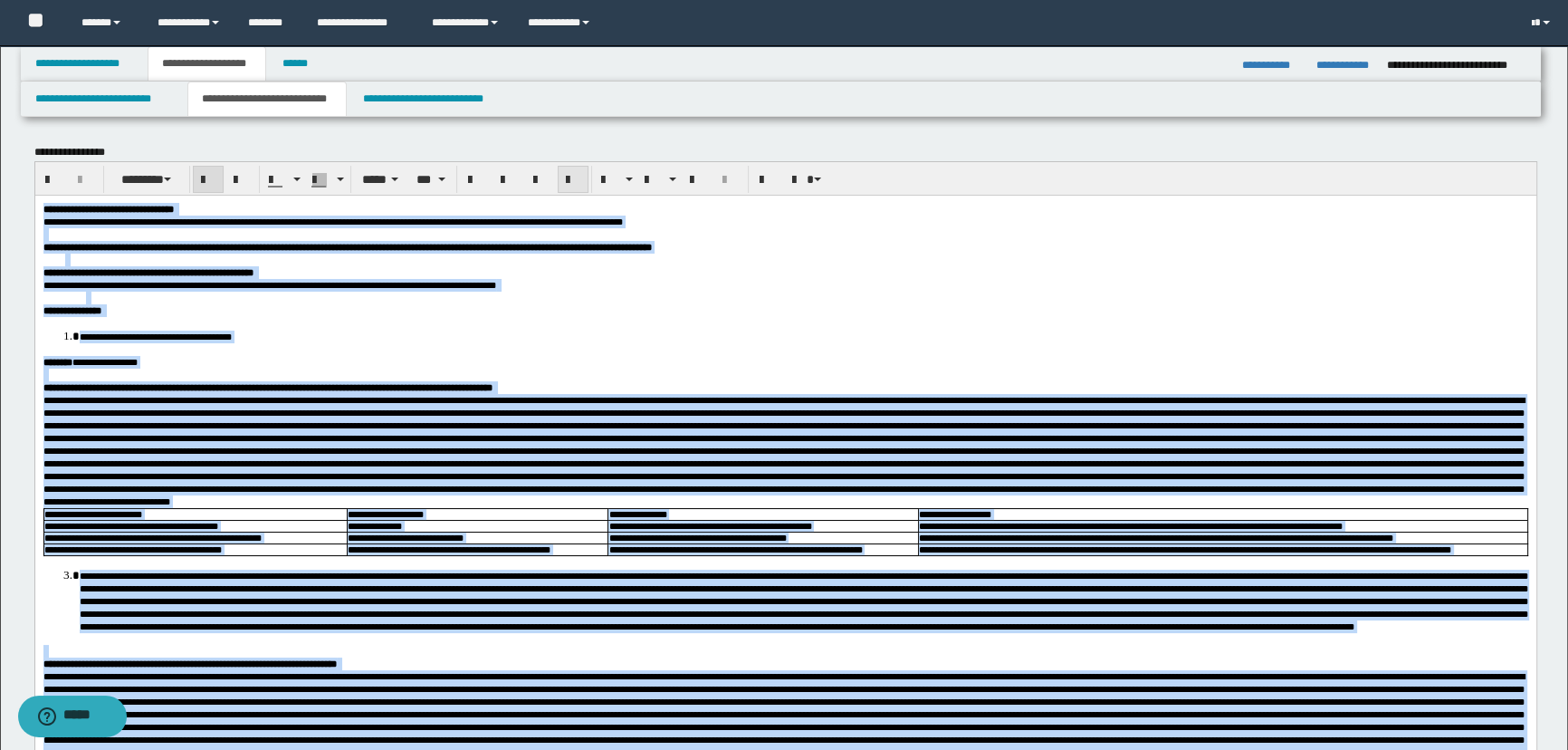 click at bounding box center [573, 180] 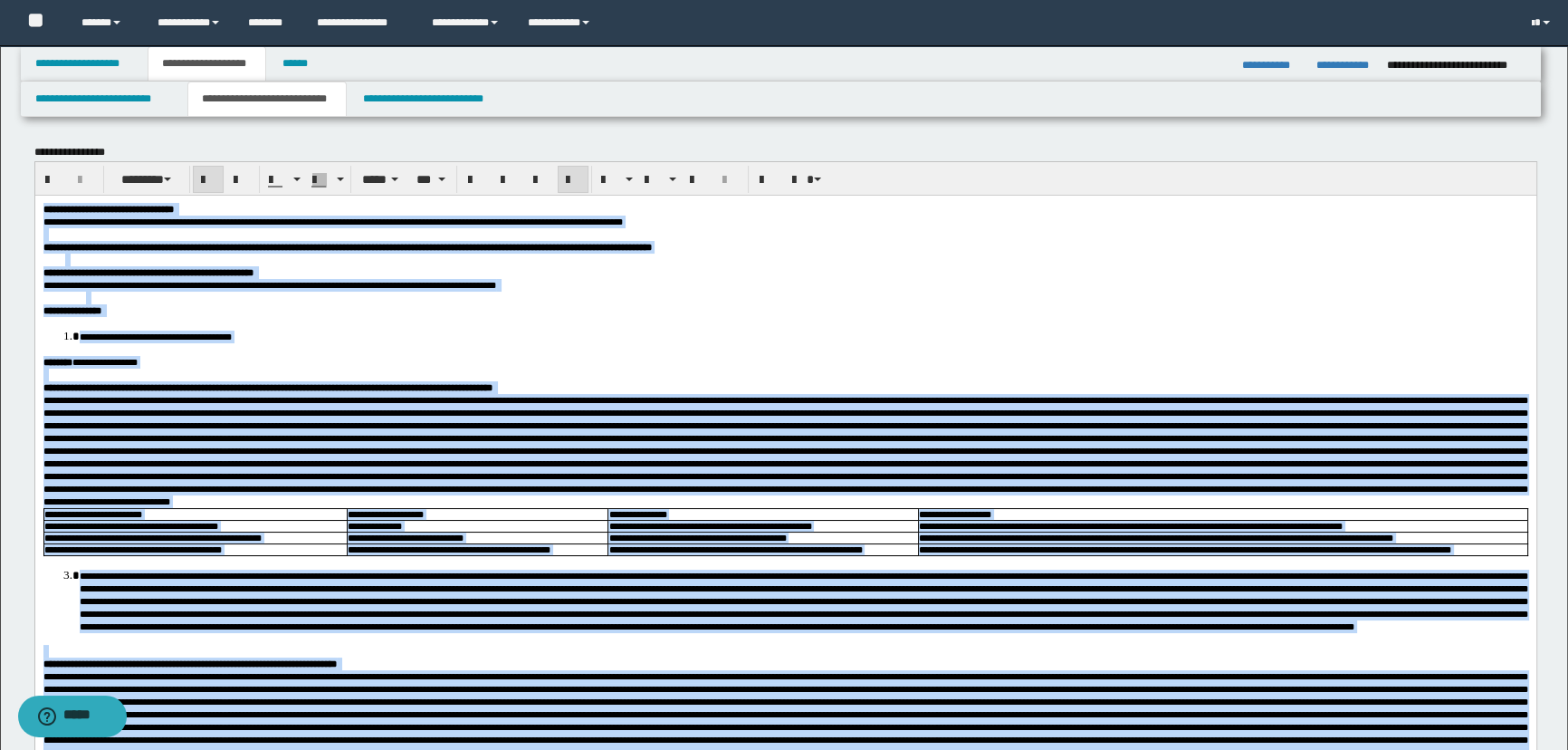 click at bounding box center [785, 234] 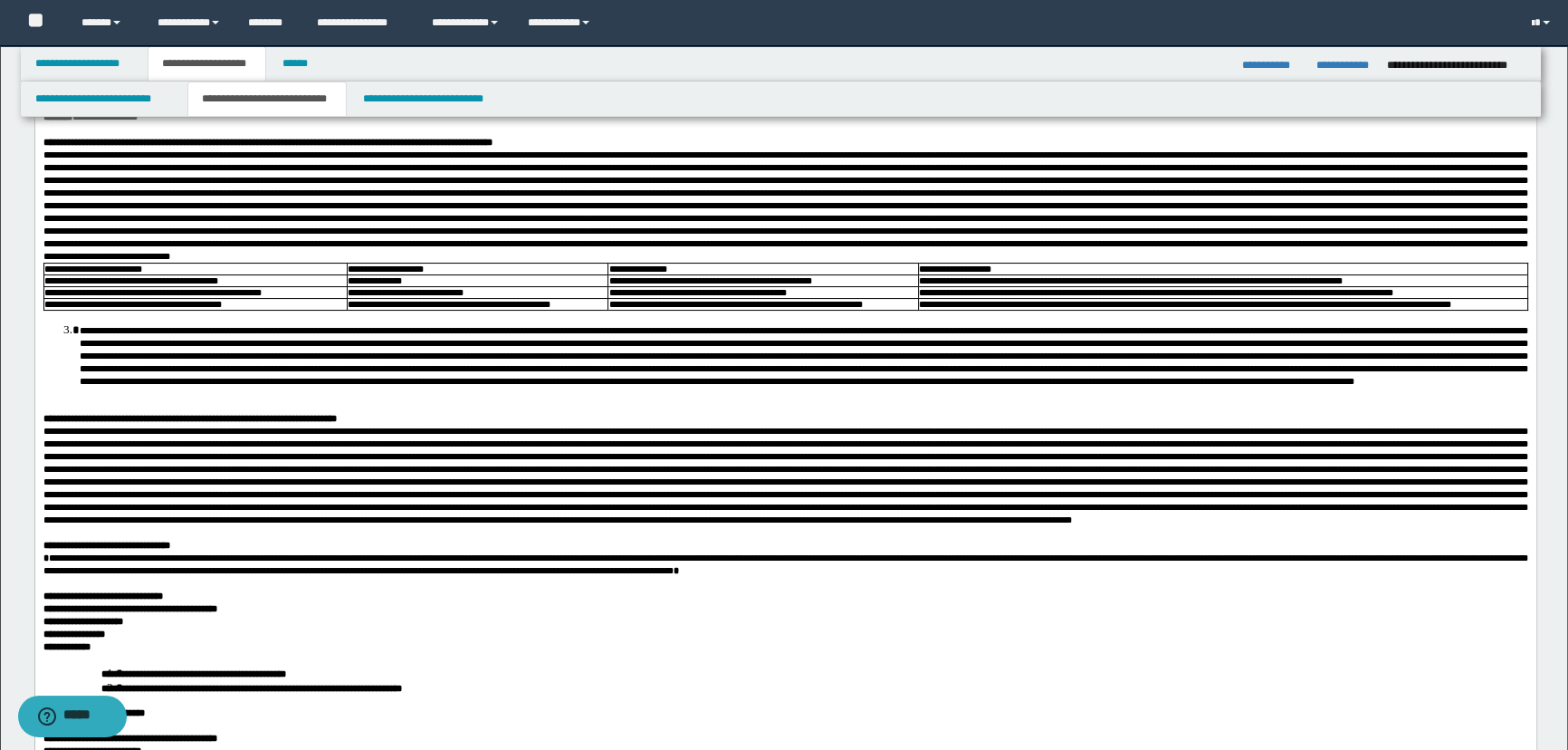 scroll, scrollTop: 246, scrollLeft: 0, axis: vertical 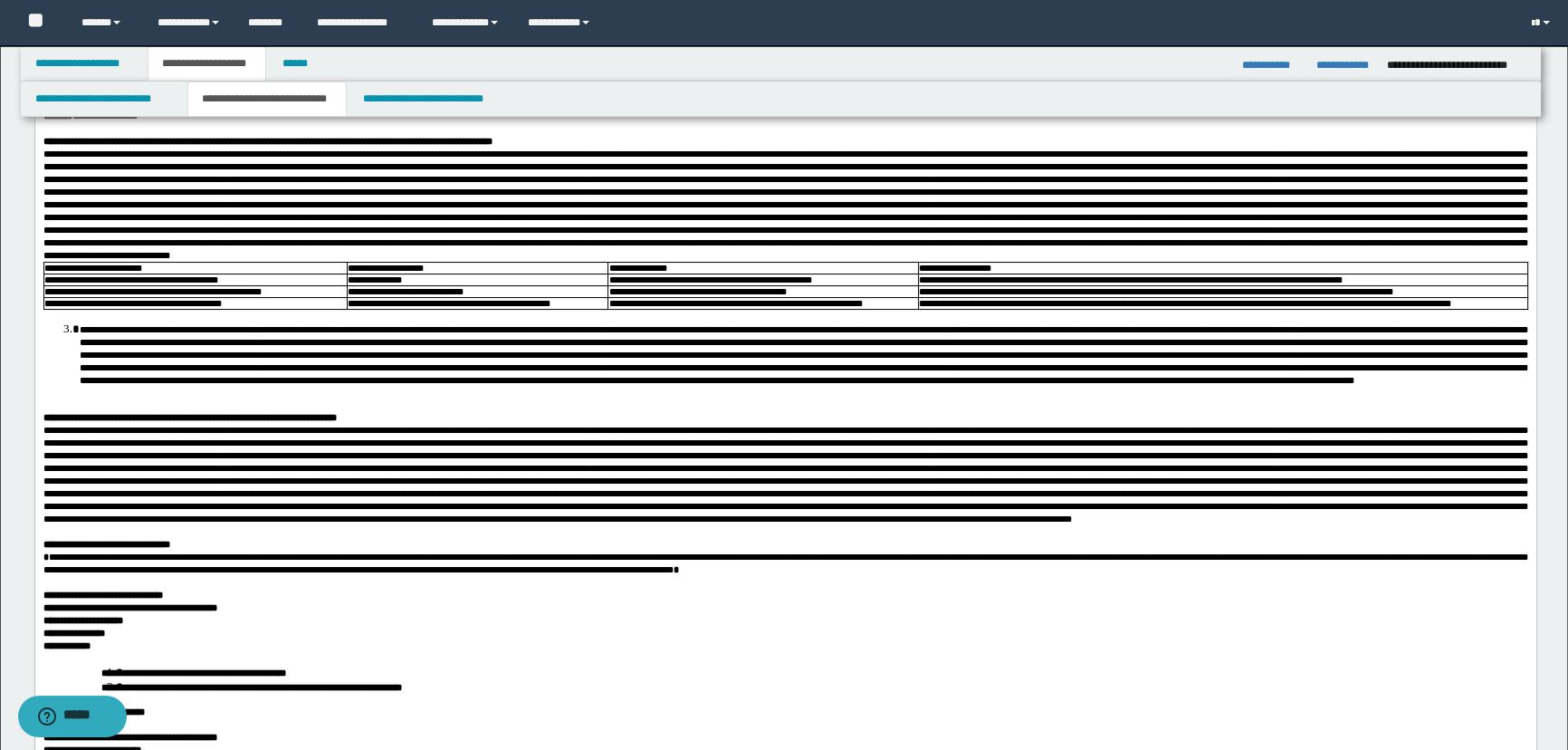 click at bounding box center [803, 354] 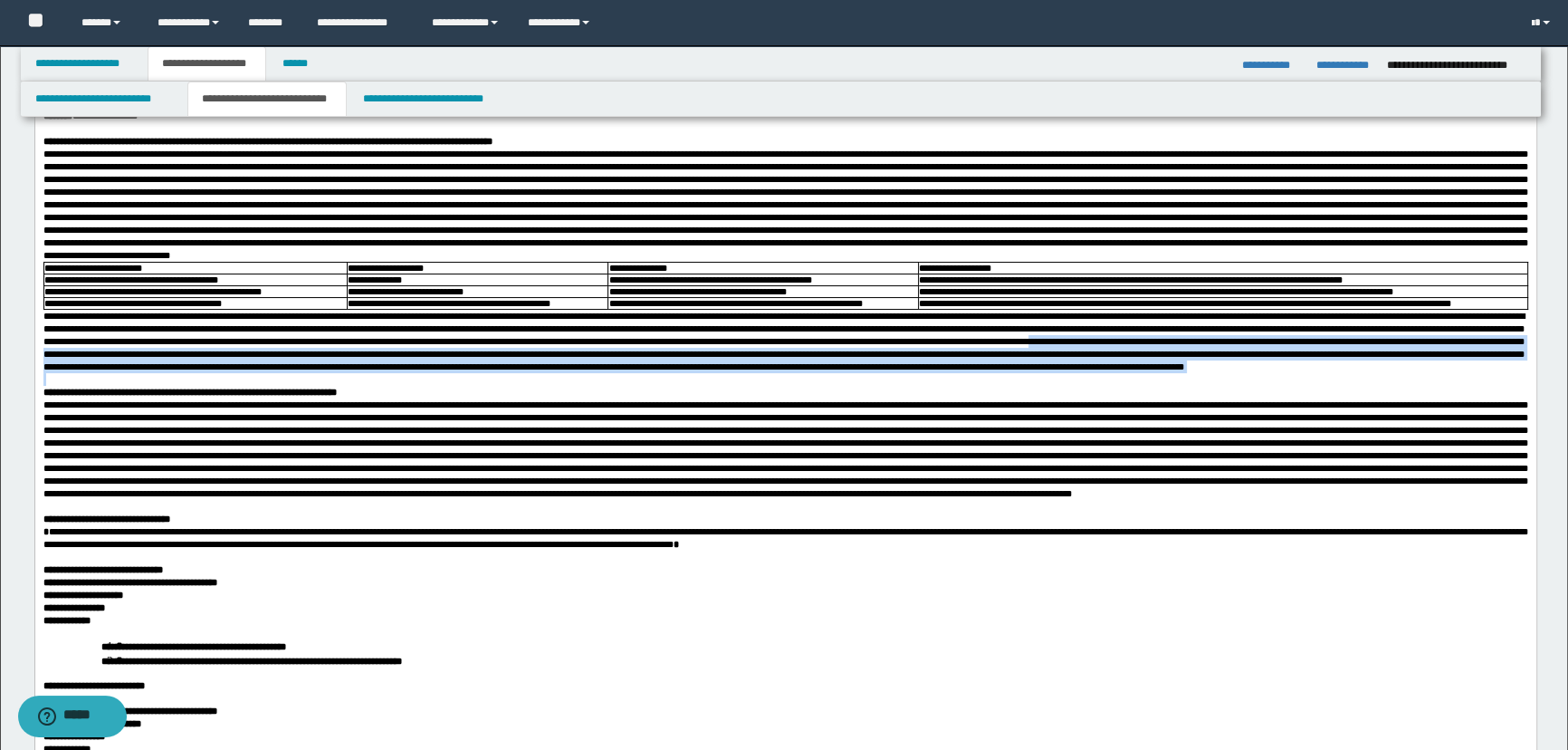 drag, startPoint x: 527, startPoint y: 460, endPoint x: 428, endPoint y: 412, distance: 110.02272 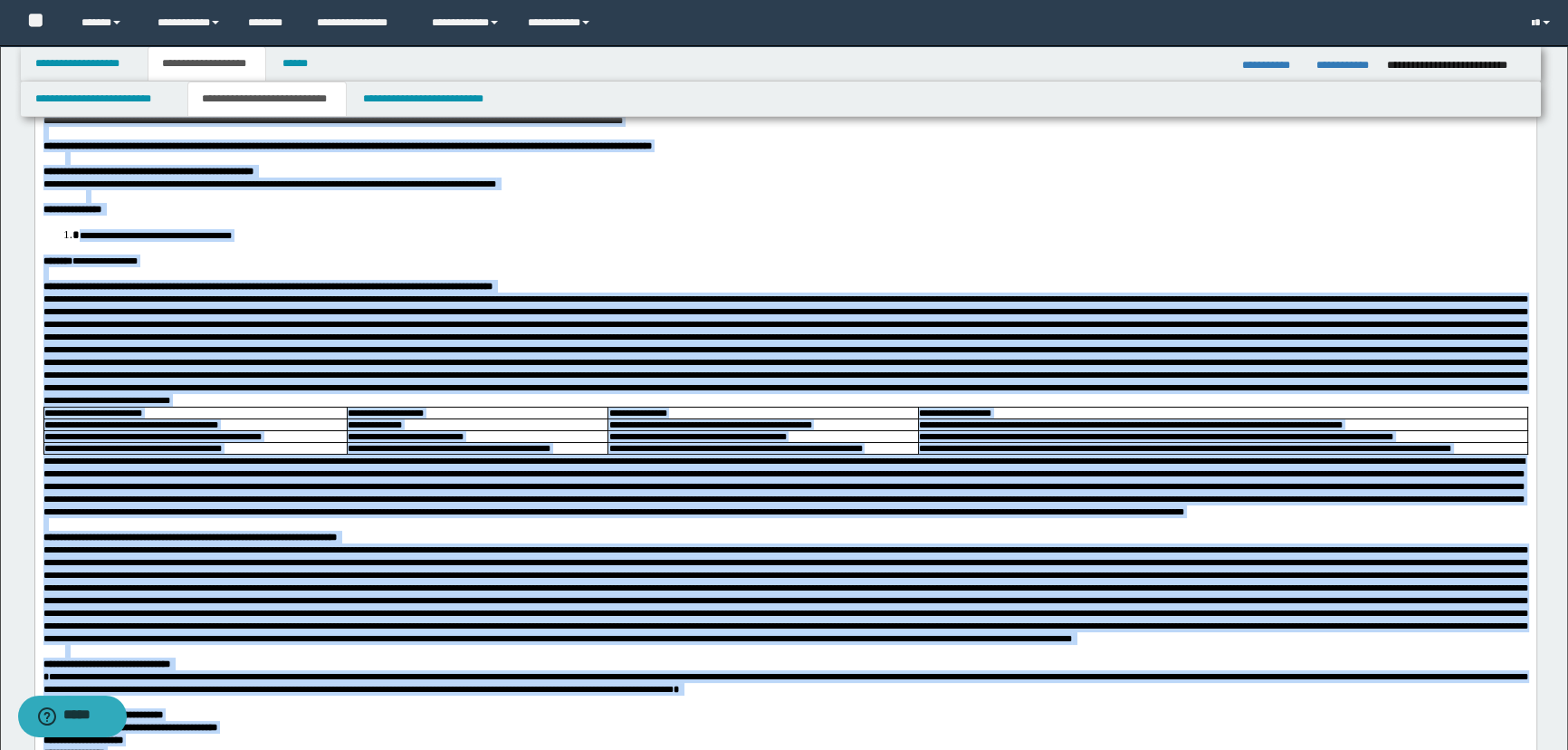 scroll, scrollTop: 0, scrollLeft: 0, axis: both 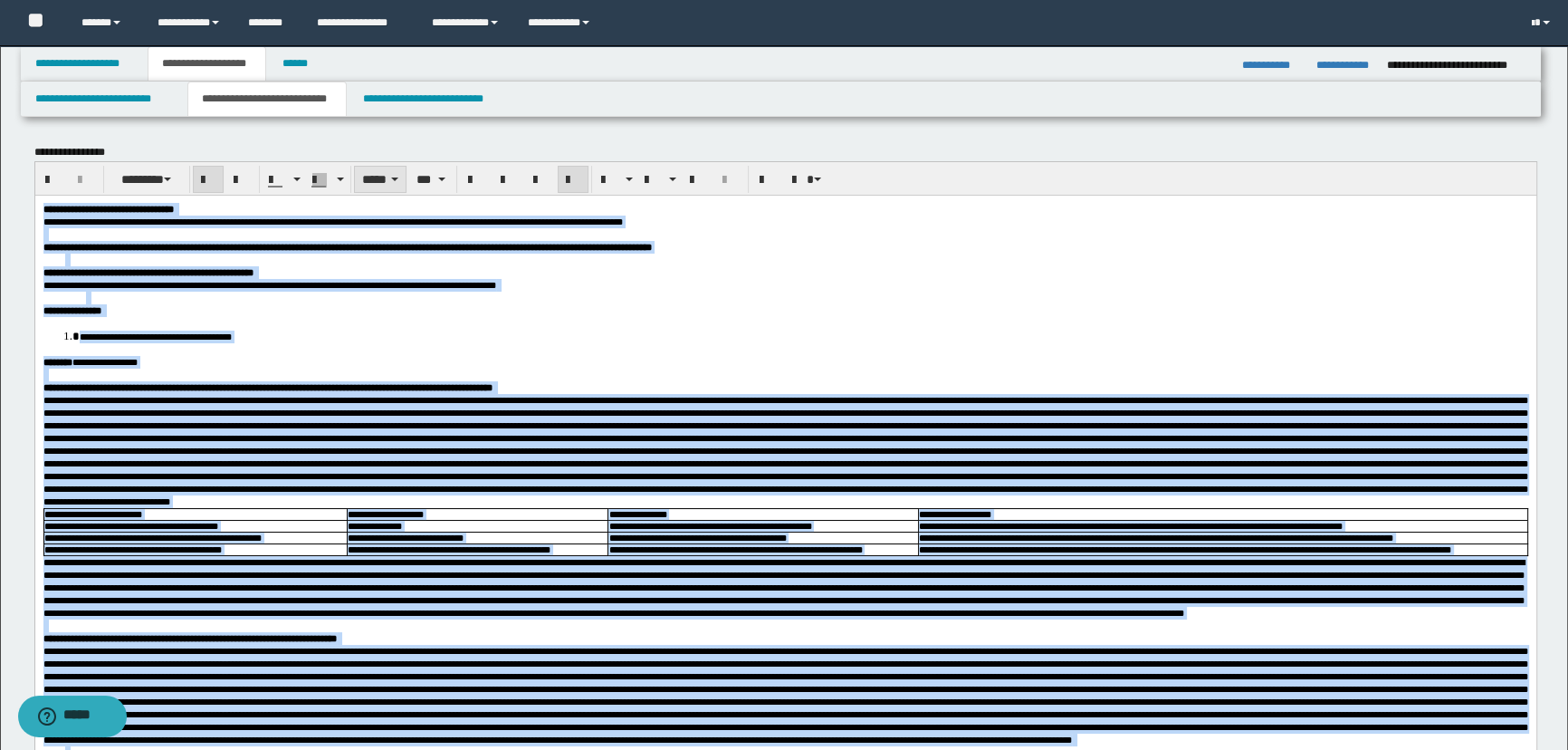click on "*****" at bounding box center [380, 179] 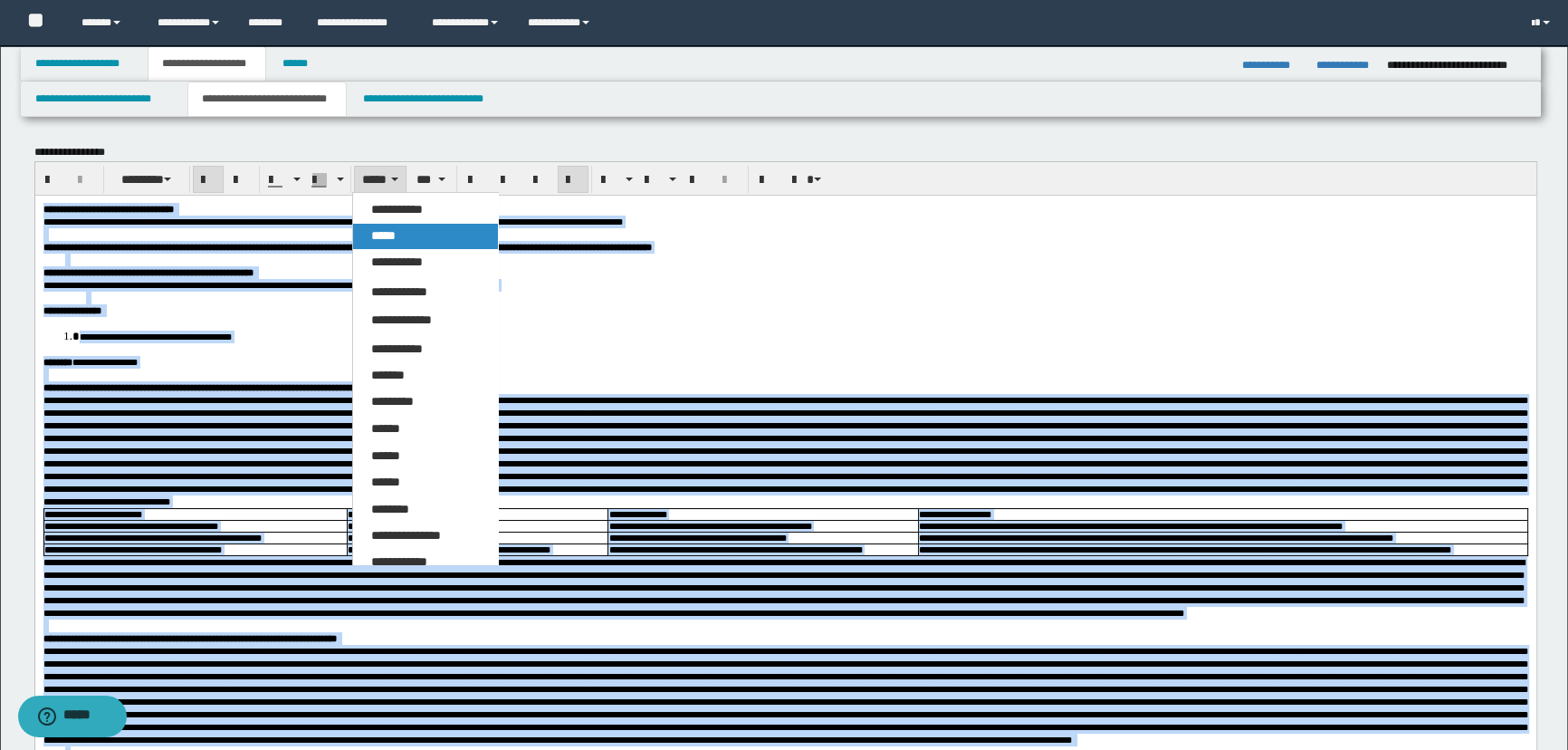click on "*****" at bounding box center (383, 236) 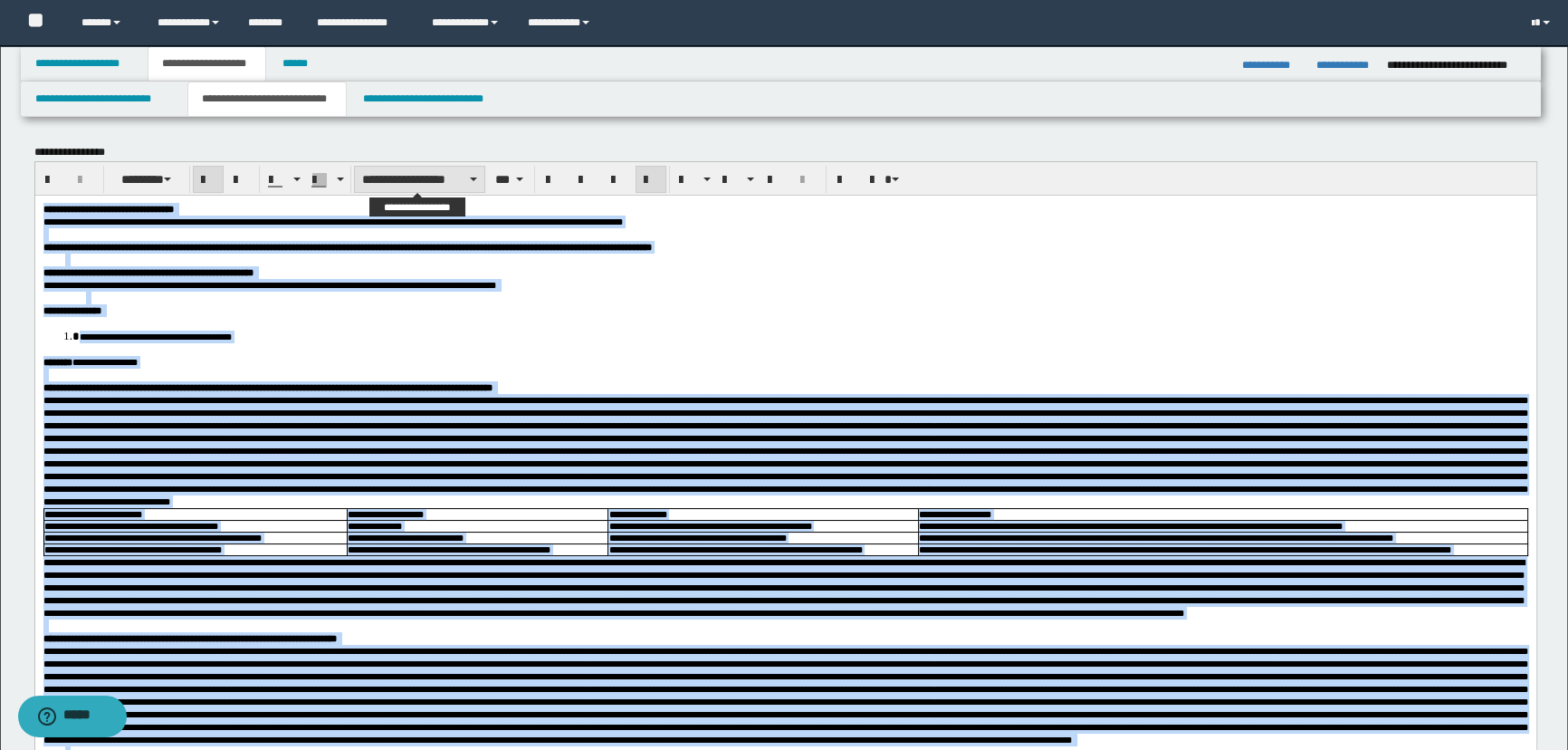 click on "**********" at bounding box center [419, 179] 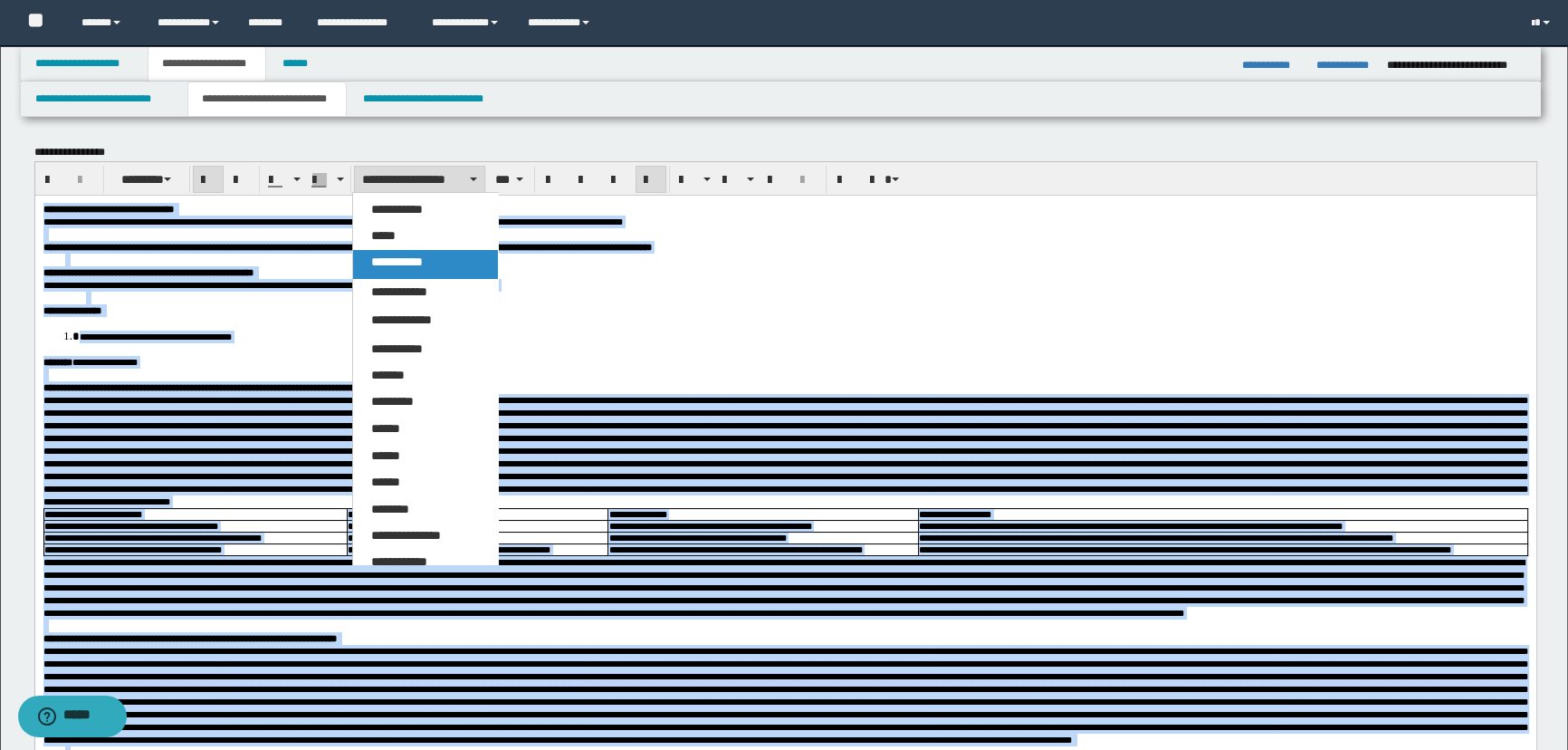 click on "**********" at bounding box center [425, 264] 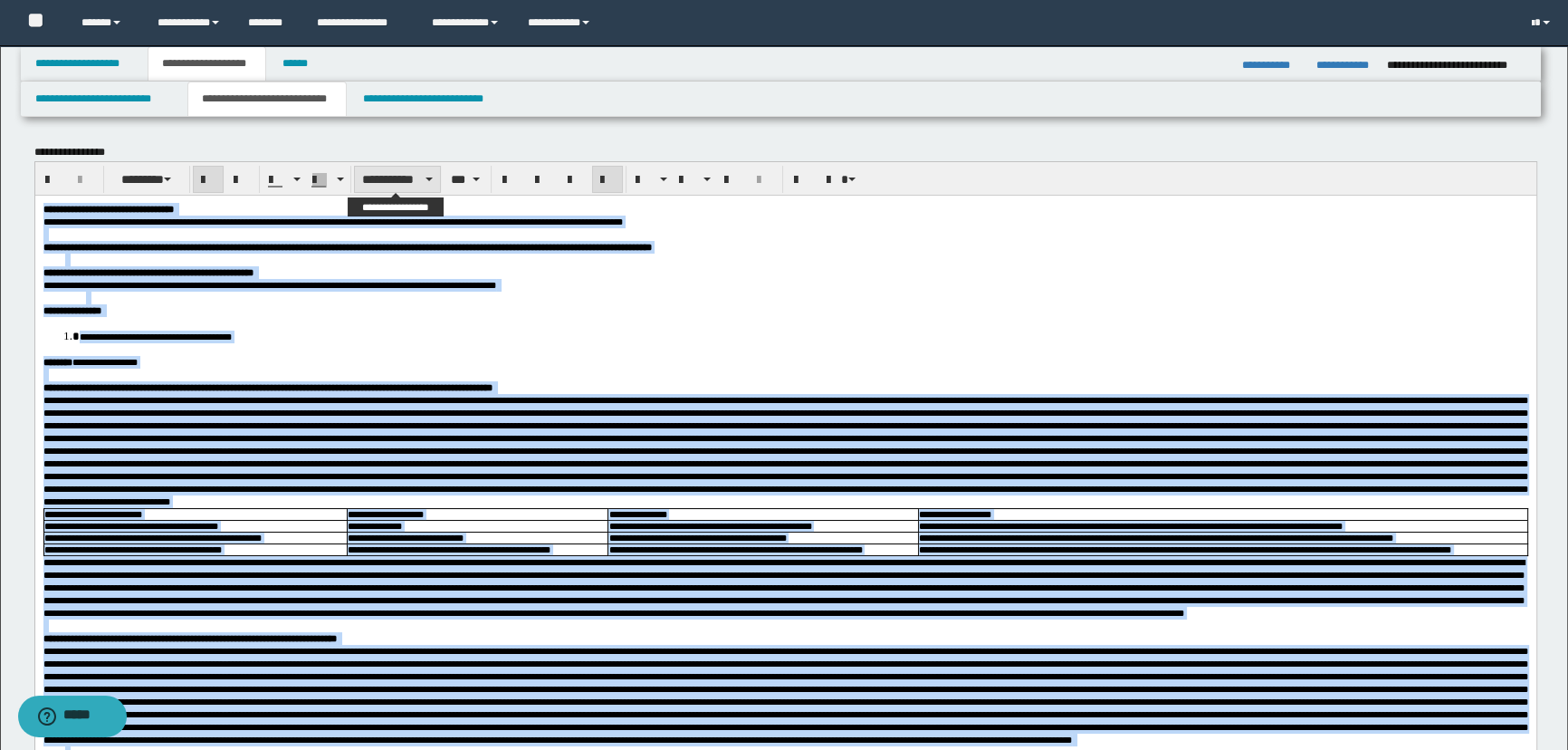 click on "**********" at bounding box center (397, 179) 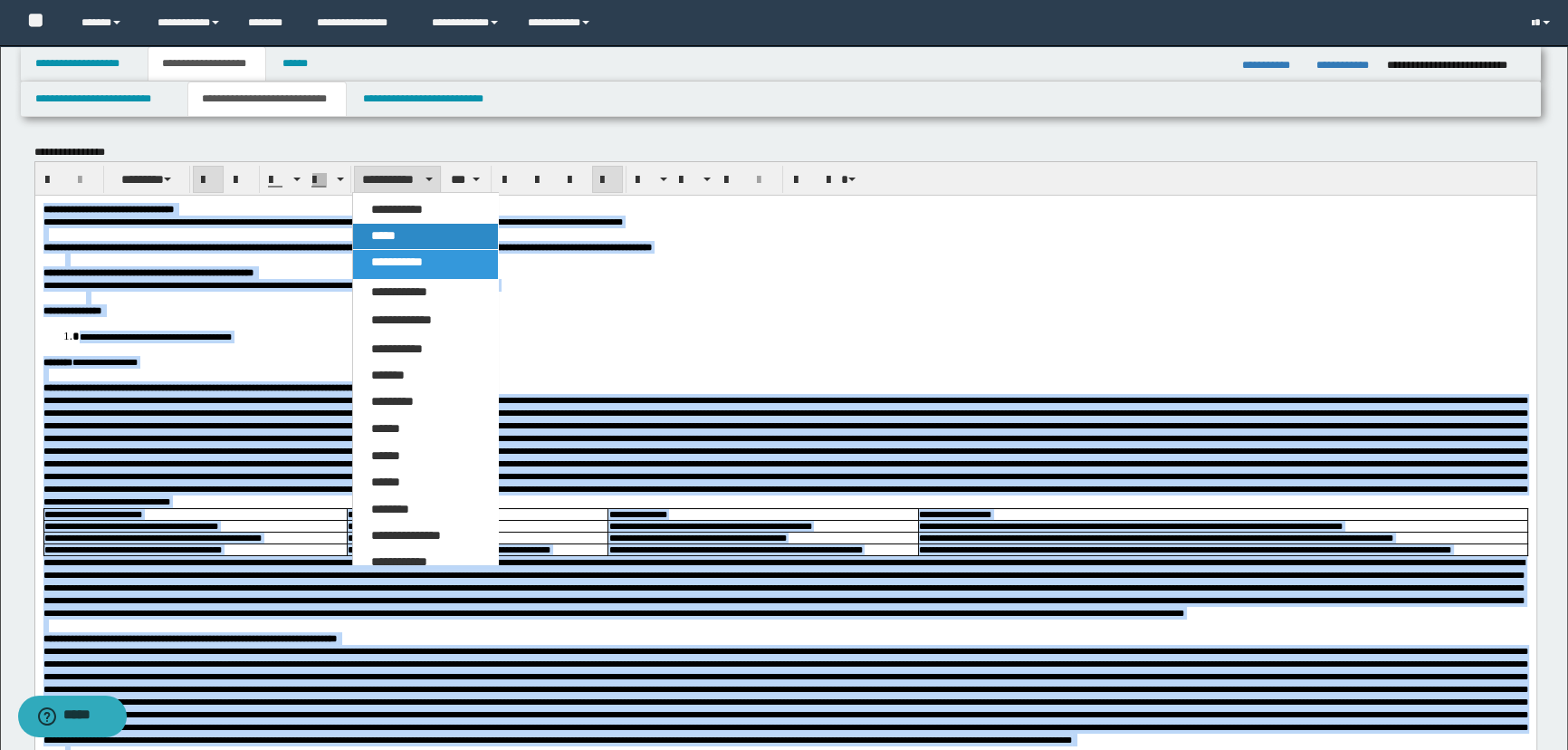 click on "*****" at bounding box center (383, 236) 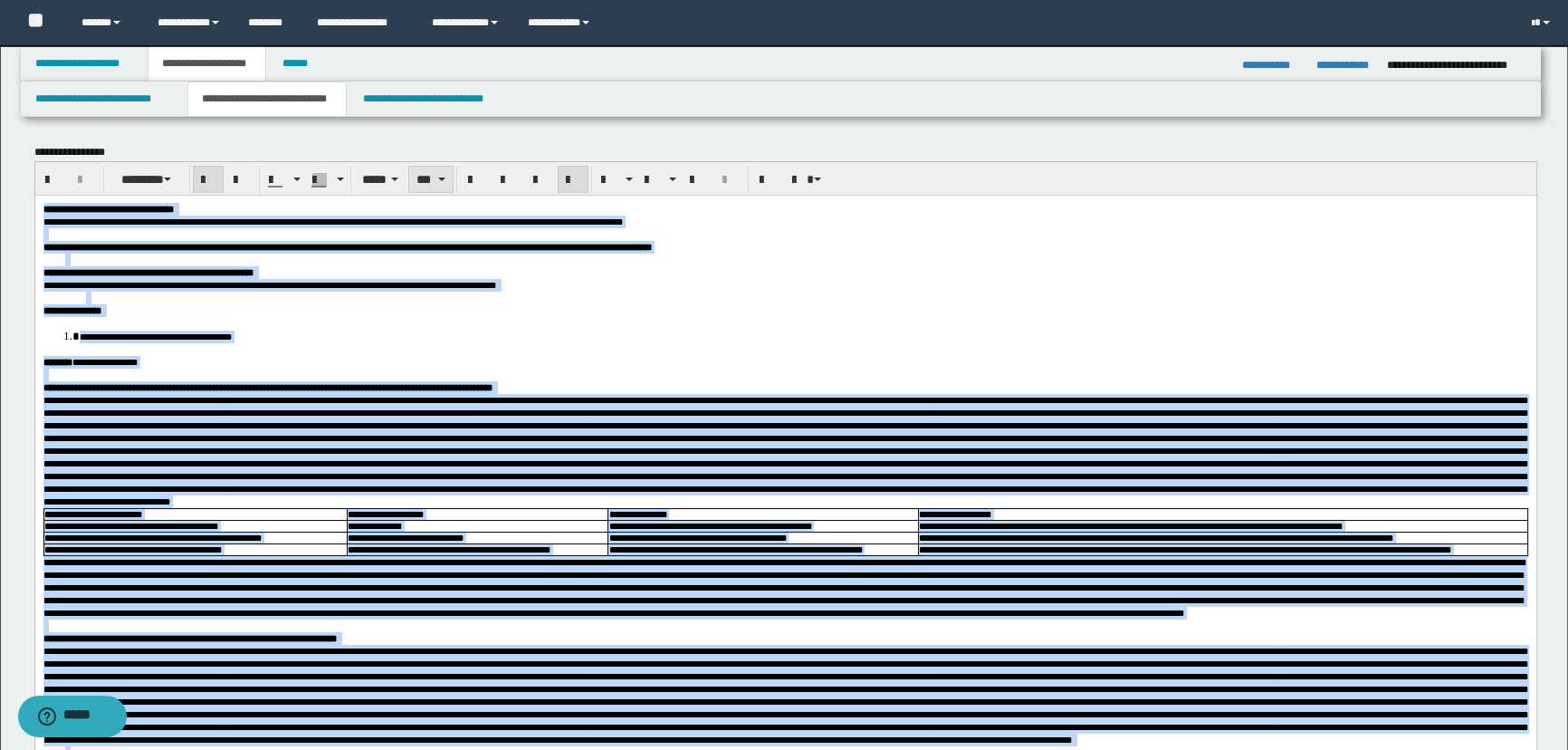 click on "***" at bounding box center [430, 179] 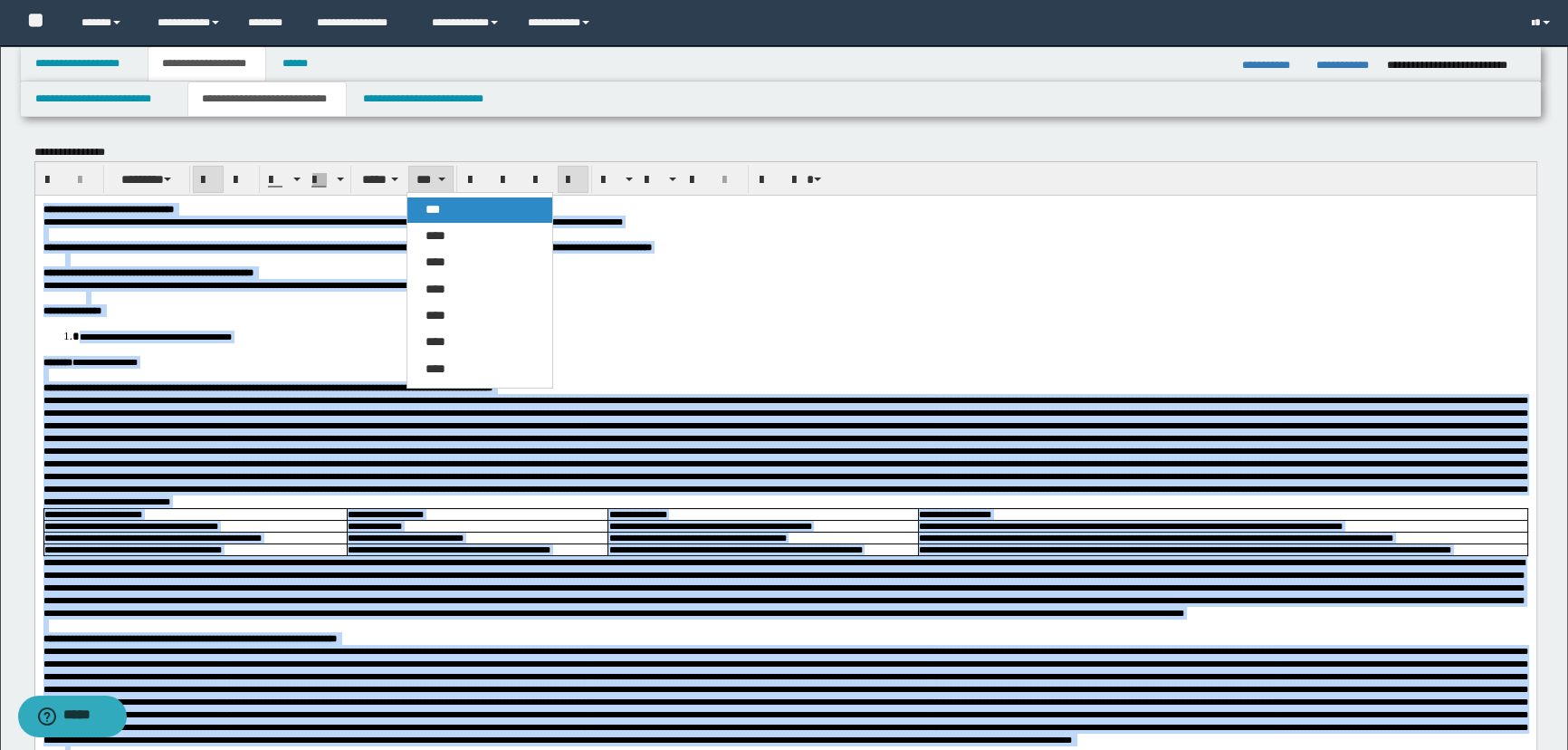 click on "***" at bounding box center (480, 210) 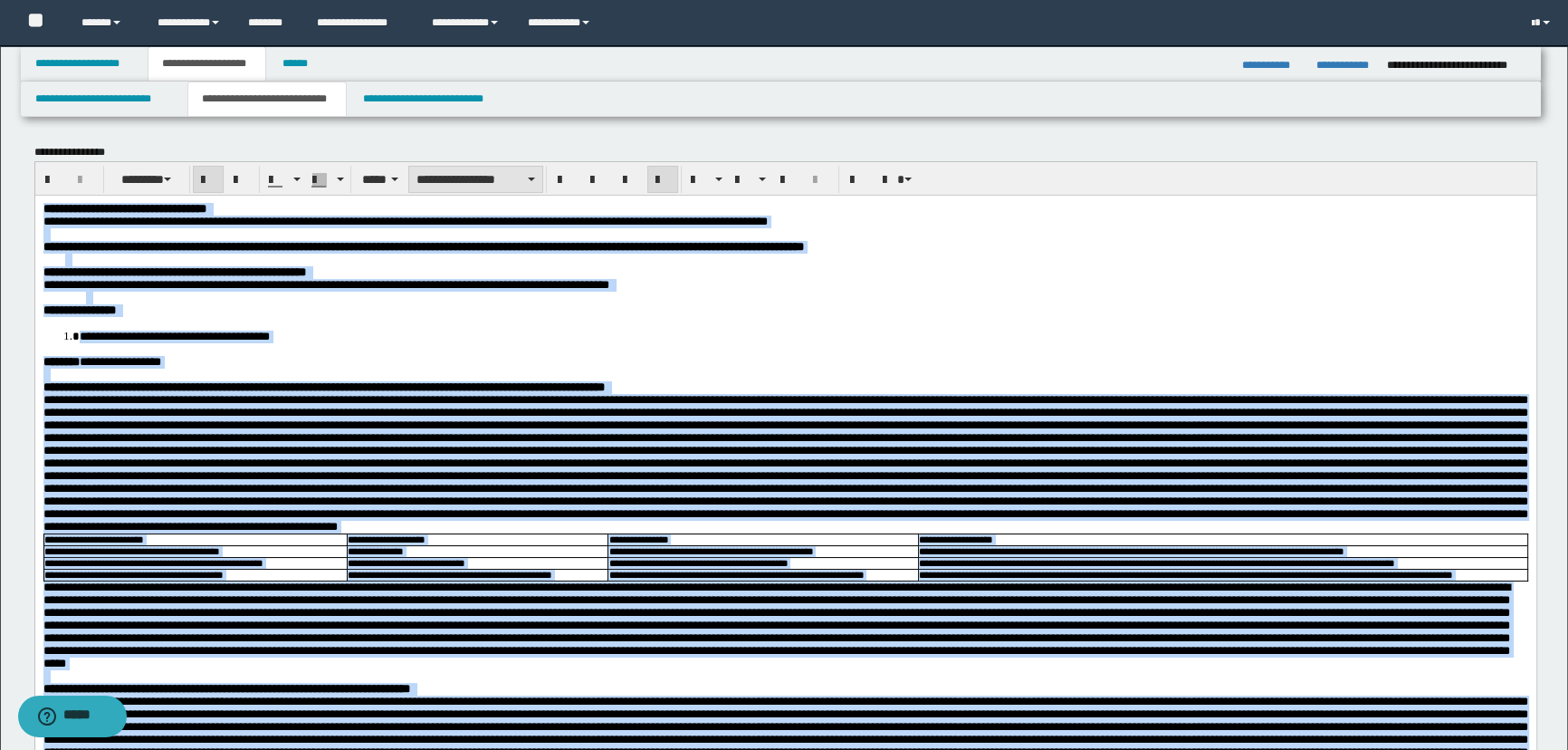 click on "**********" at bounding box center [475, 179] 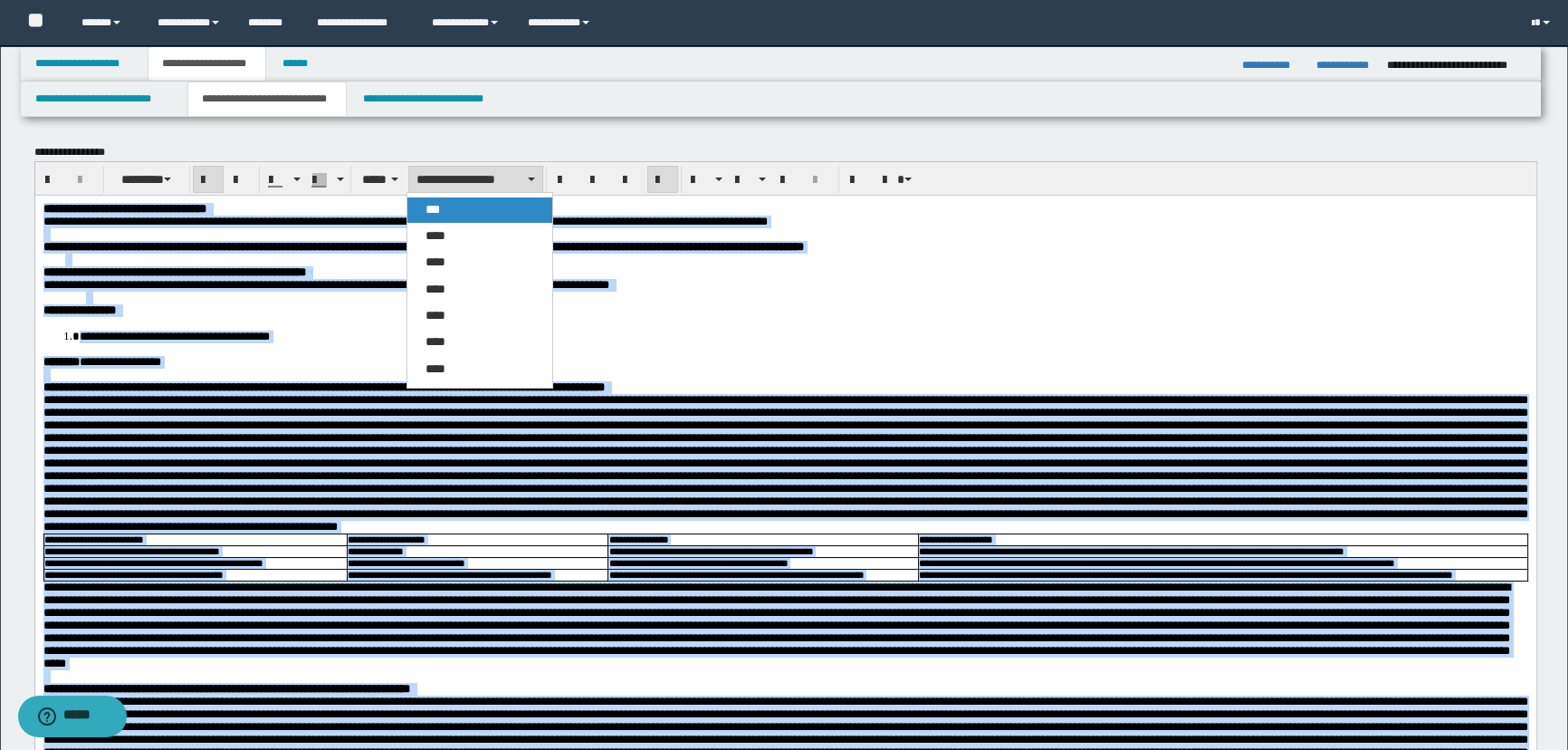 drag, startPoint x: 445, startPoint y: 201, endPoint x: 412, endPoint y: 17, distance: 186.93582 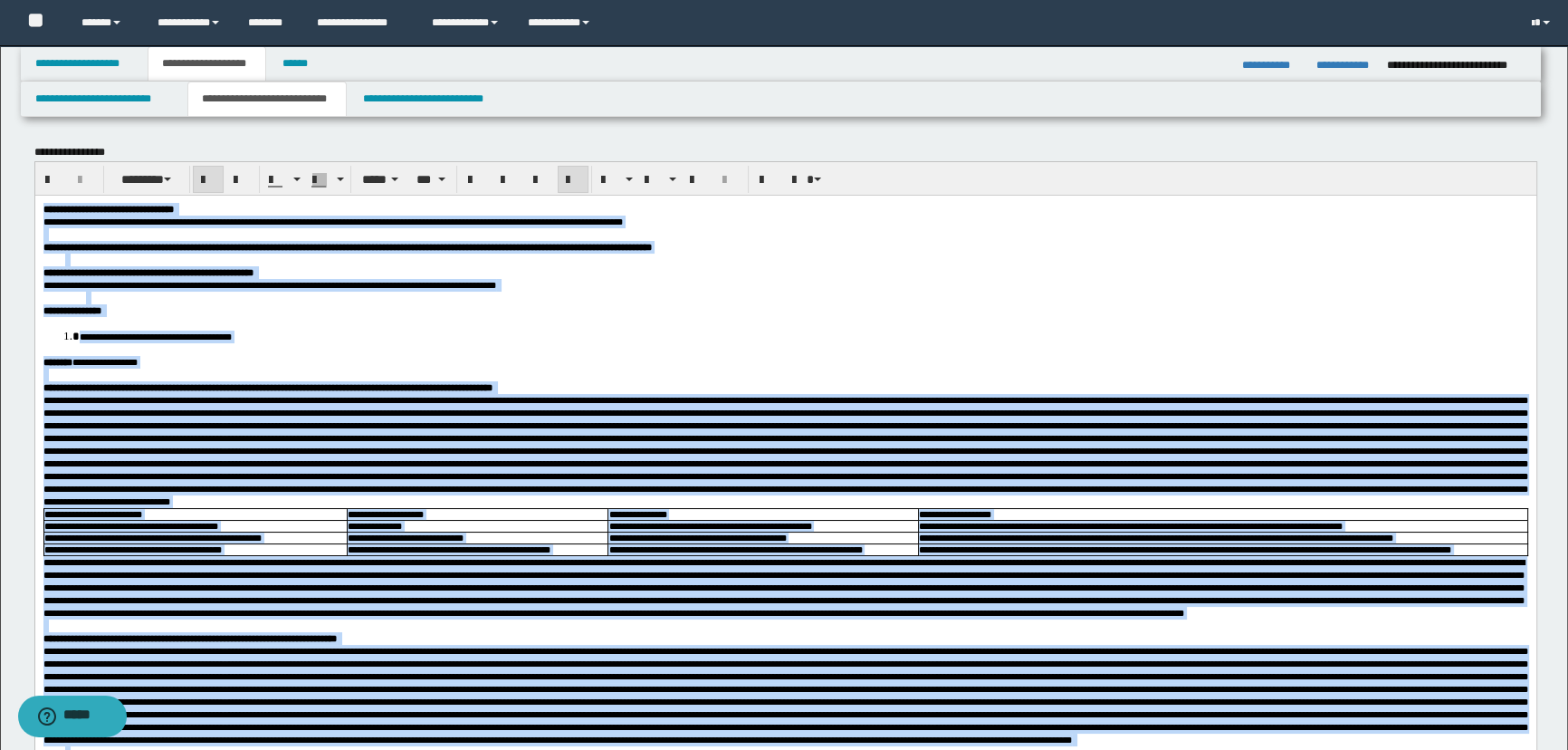 click on "**********" at bounding box center [785, 361] 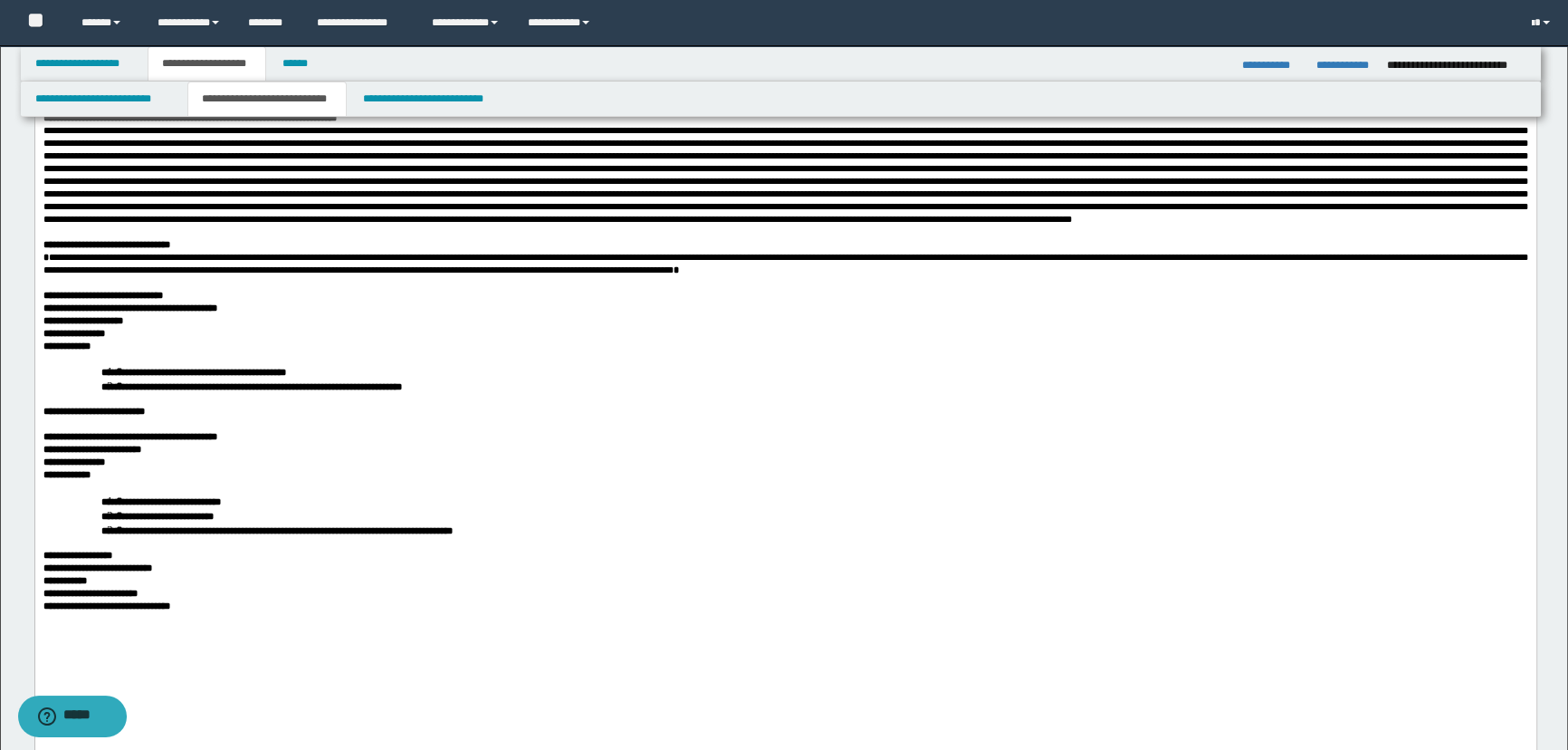 scroll, scrollTop: 659, scrollLeft: 0, axis: vertical 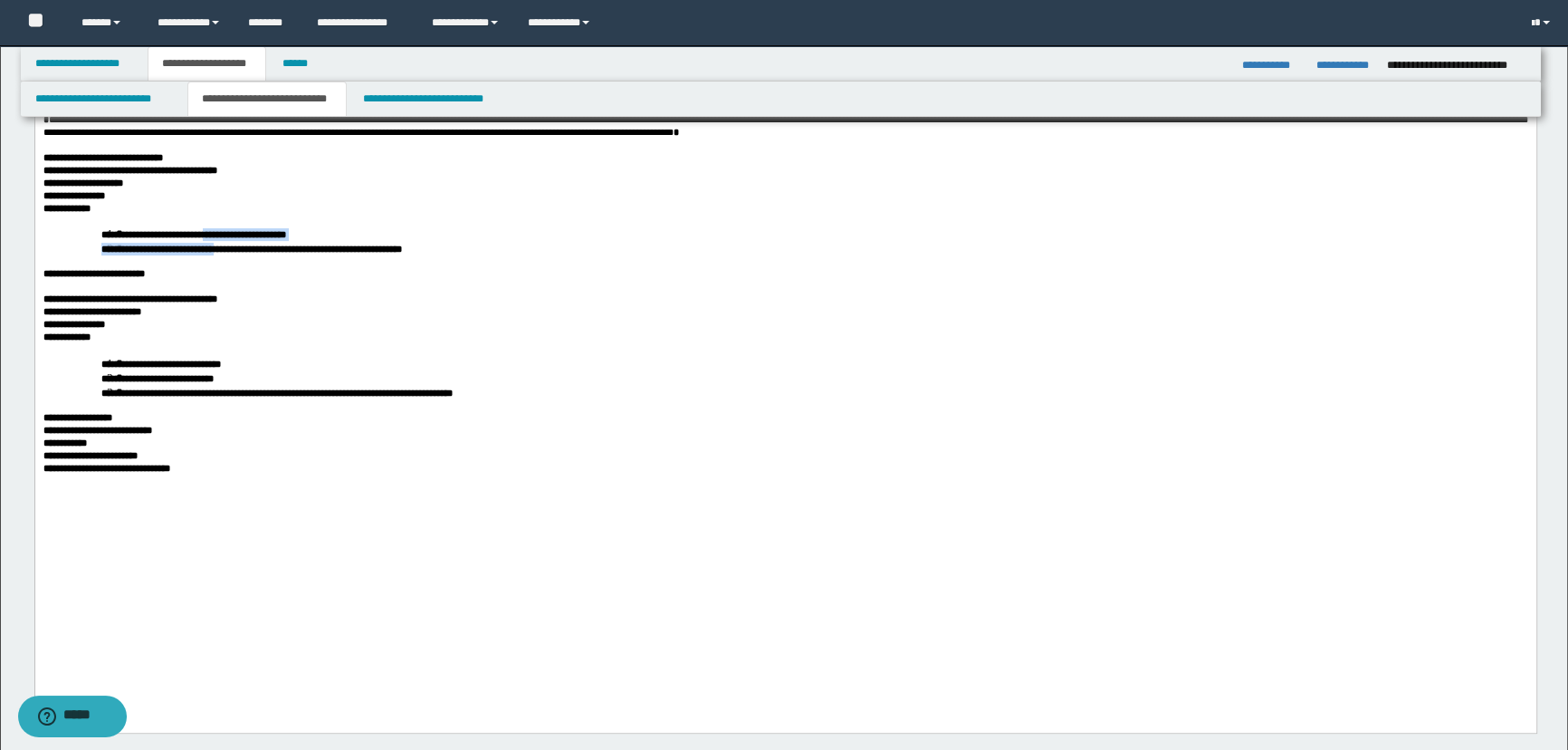 drag, startPoint x: 244, startPoint y: 374, endPoint x: 230, endPoint y: 357, distance: 22.022716 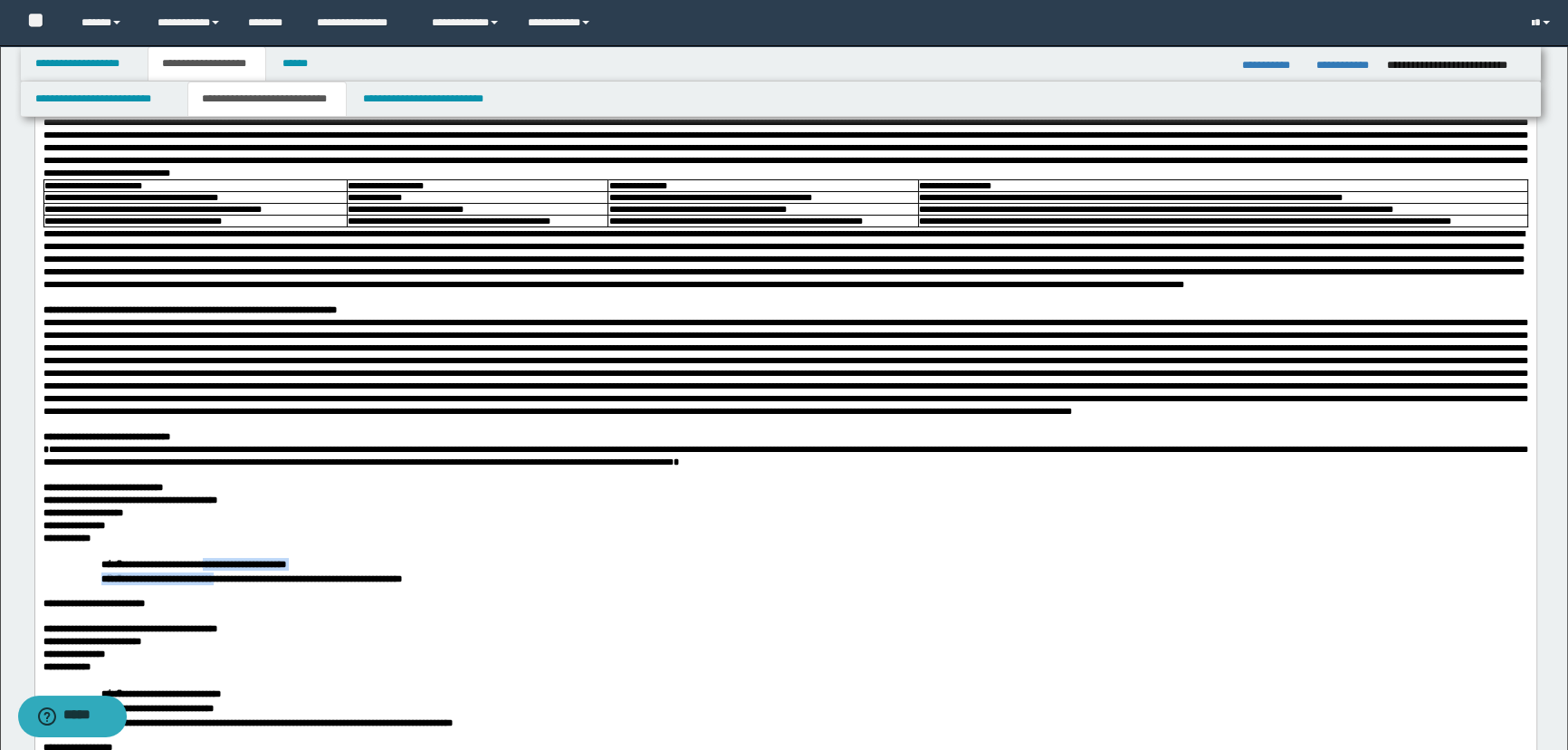 scroll, scrollTop: 0, scrollLeft: 0, axis: both 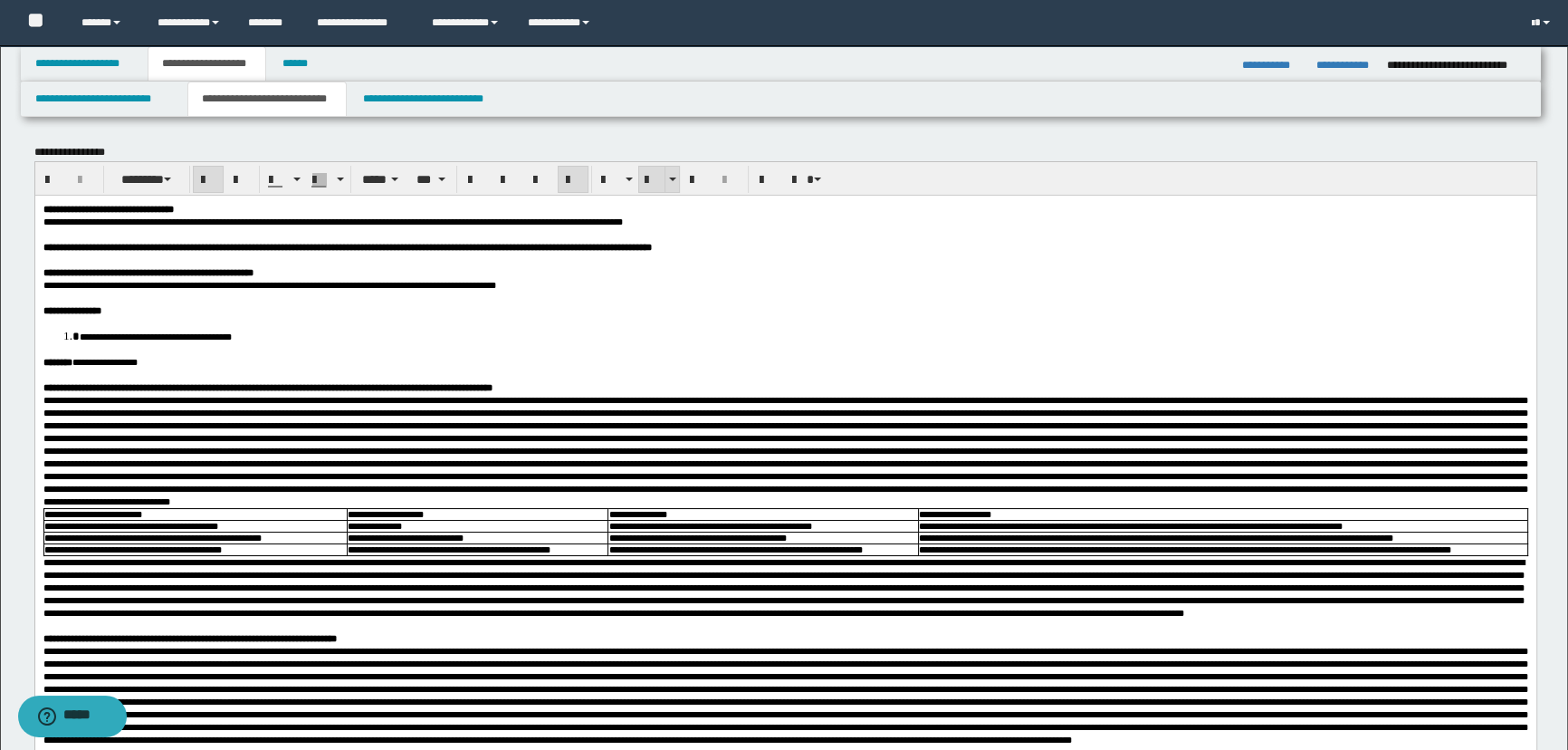 click at bounding box center [652, 180] 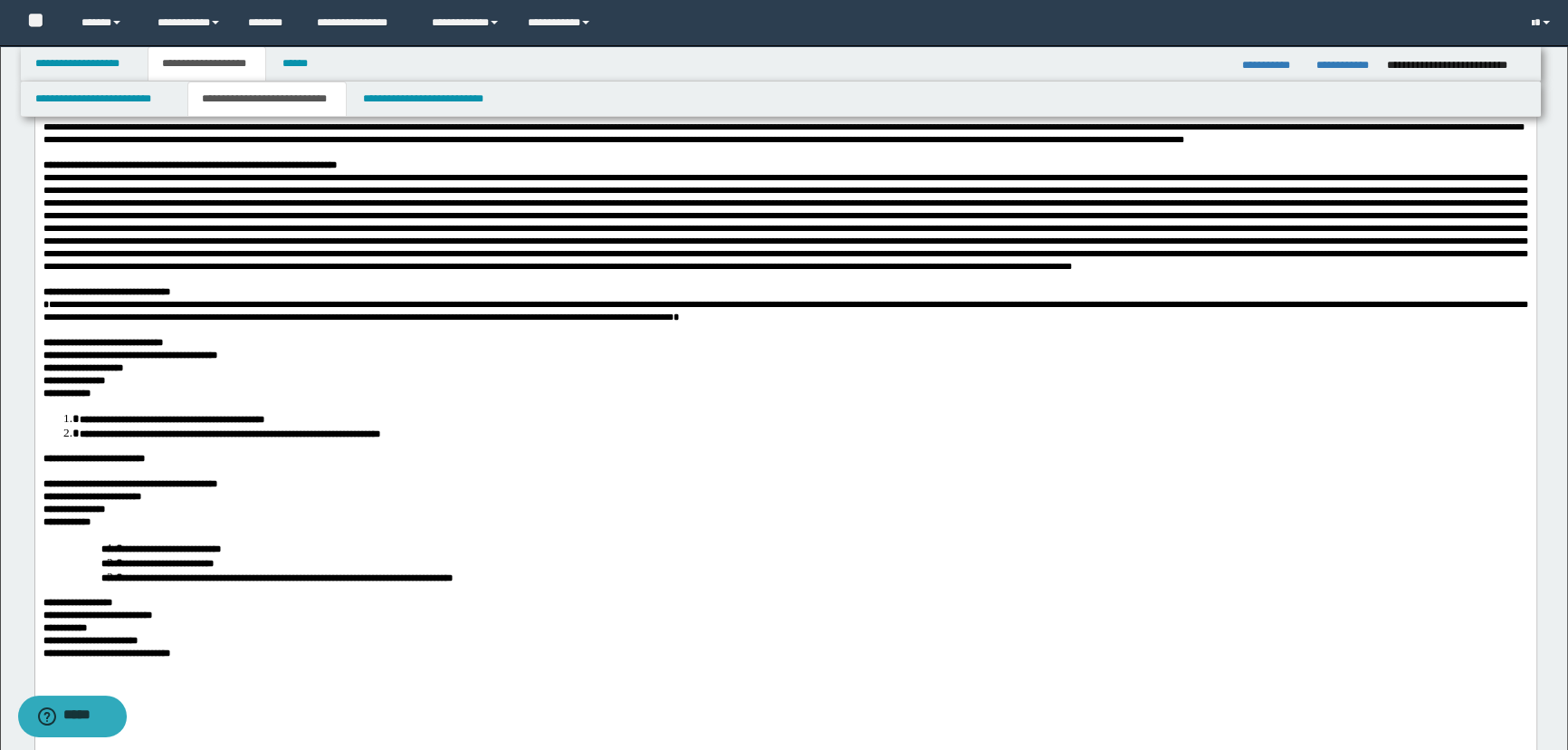 scroll, scrollTop: 741, scrollLeft: 0, axis: vertical 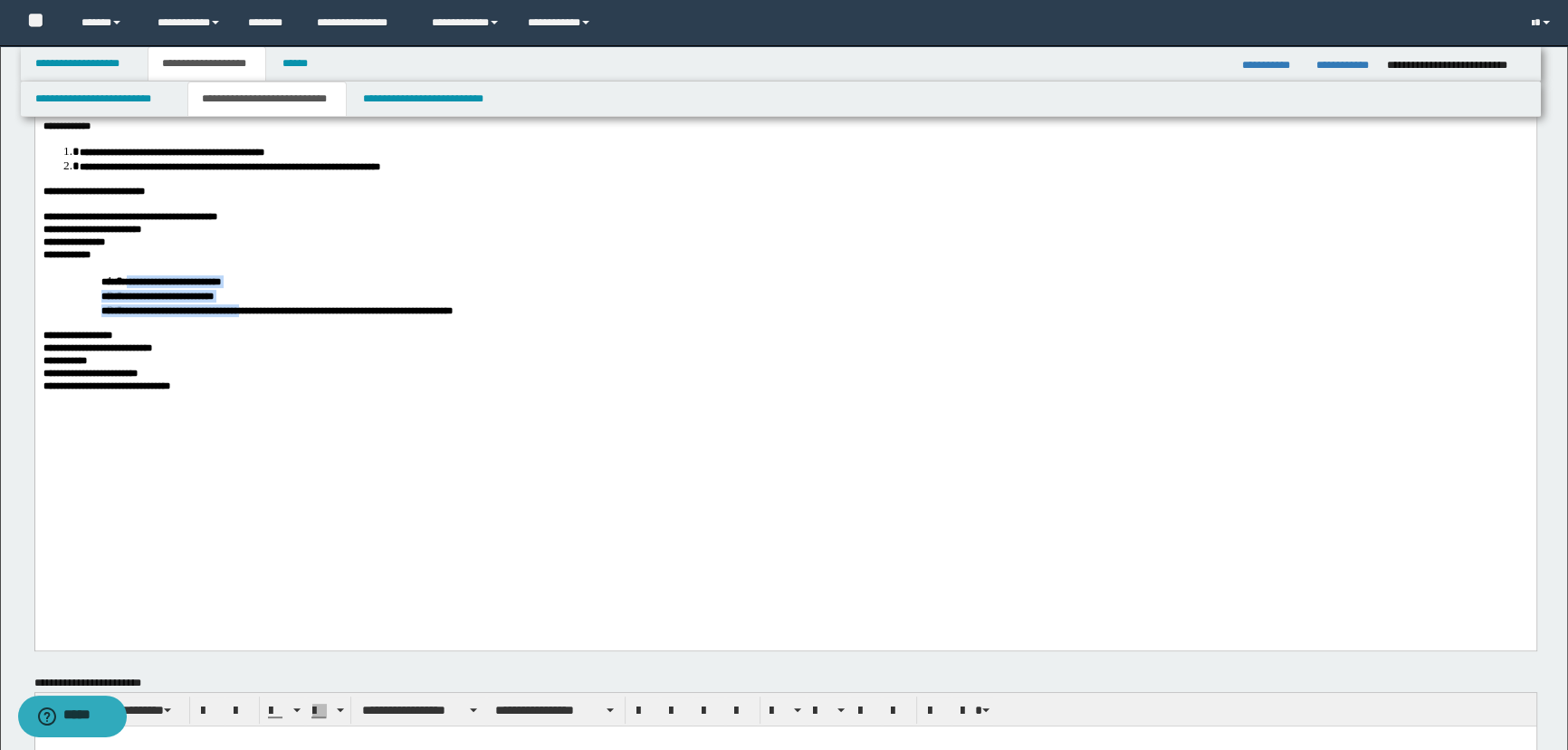 drag, startPoint x: 267, startPoint y: 452, endPoint x: 139, endPoint y: 422, distance: 131.46863 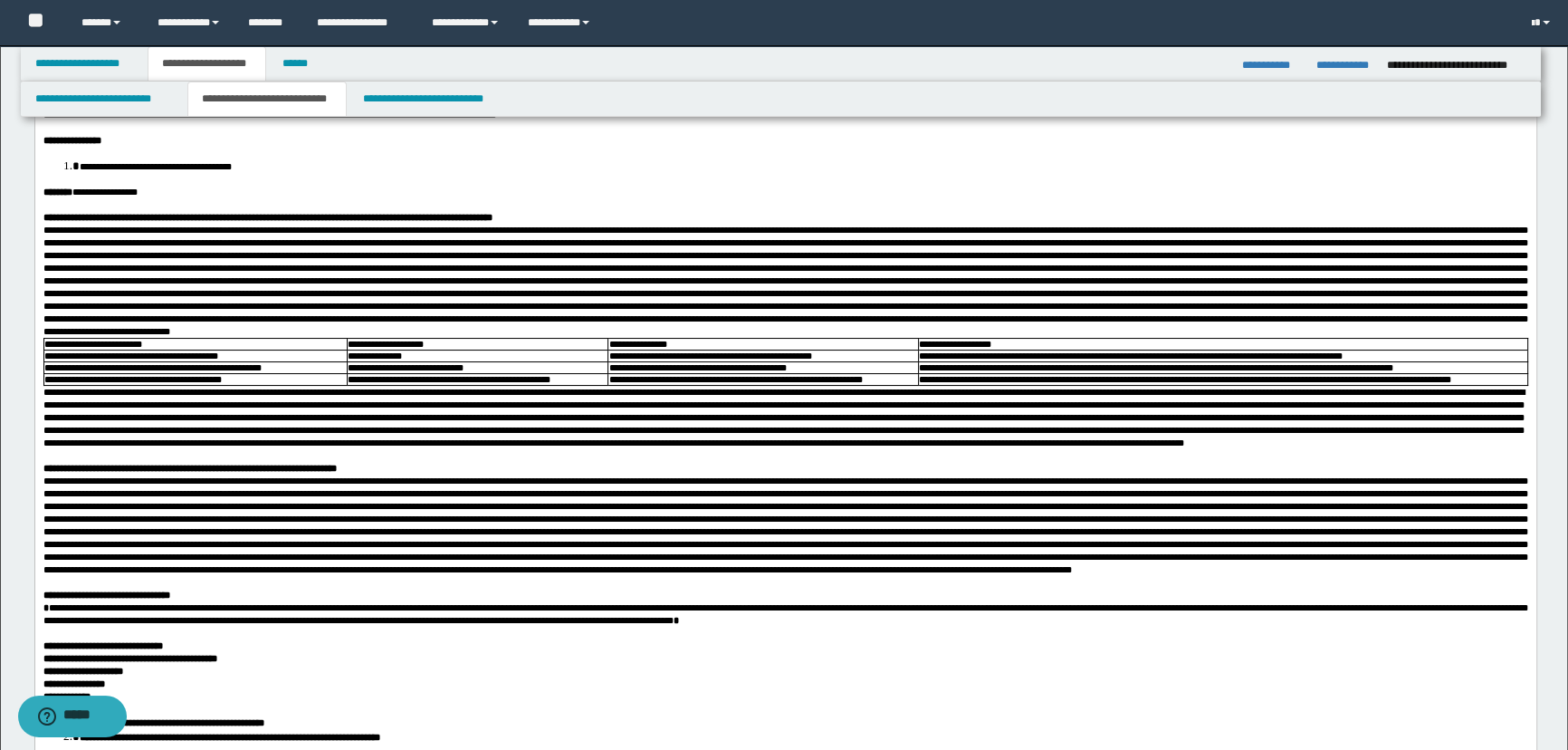 scroll, scrollTop: 0, scrollLeft: 0, axis: both 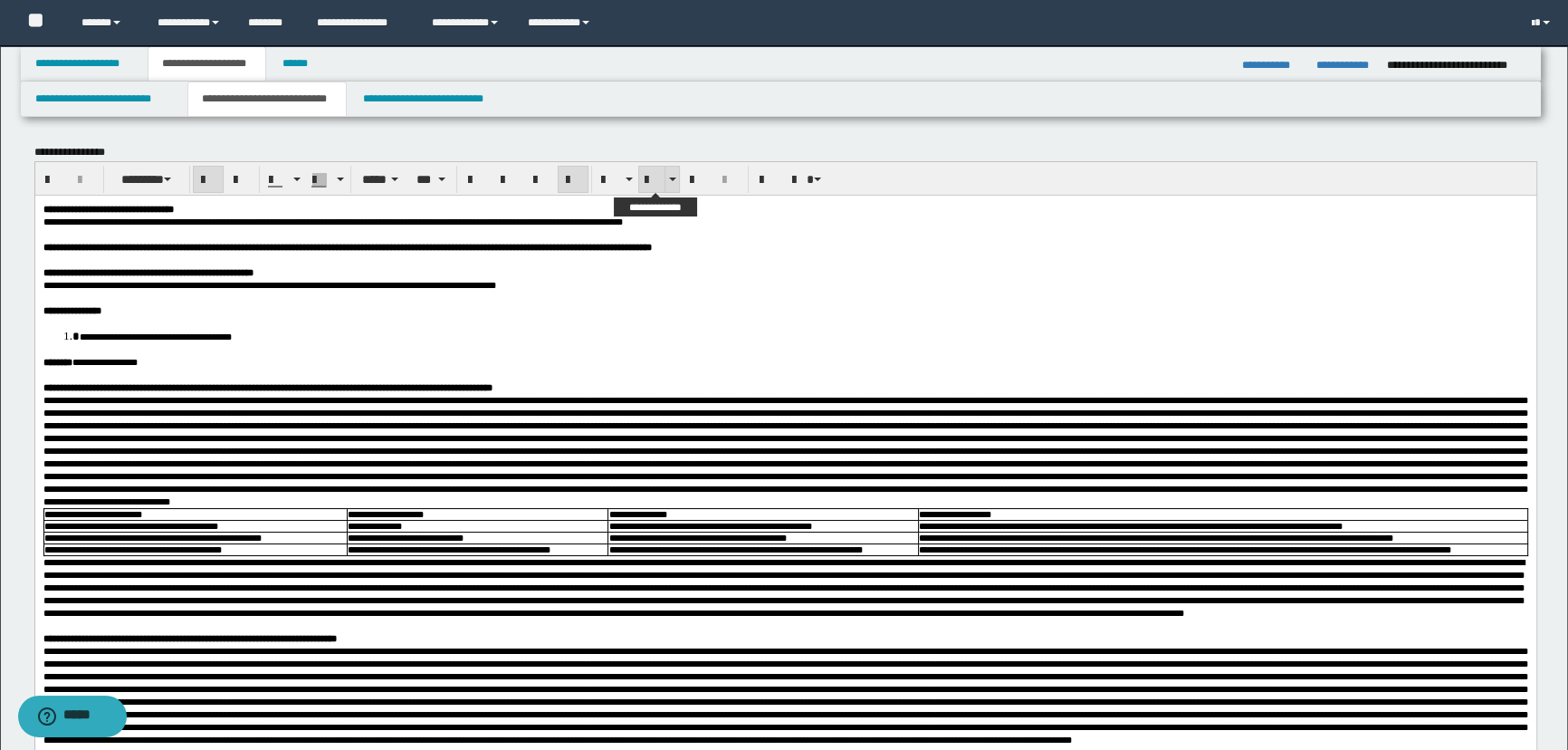 click at bounding box center (652, 180) 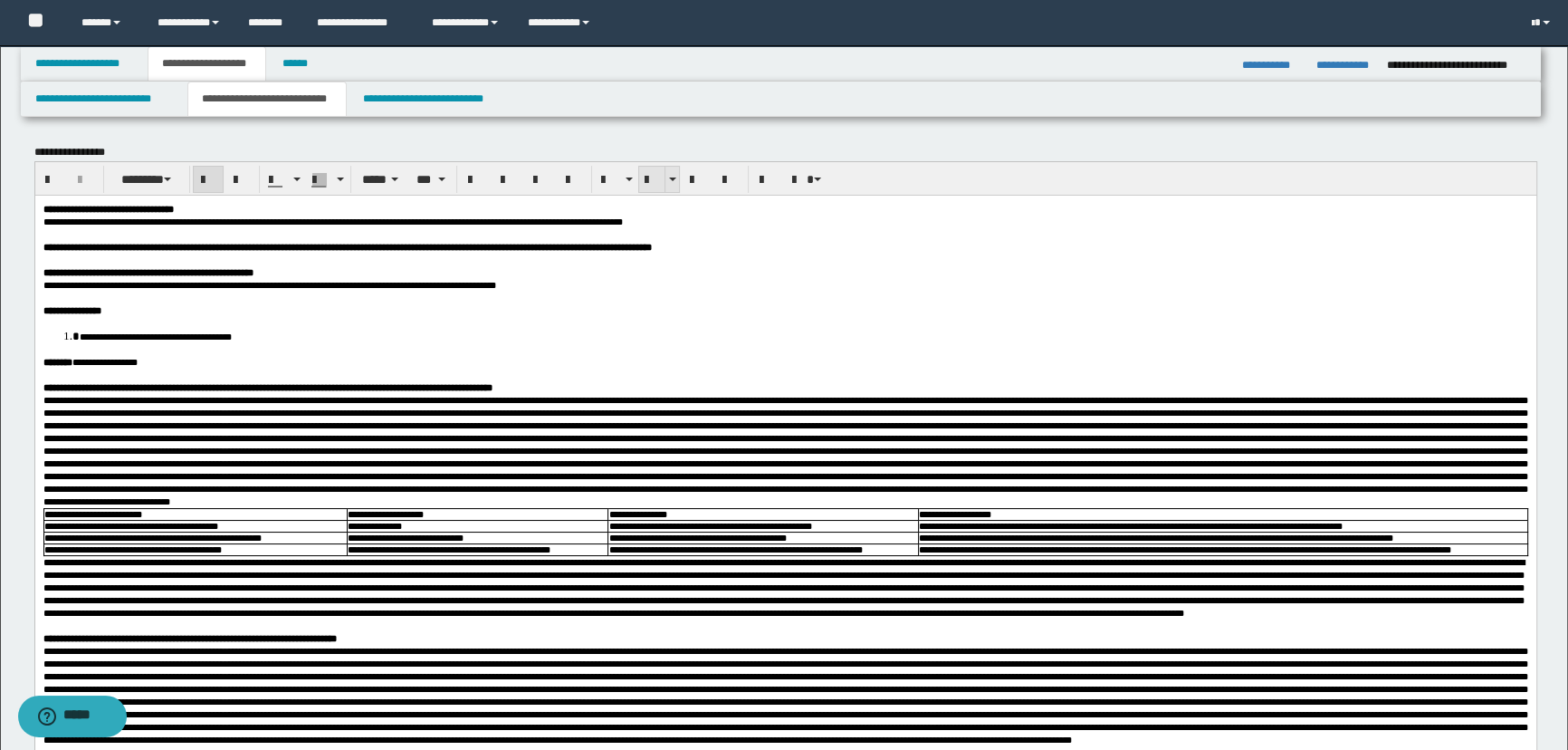 click at bounding box center [652, 180] 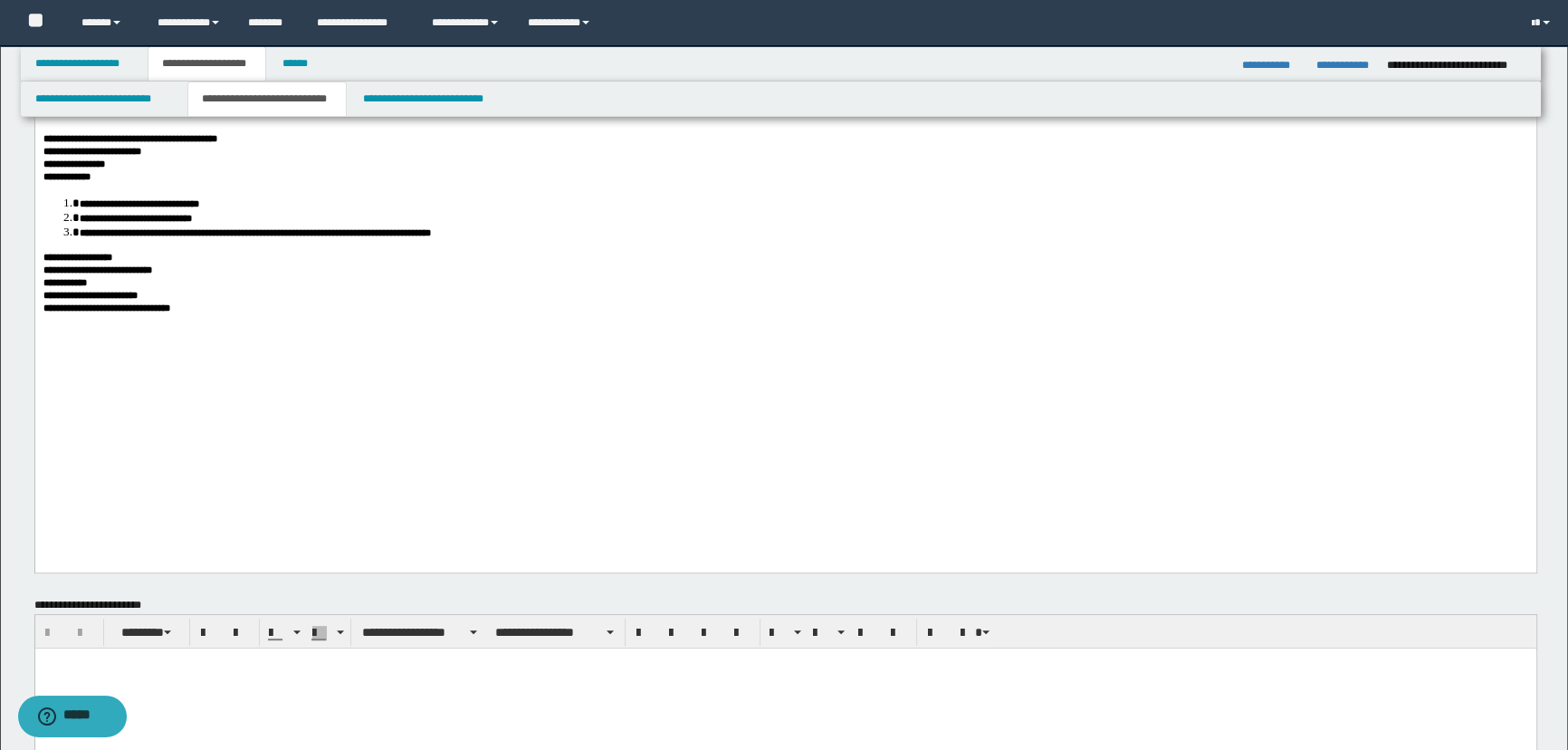 scroll, scrollTop: 823, scrollLeft: 0, axis: vertical 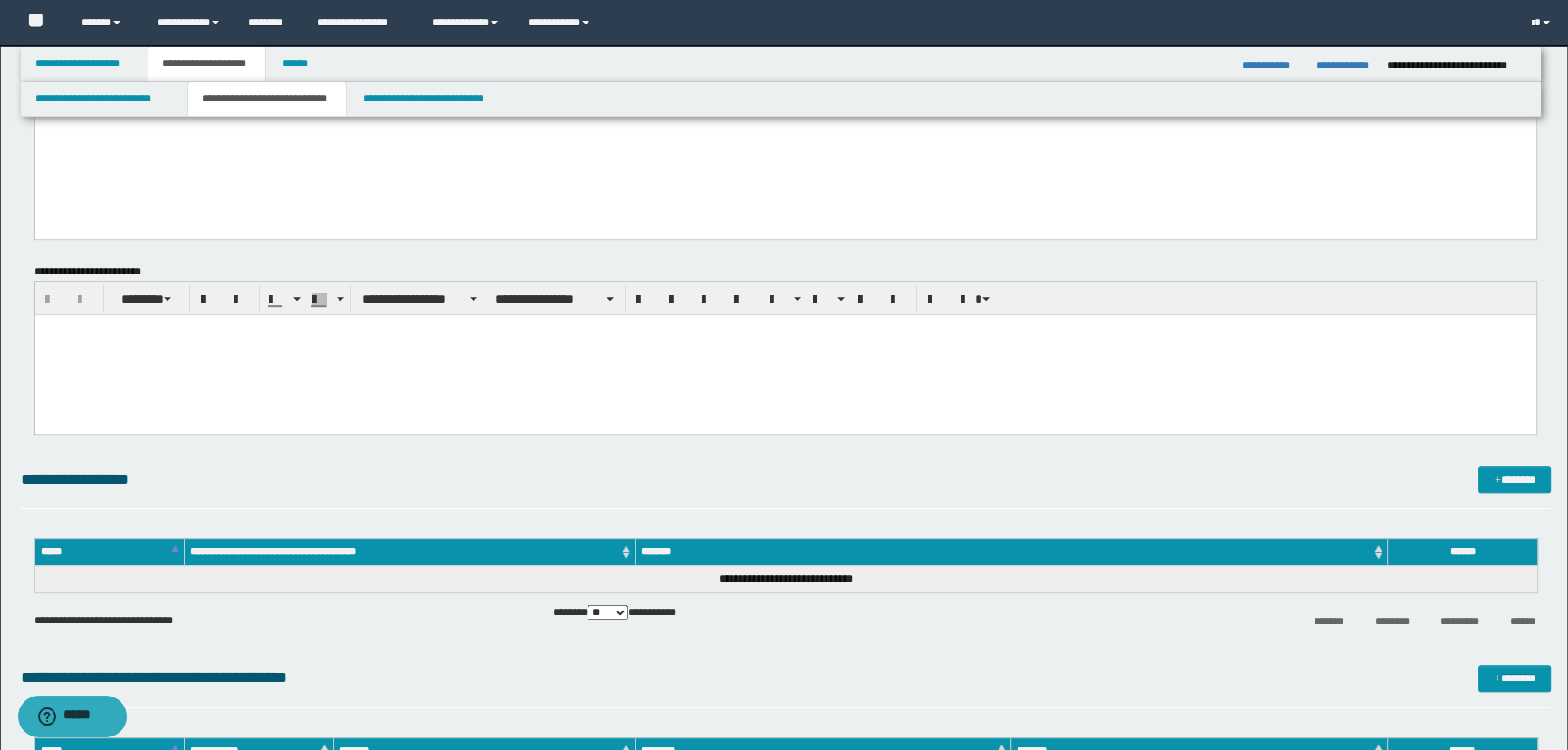 click at bounding box center (785, 351) 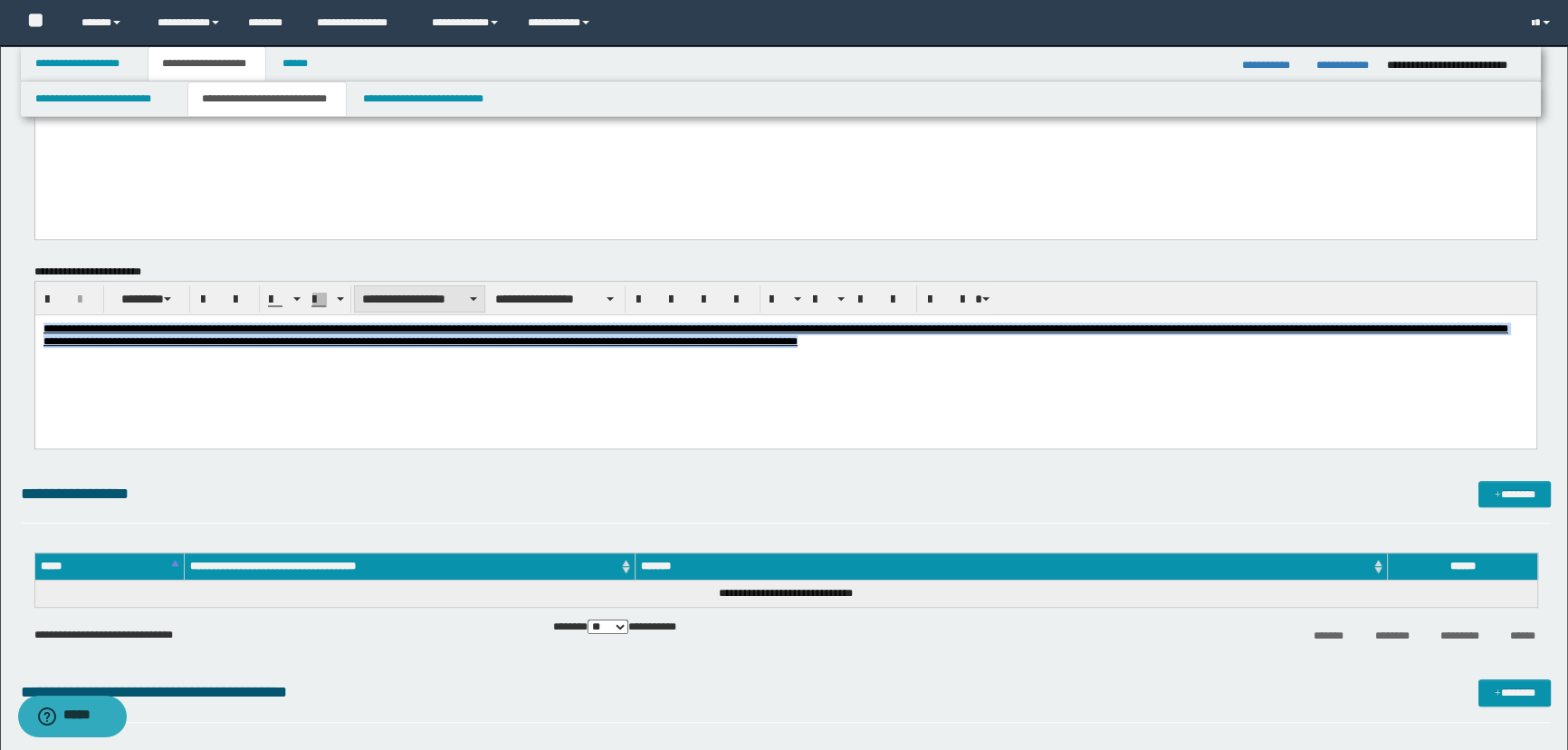 click on "**********" at bounding box center [419, 299] 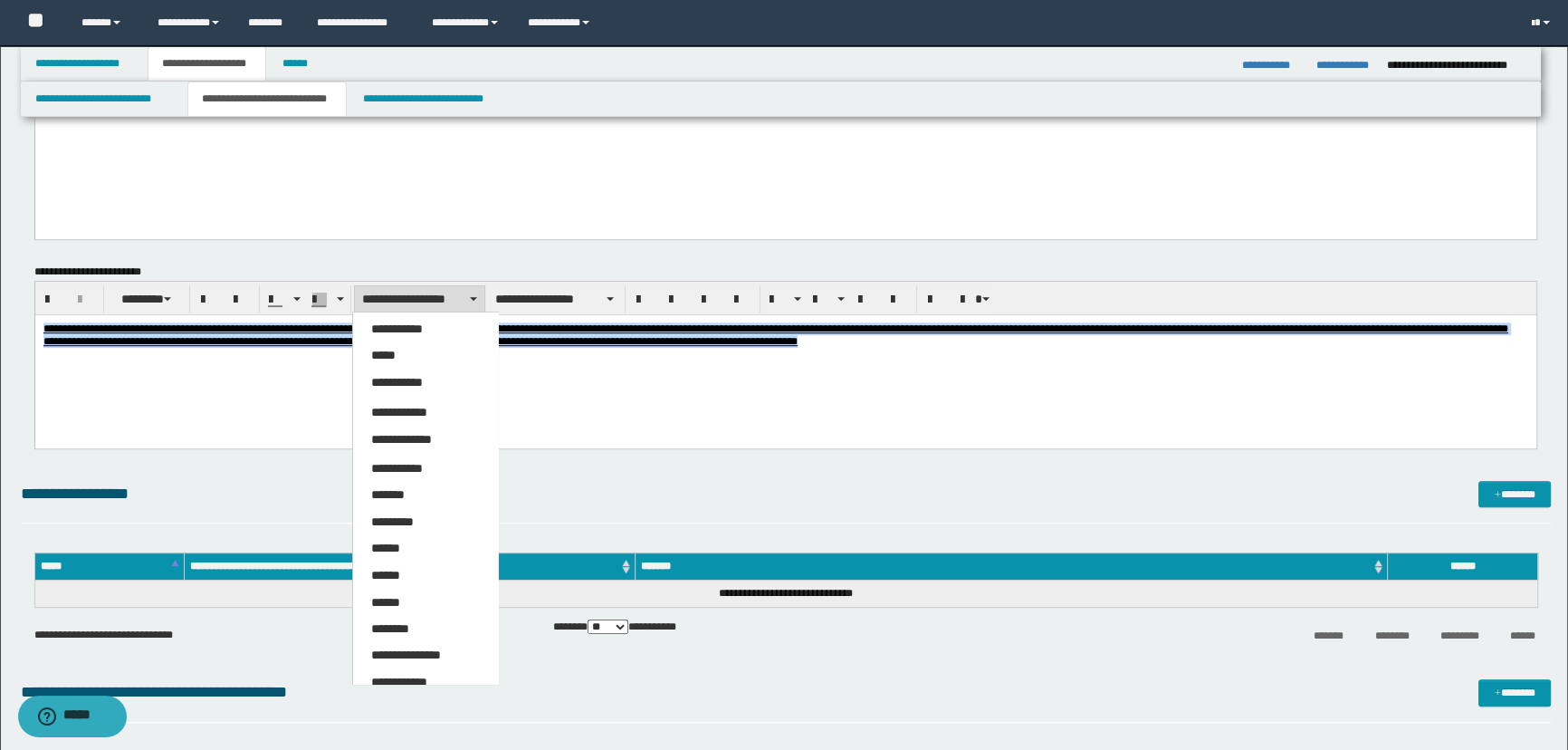 click on "*****" at bounding box center [383, 355] 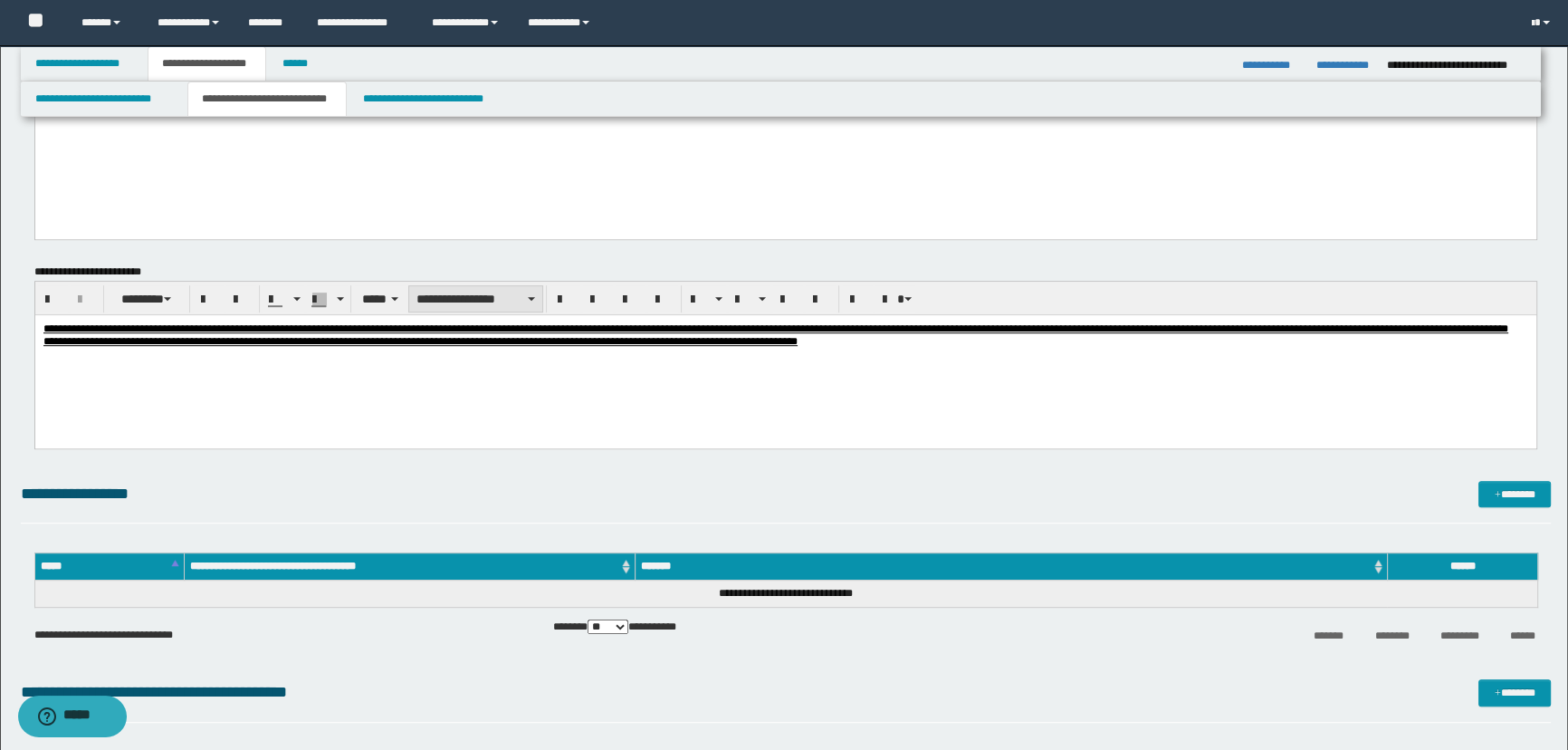 click on "**********" at bounding box center [475, 299] 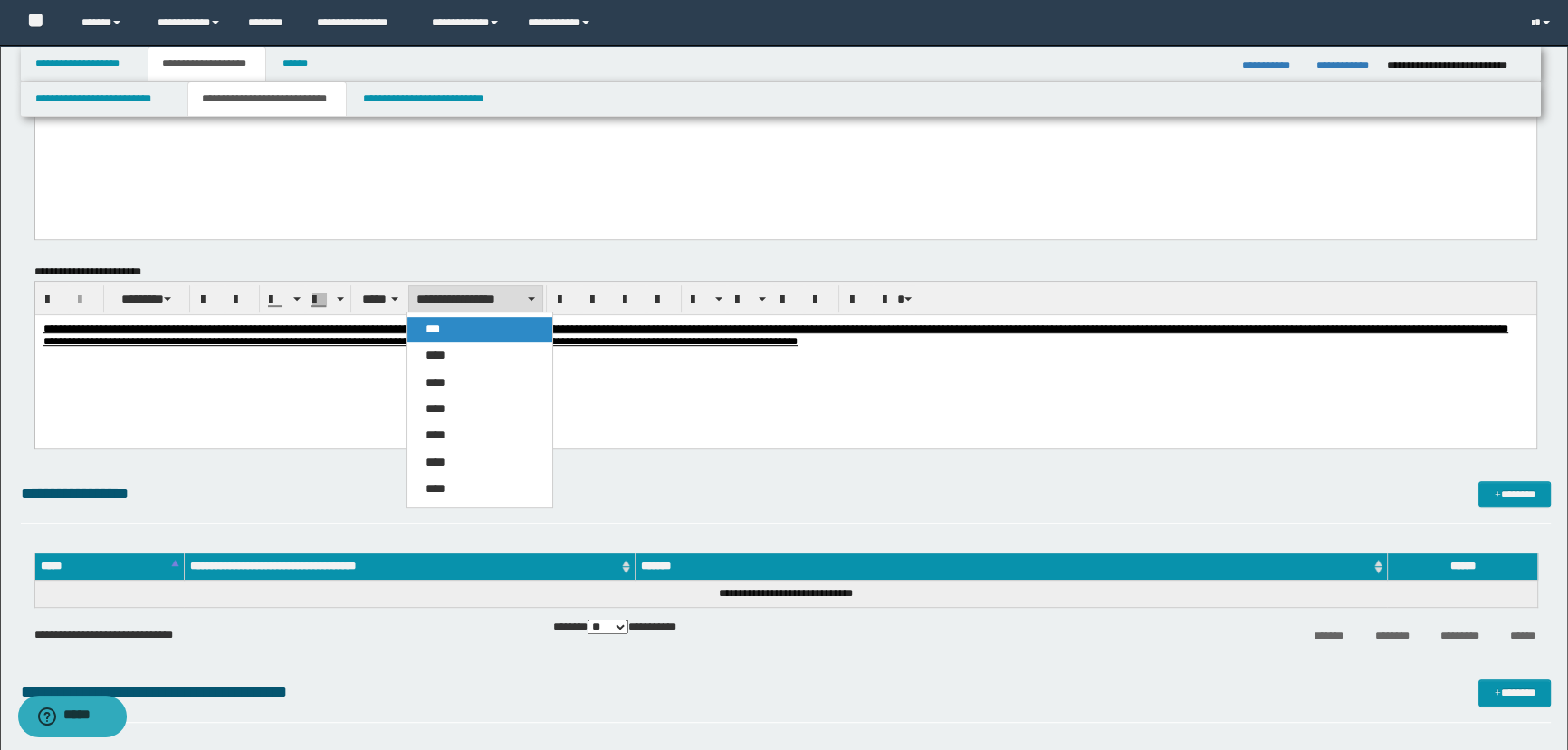click on "***" at bounding box center (480, 330) 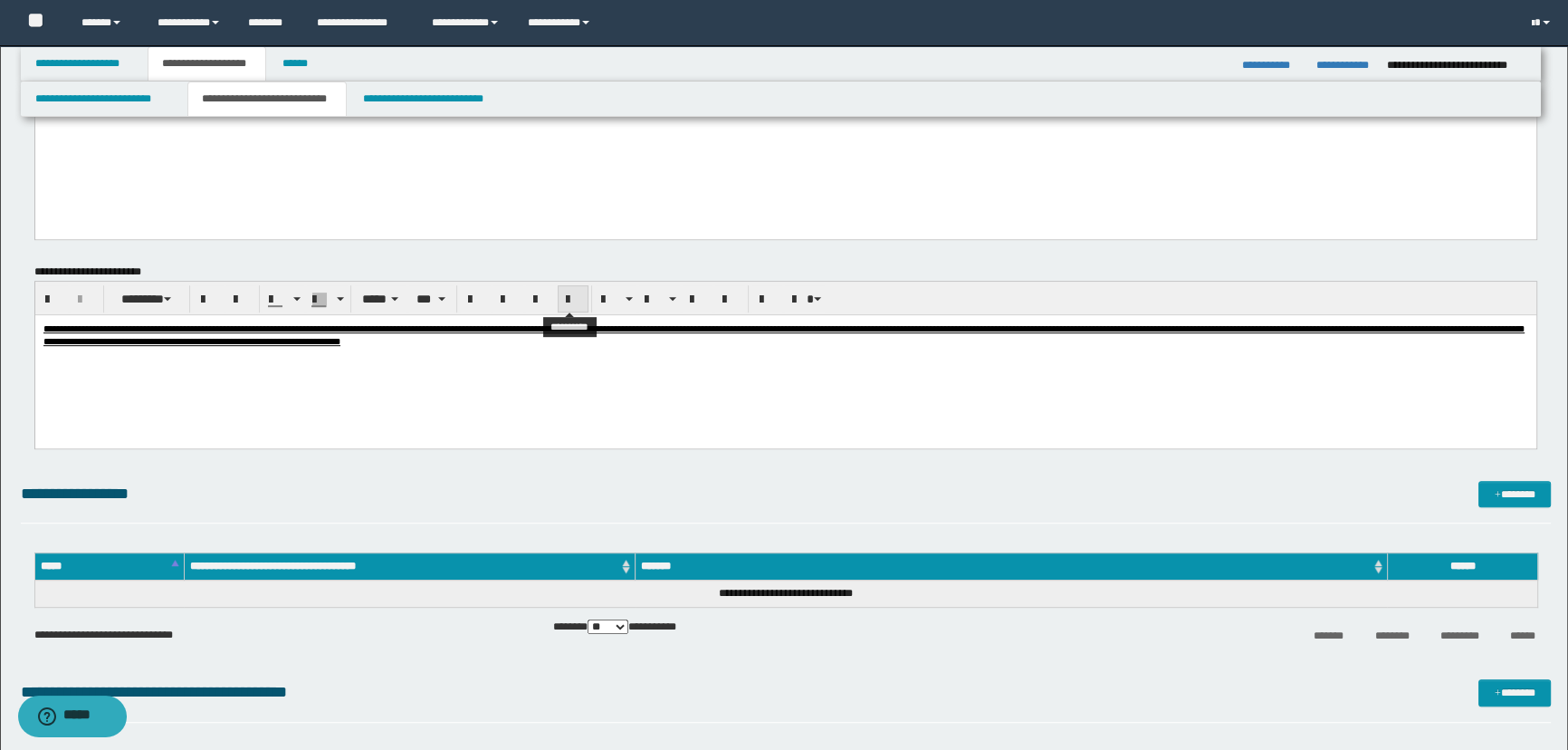 click at bounding box center [573, 300] 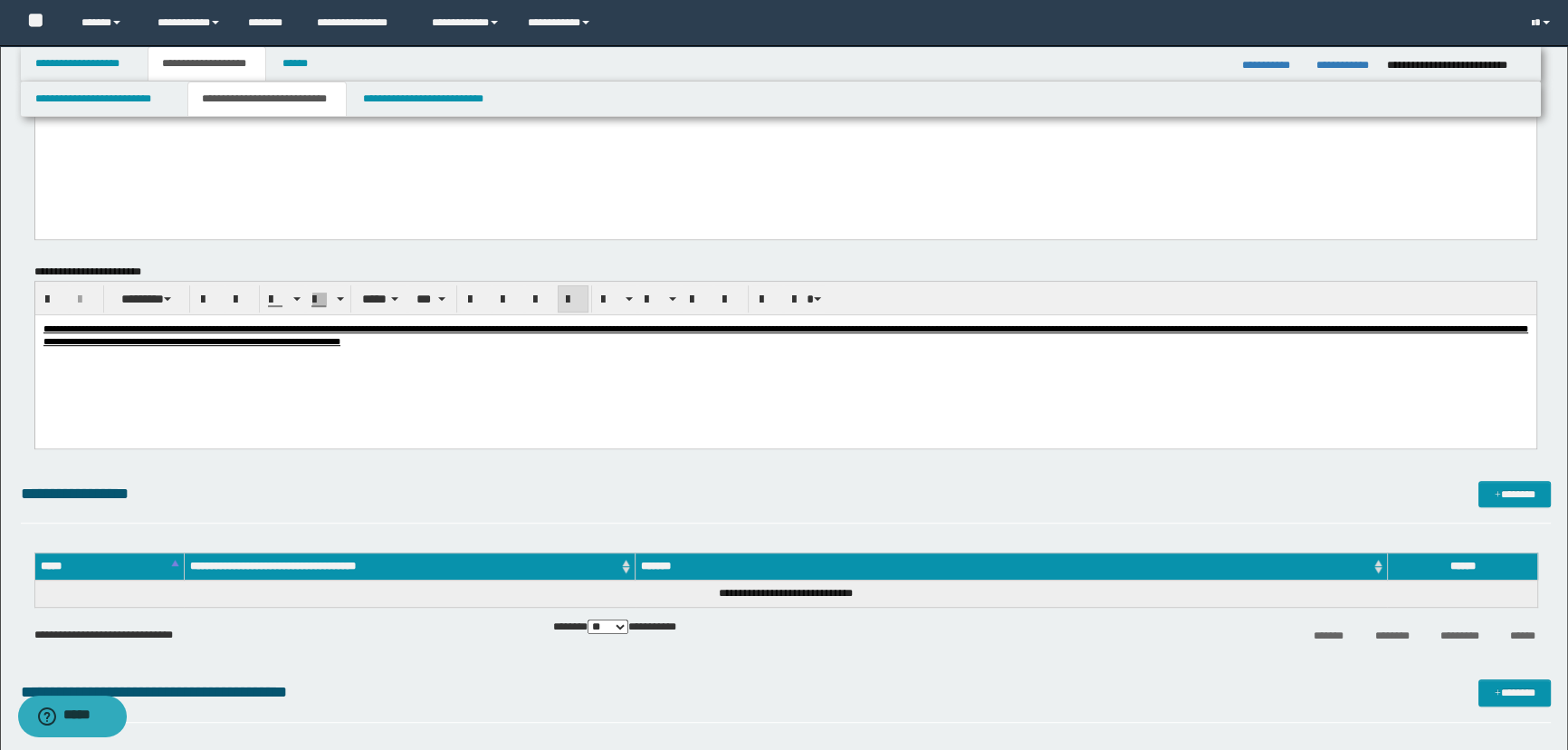 click on "**********" at bounding box center [785, 358] 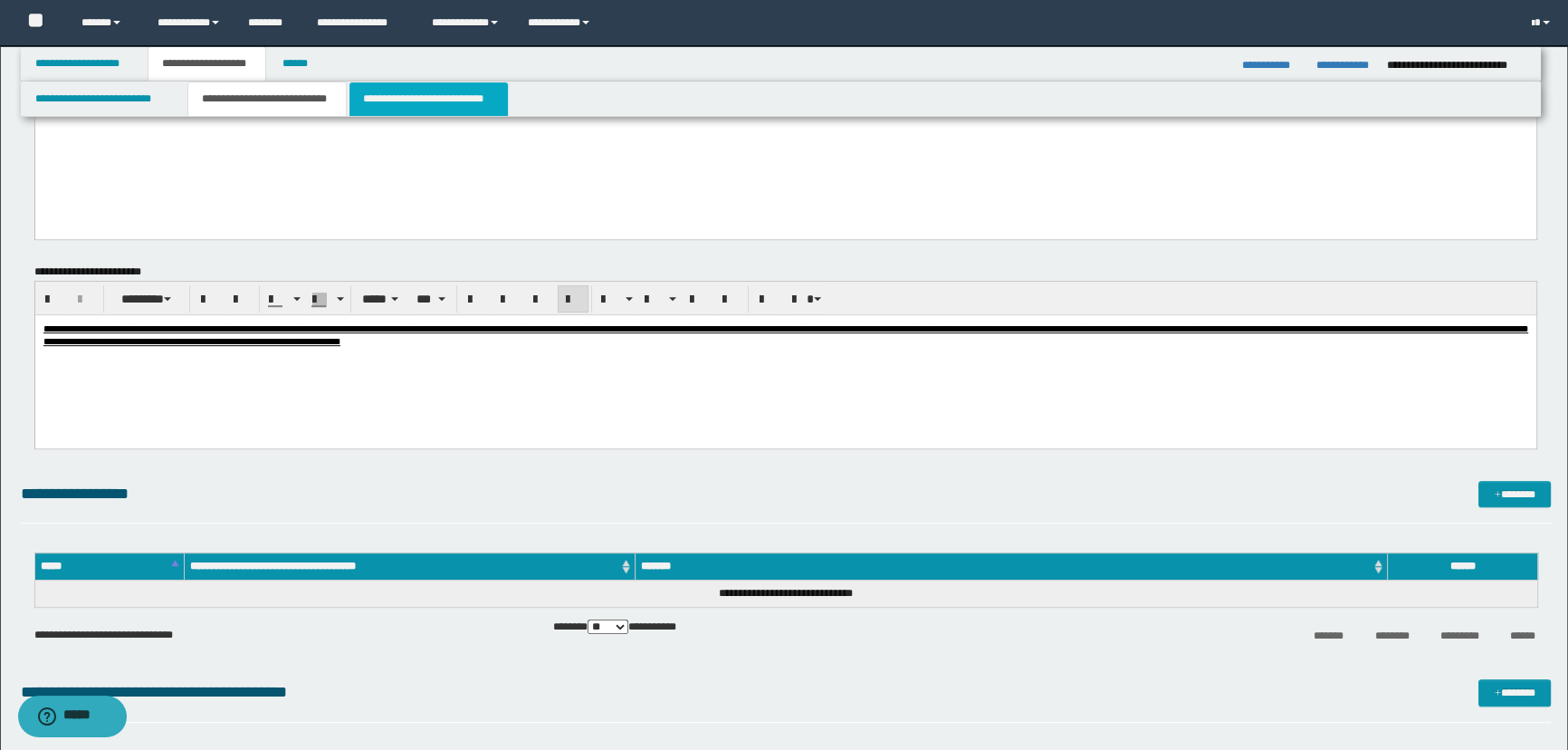 click on "**********" at bounding box center (428, 99) 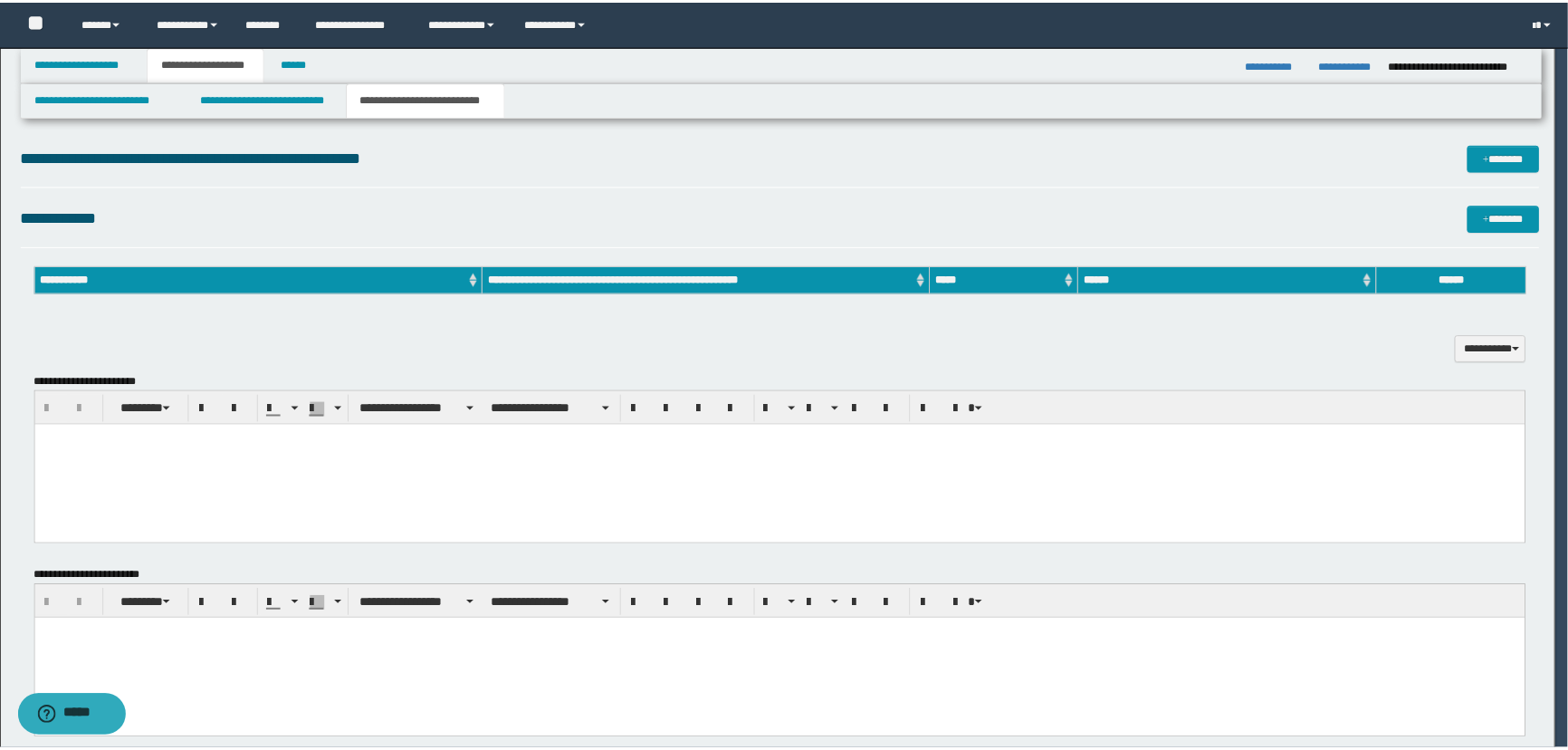 scroll, scrollTop: 0, scrollLeft: 0, axis: both 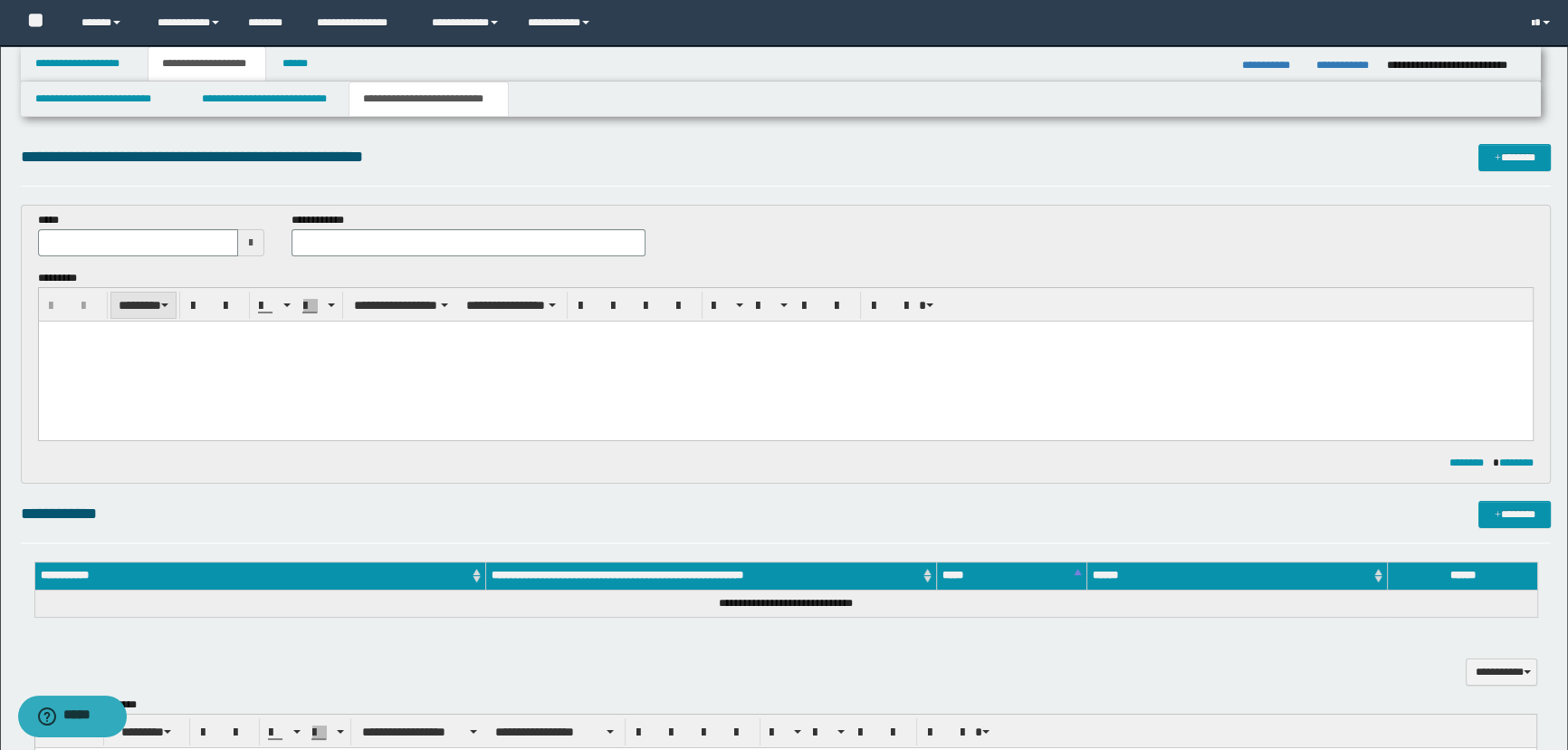 type 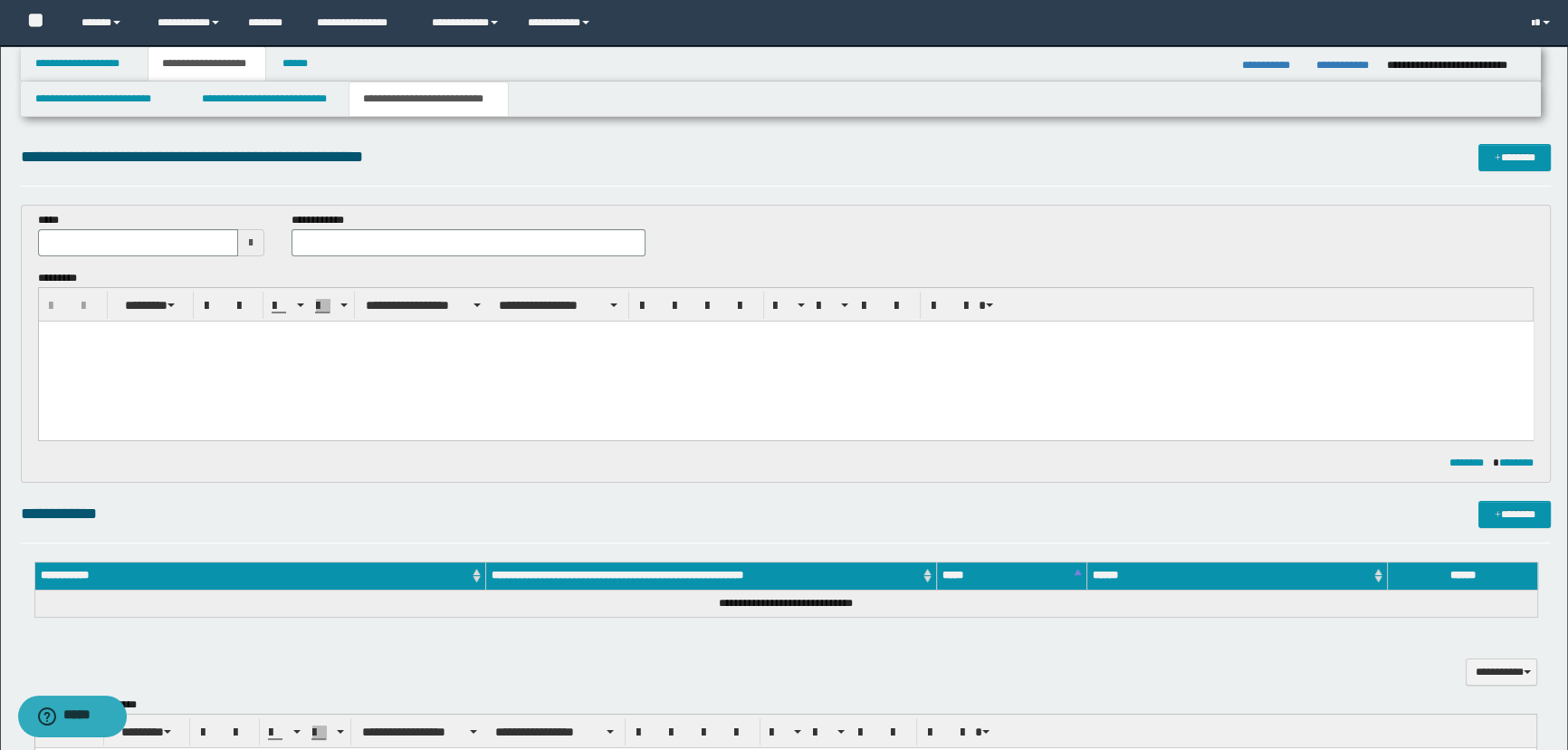scroll, scrollTop: 0, scrollLeft: 0, axis: both 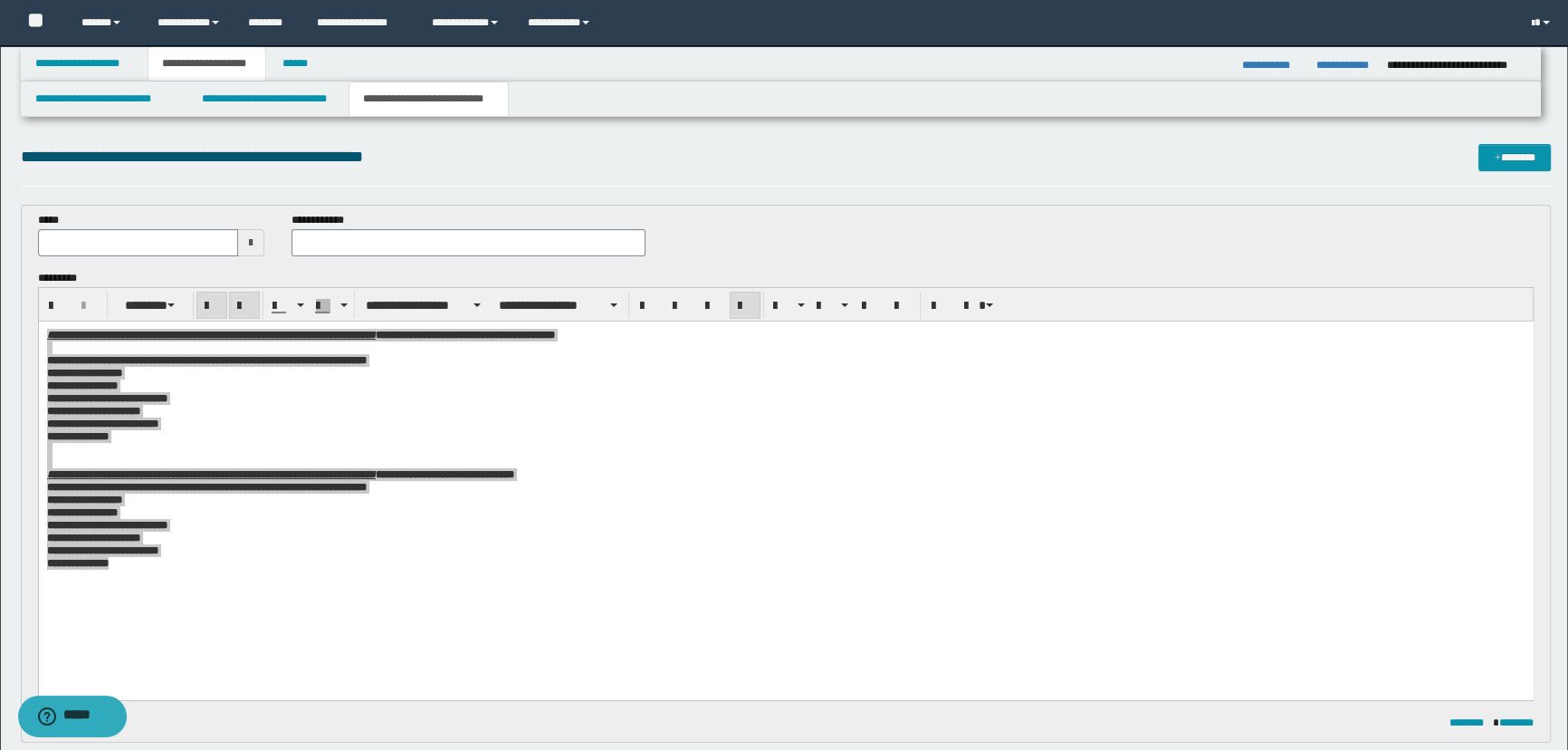 click on "**********" at bounding box center [786, 485] 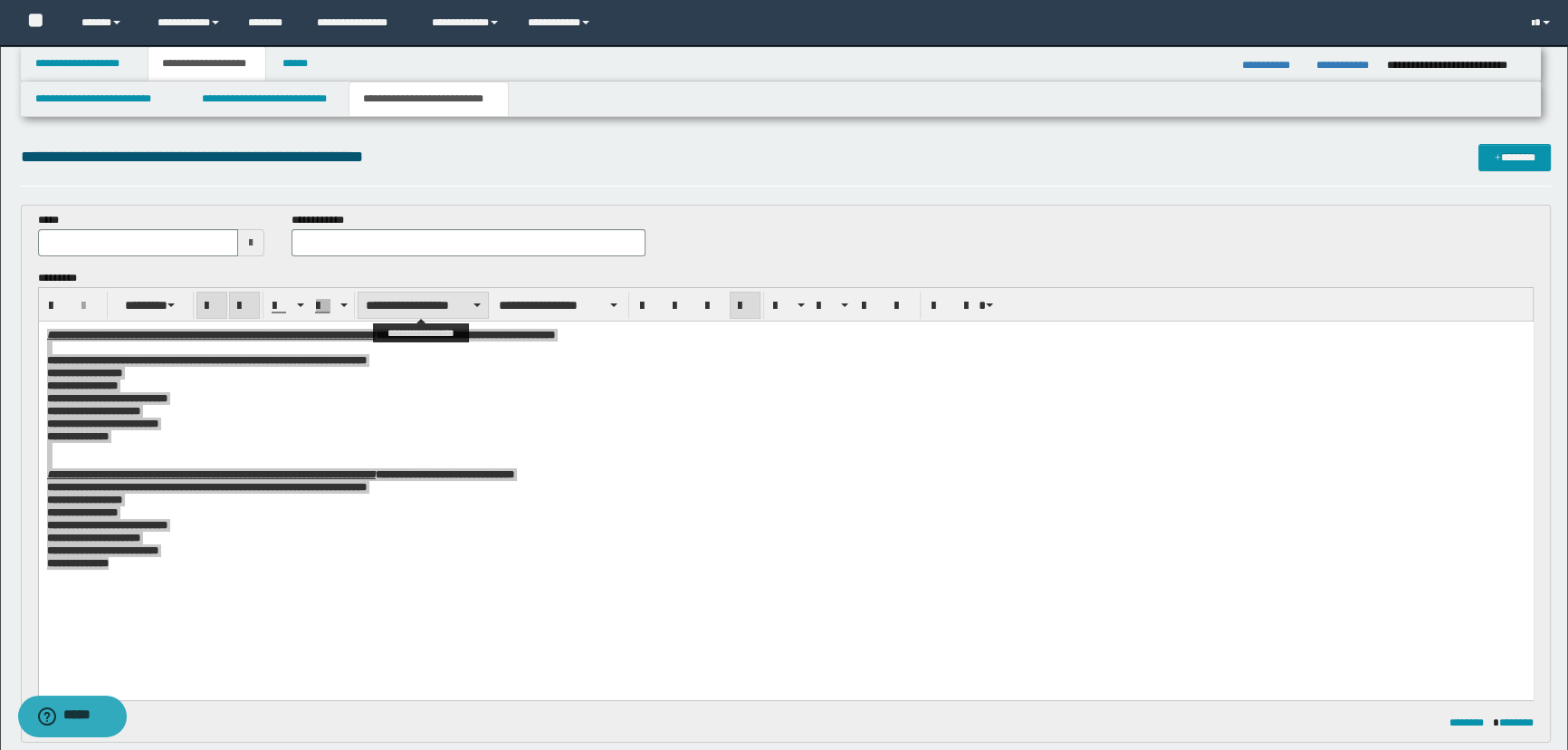 click on "**********" at bounding box center (423, 305) 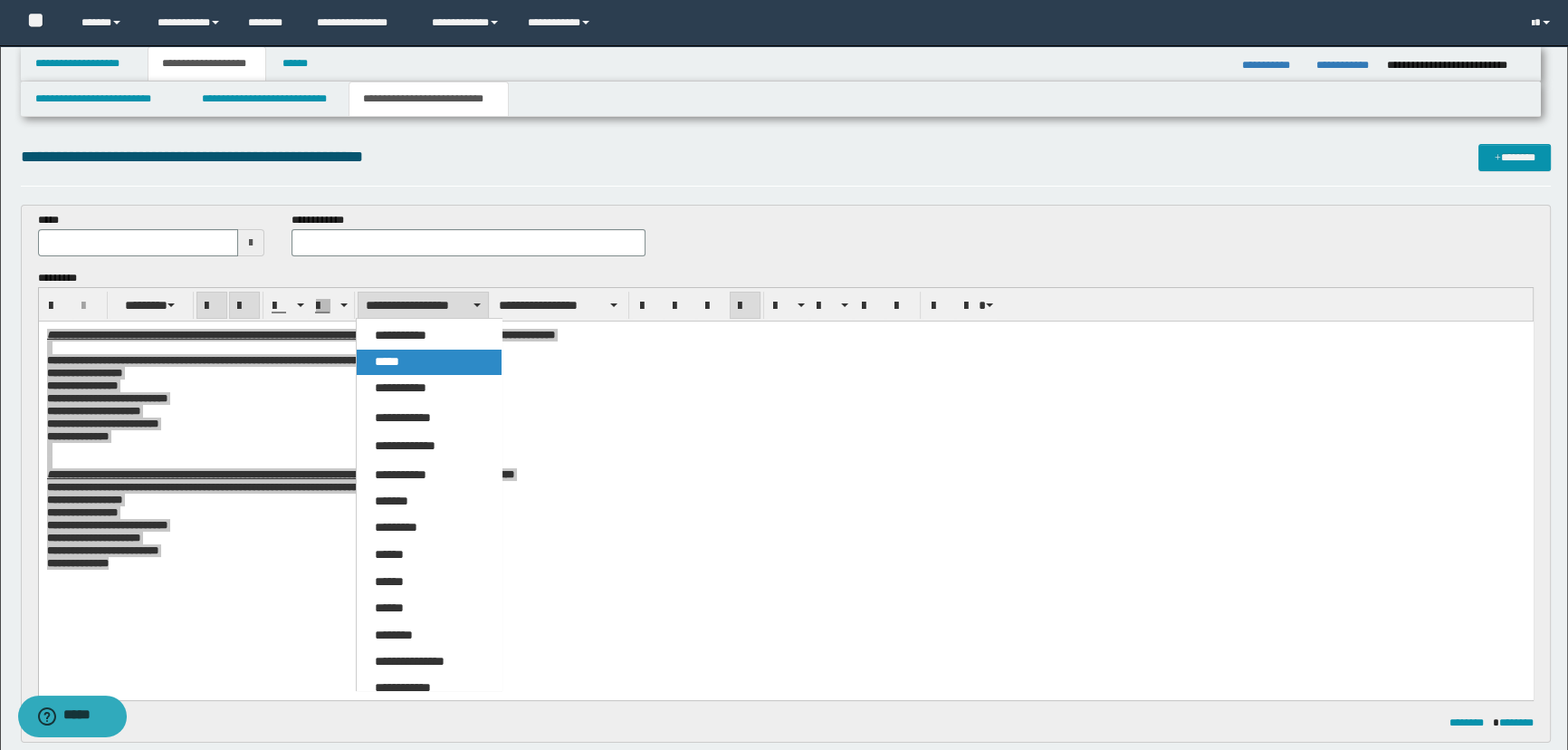 click on "*****" at bounding box center [387, 361] 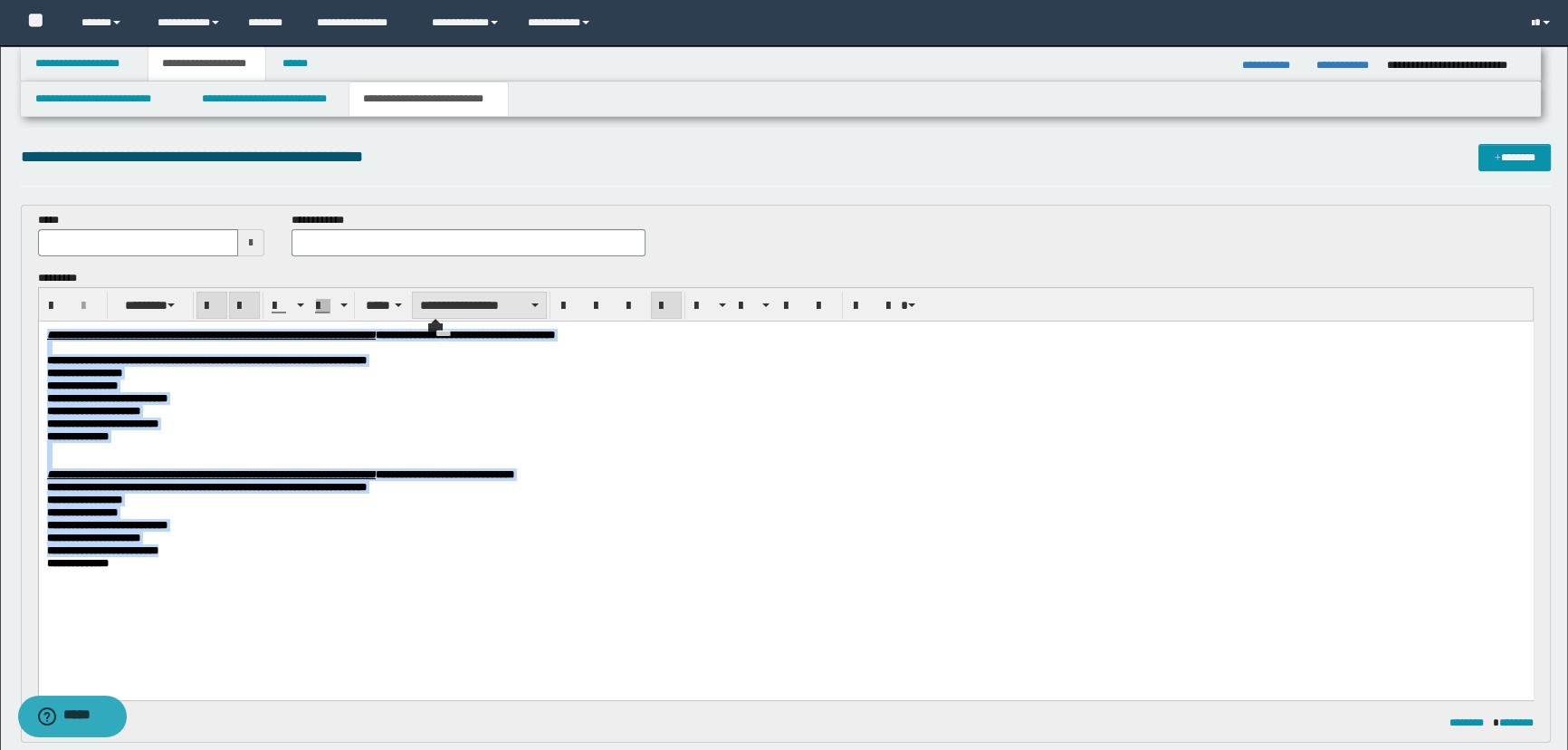 click on "**********" at bounding box center [479, 305] 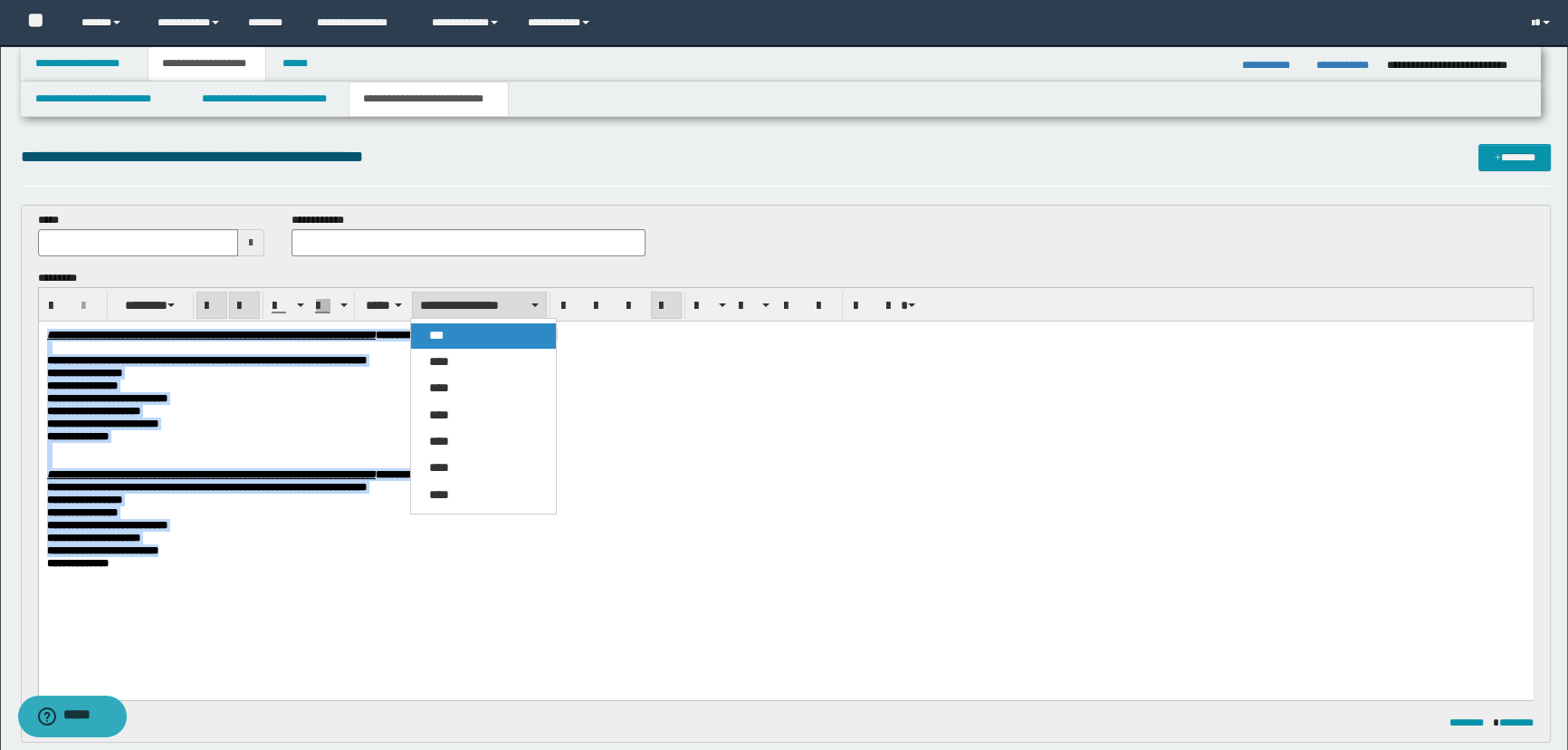 click on "***" at bounding box center (436, 335) 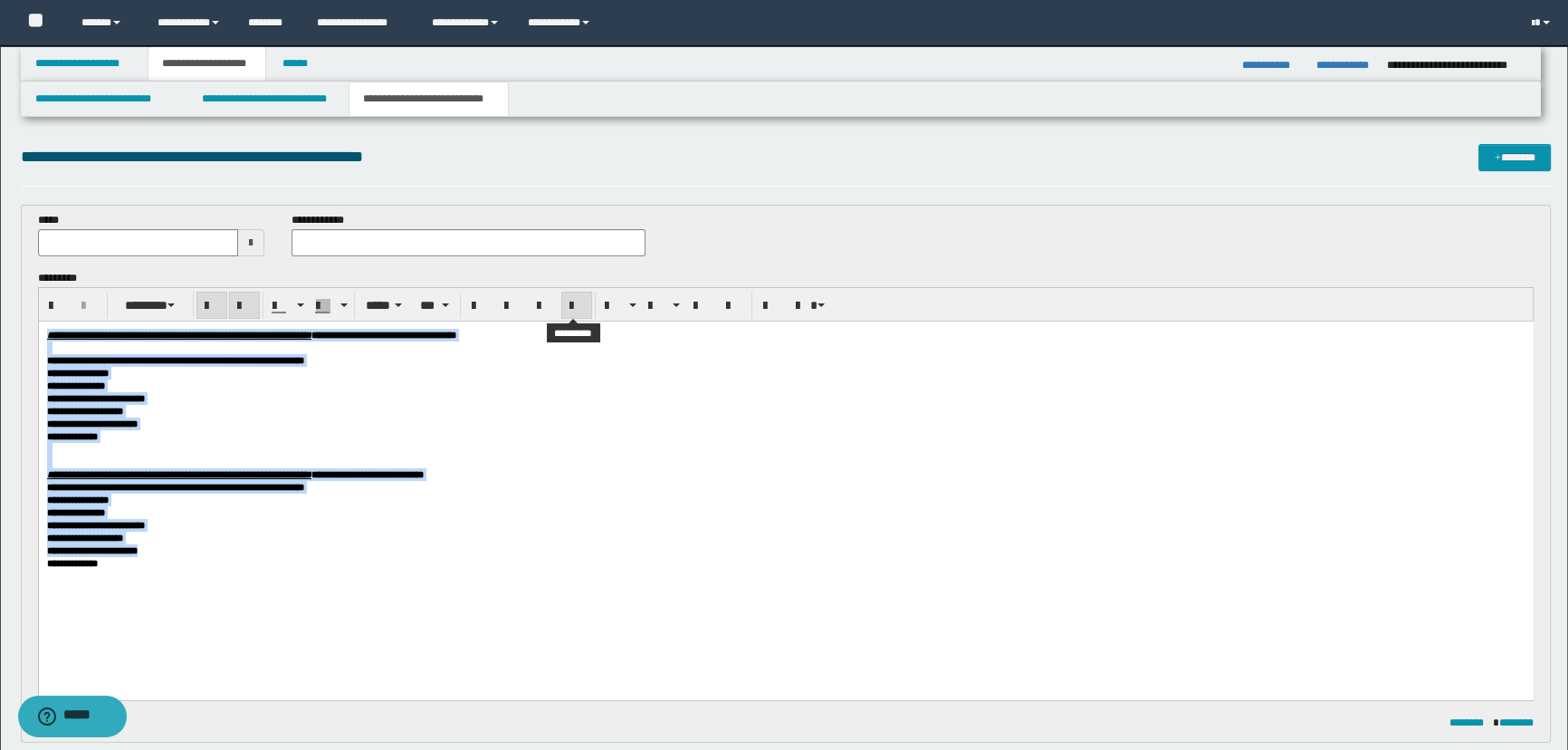 click at bounding box center (577, 306) 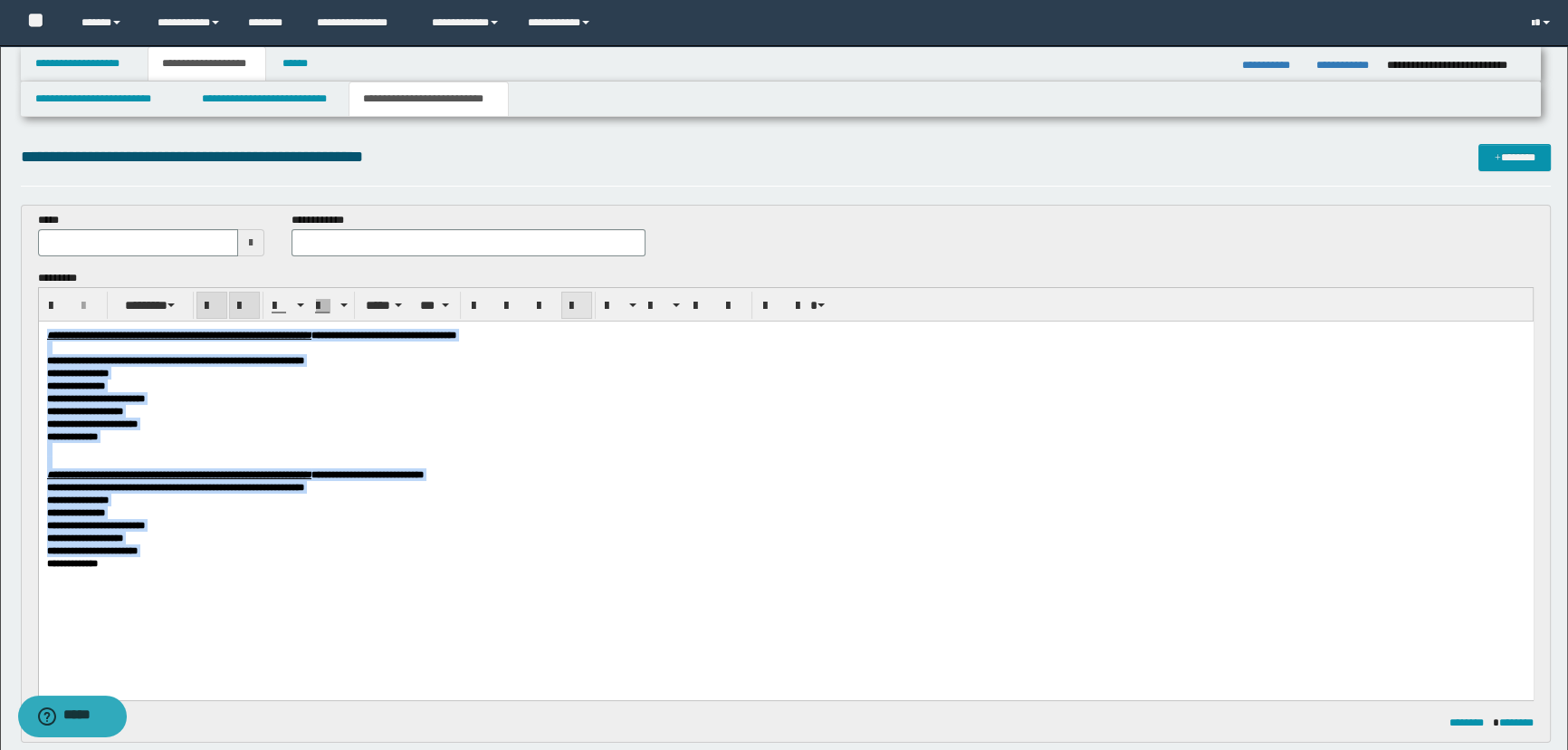 click at bounding box center [577, 306] 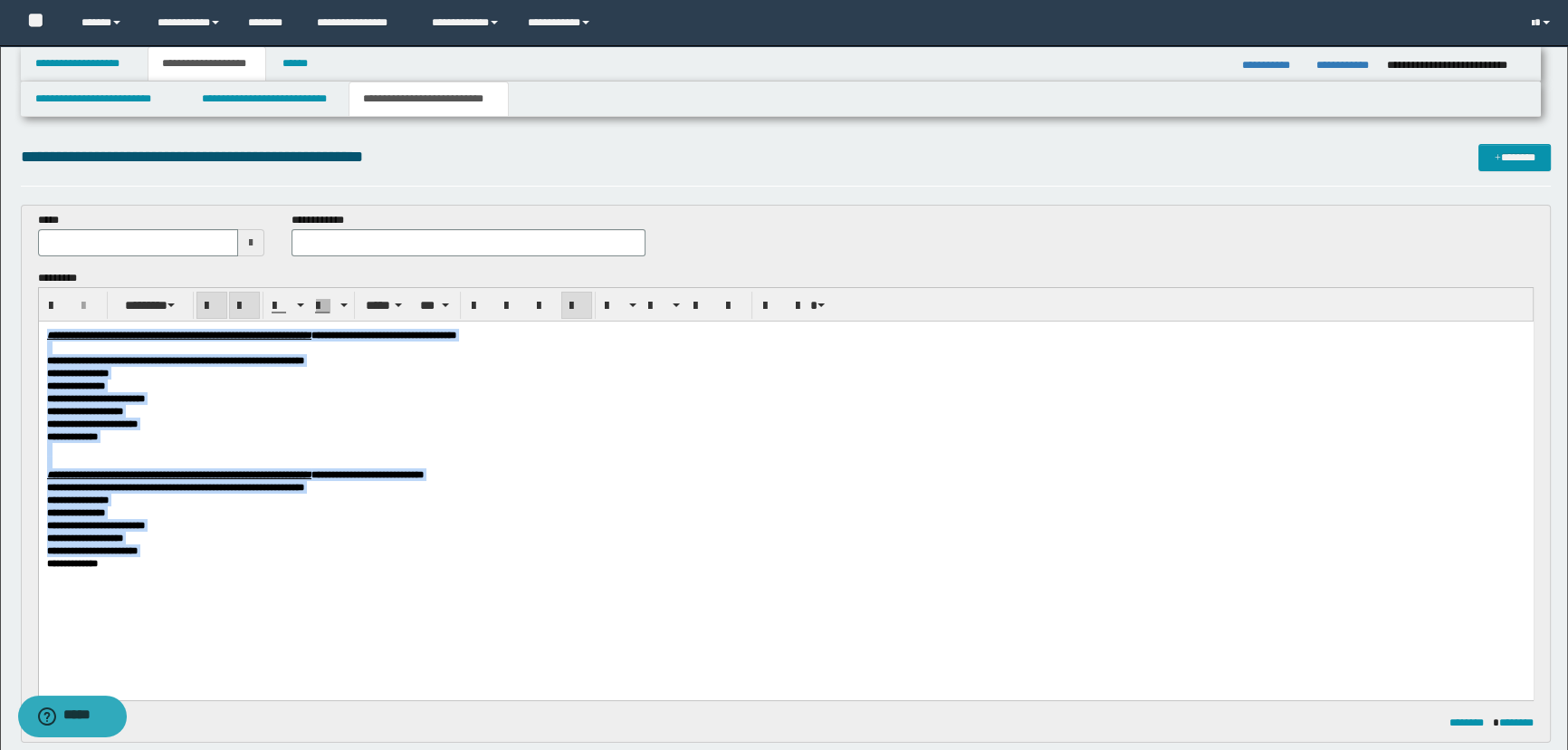 click on "**********" at bounding box center (785, 386) 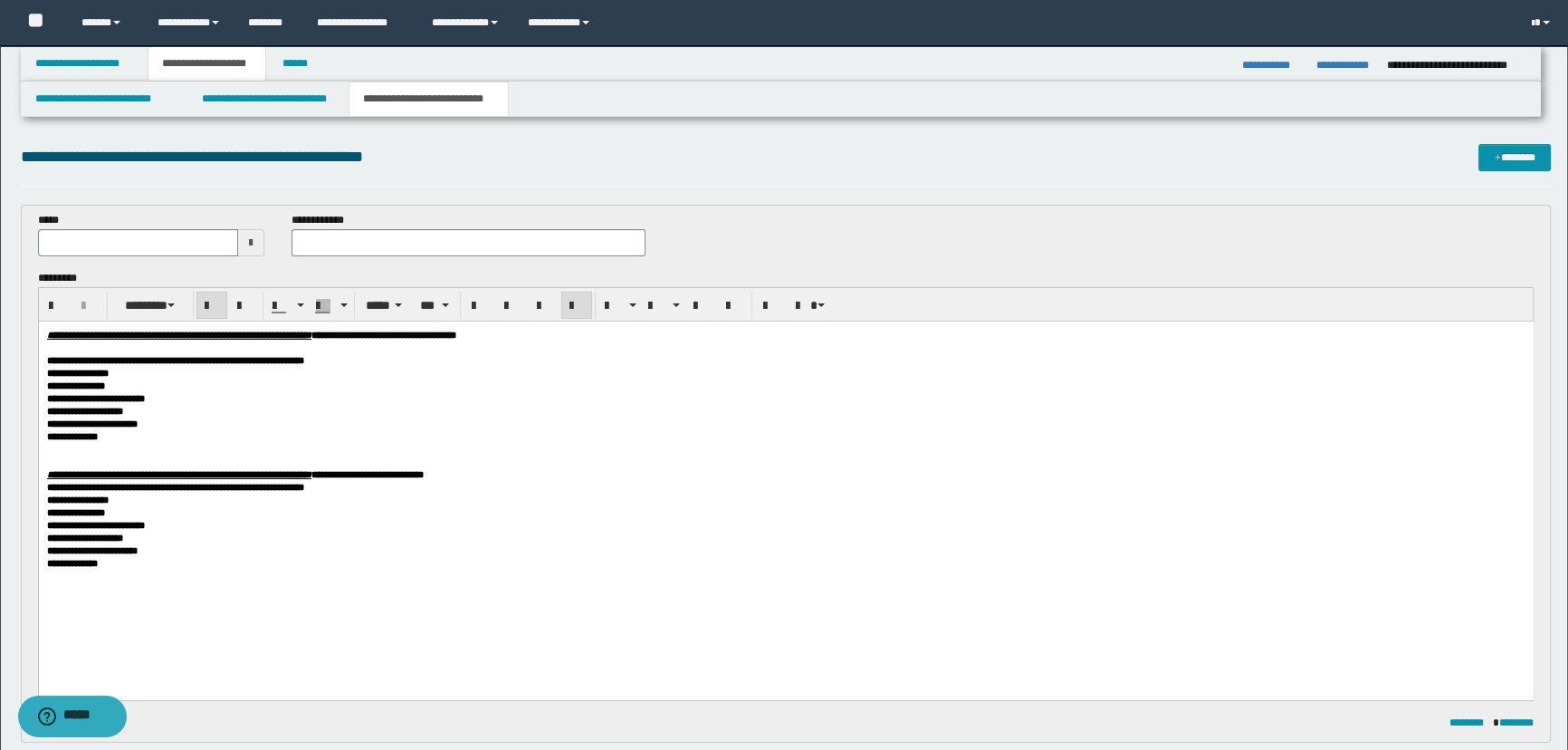 click at bounding box center (785, 348) 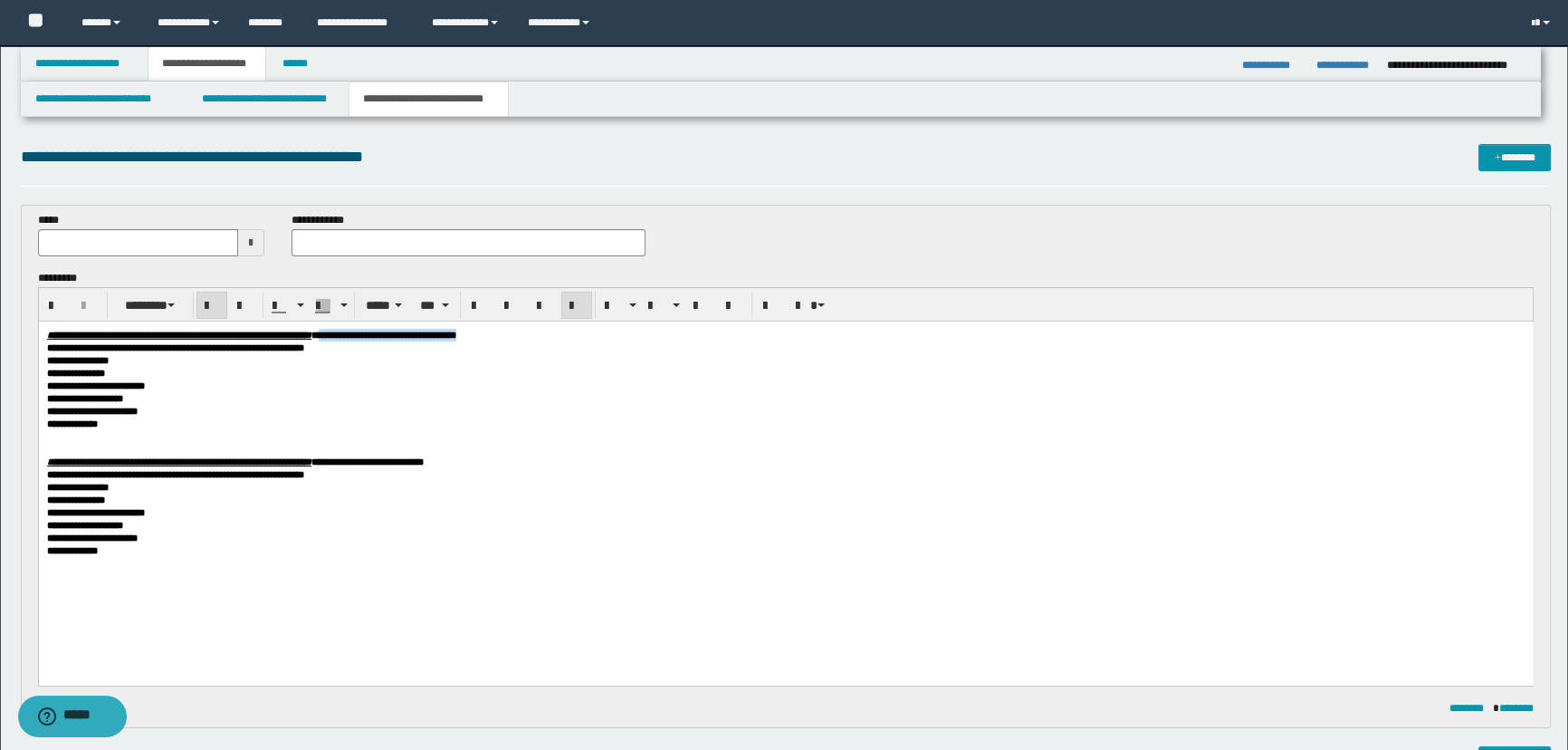 drag, startPoint x: 464, startPoint y: 334, endPoint x: 649, endPoint y: 335, distance: 185.0027 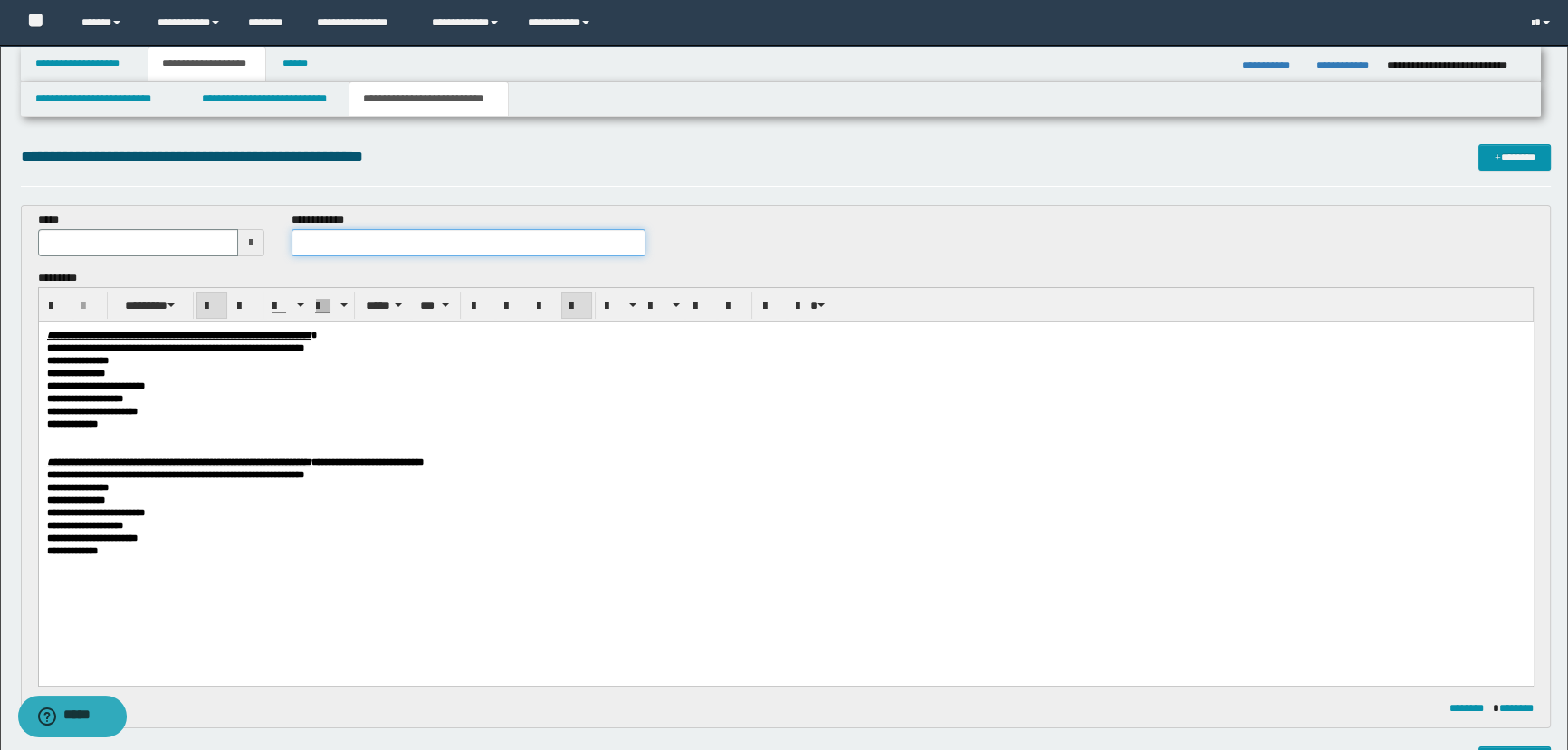 click at bounding box center (468, 243) 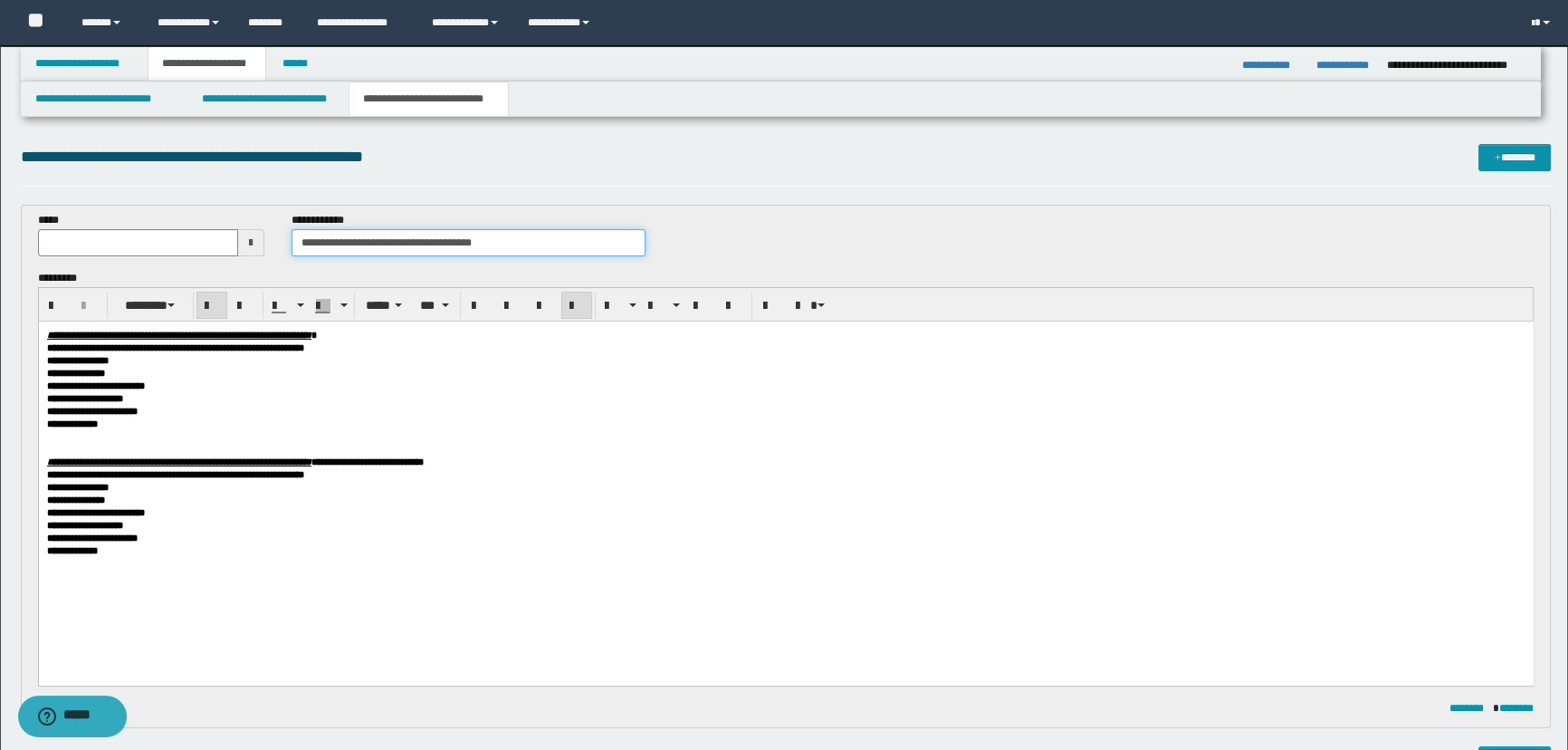 type 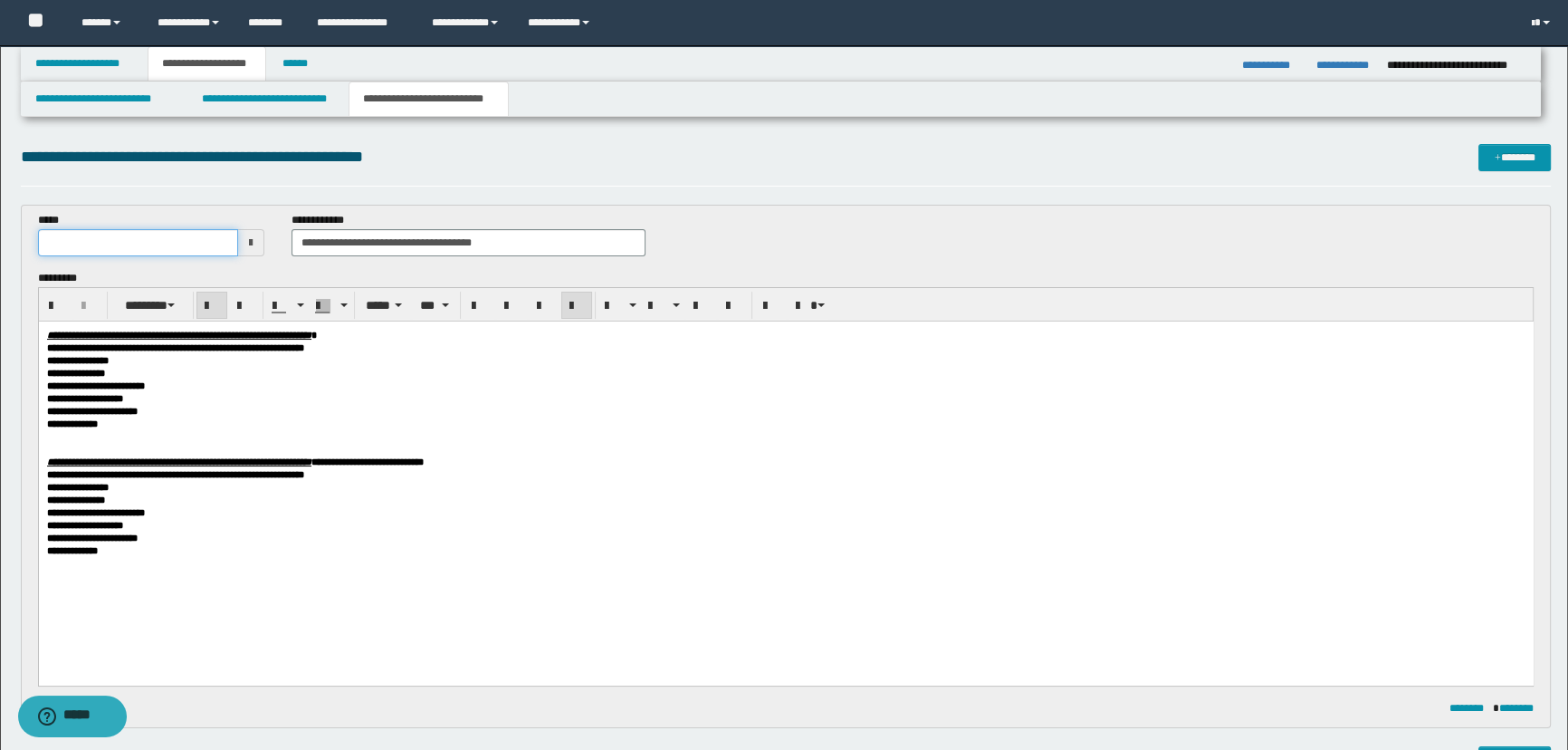 click at bounding box center (138, 243) 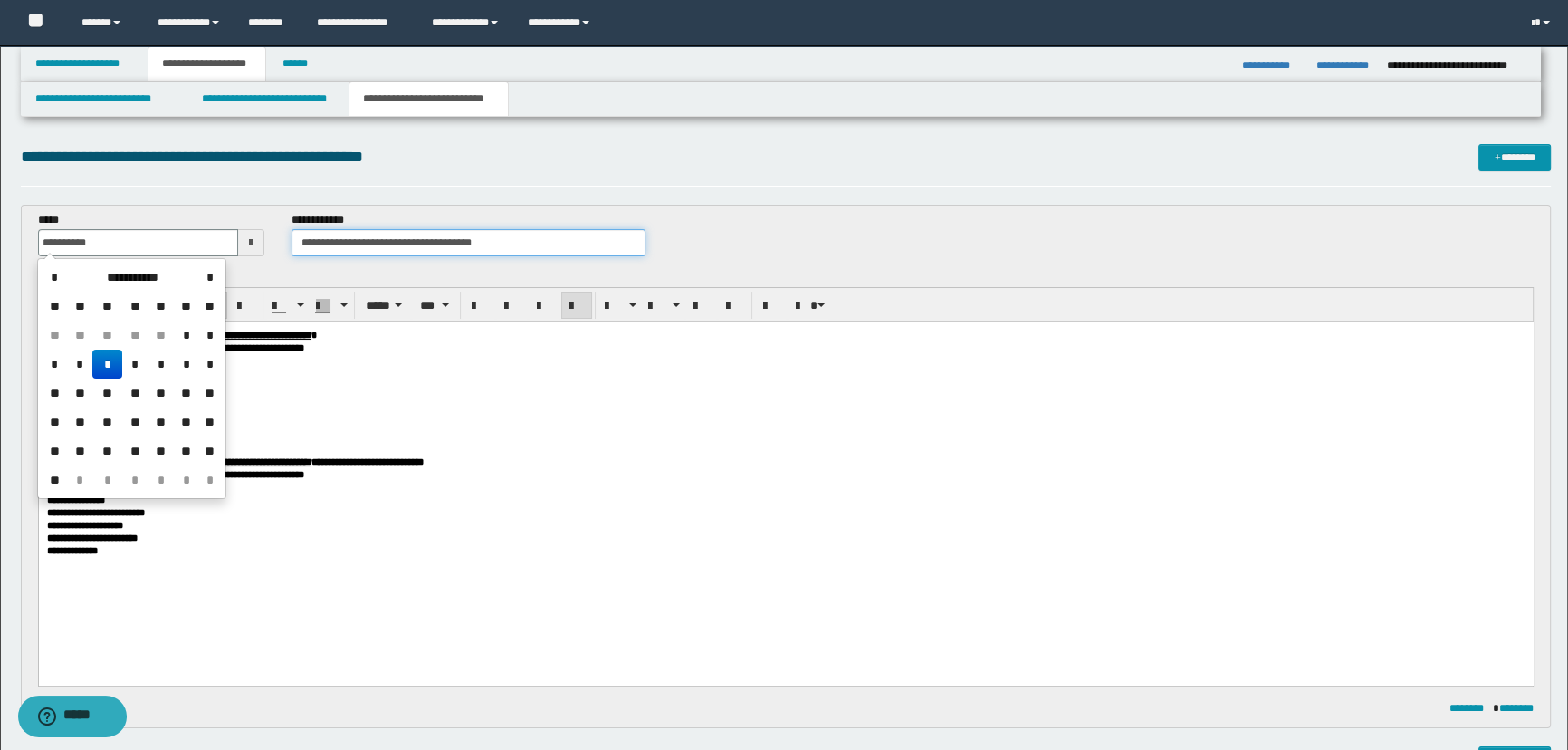 type on "**********" 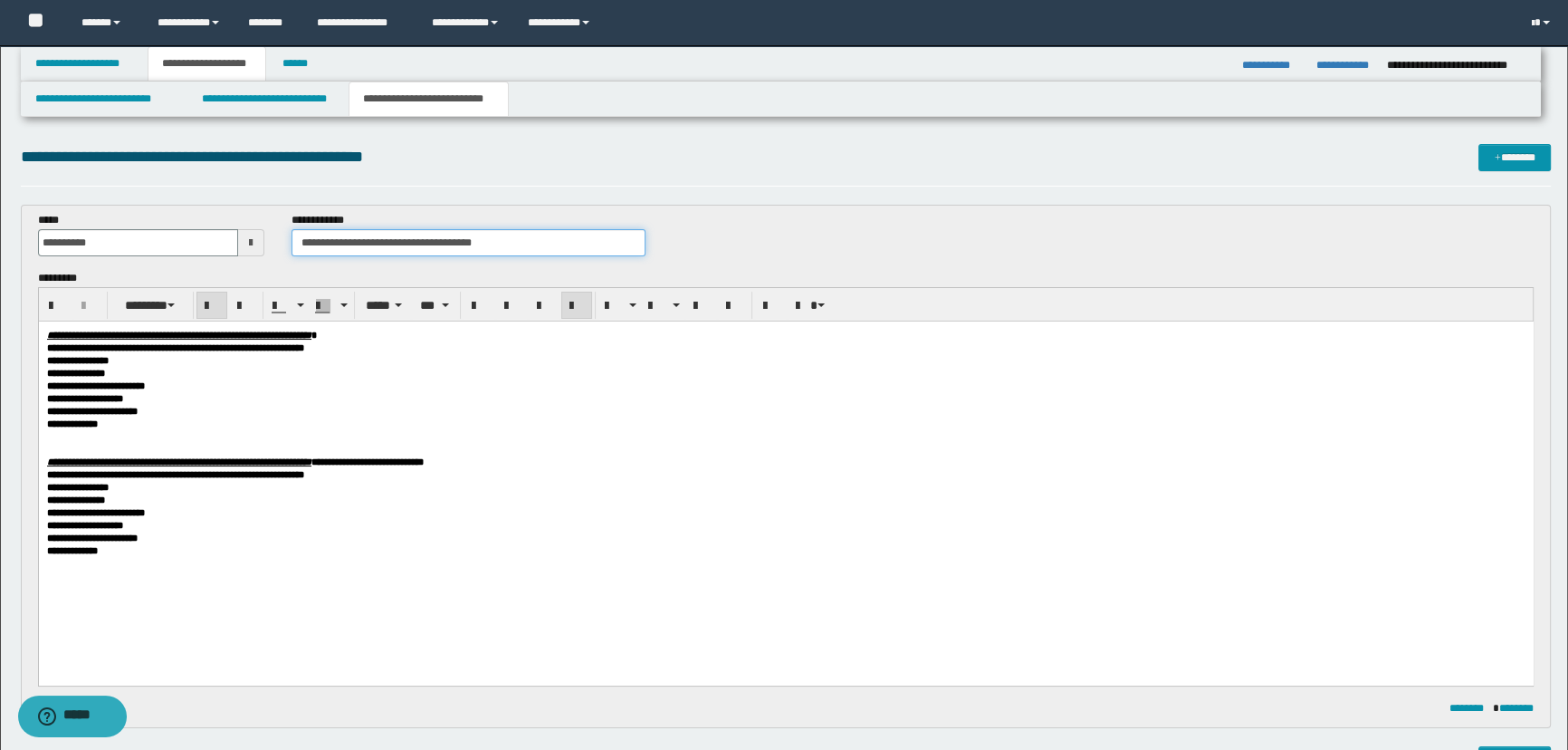 drag, startPoint x: 476, startPoint y: 247, endPoint x: 913, endPoint y: 254, distance: 437.05606 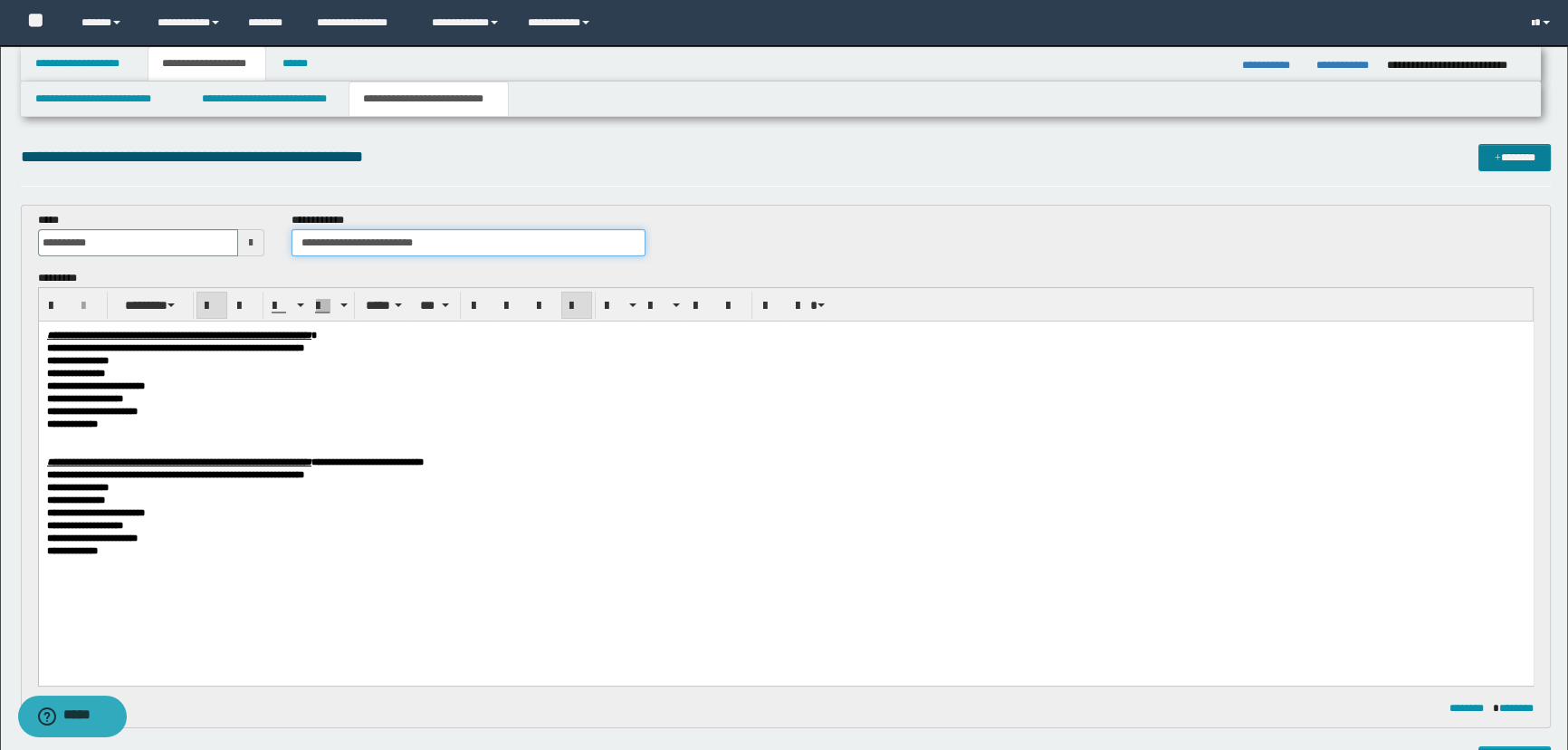 type on "**********" 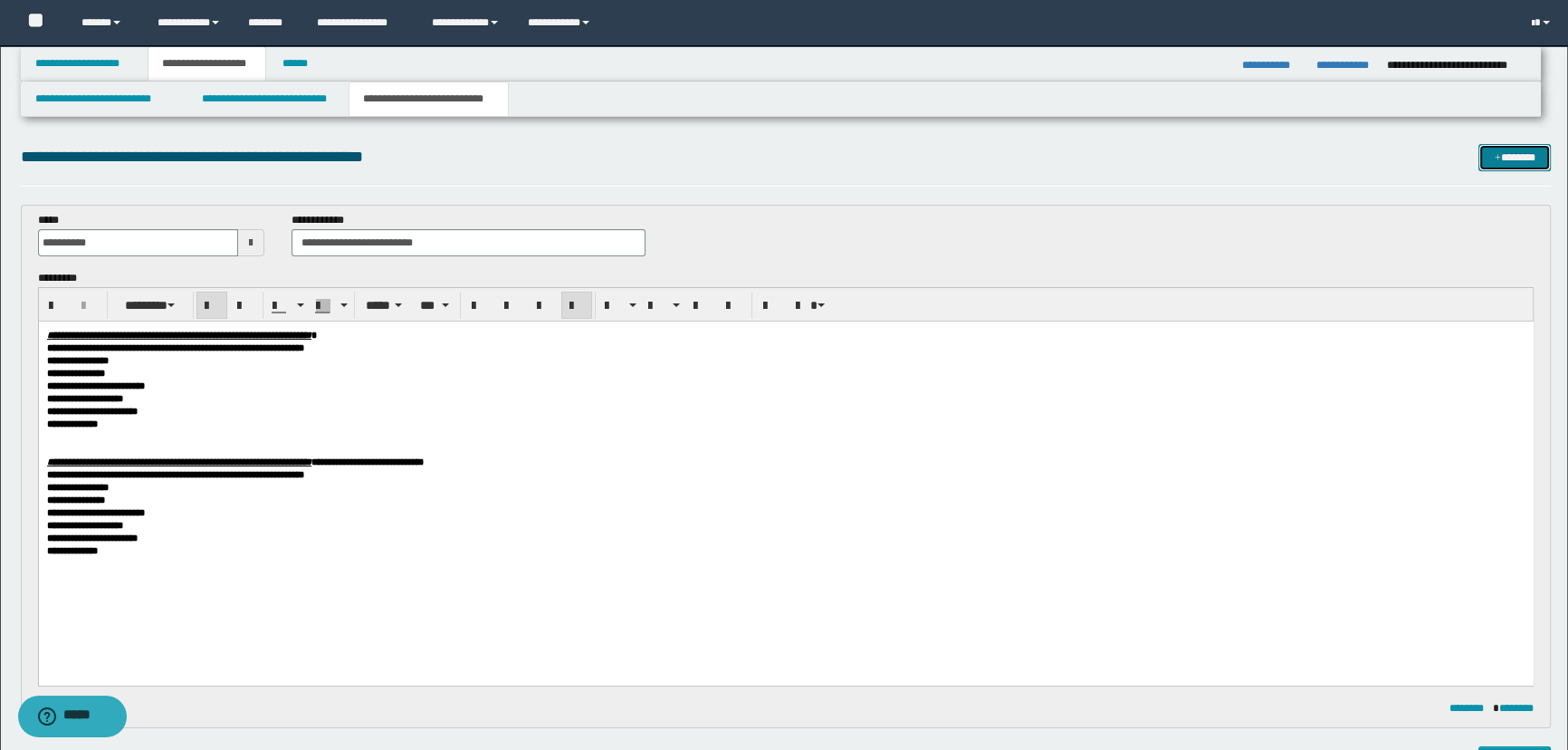click on "*******" at bounding box center [1515, 158] 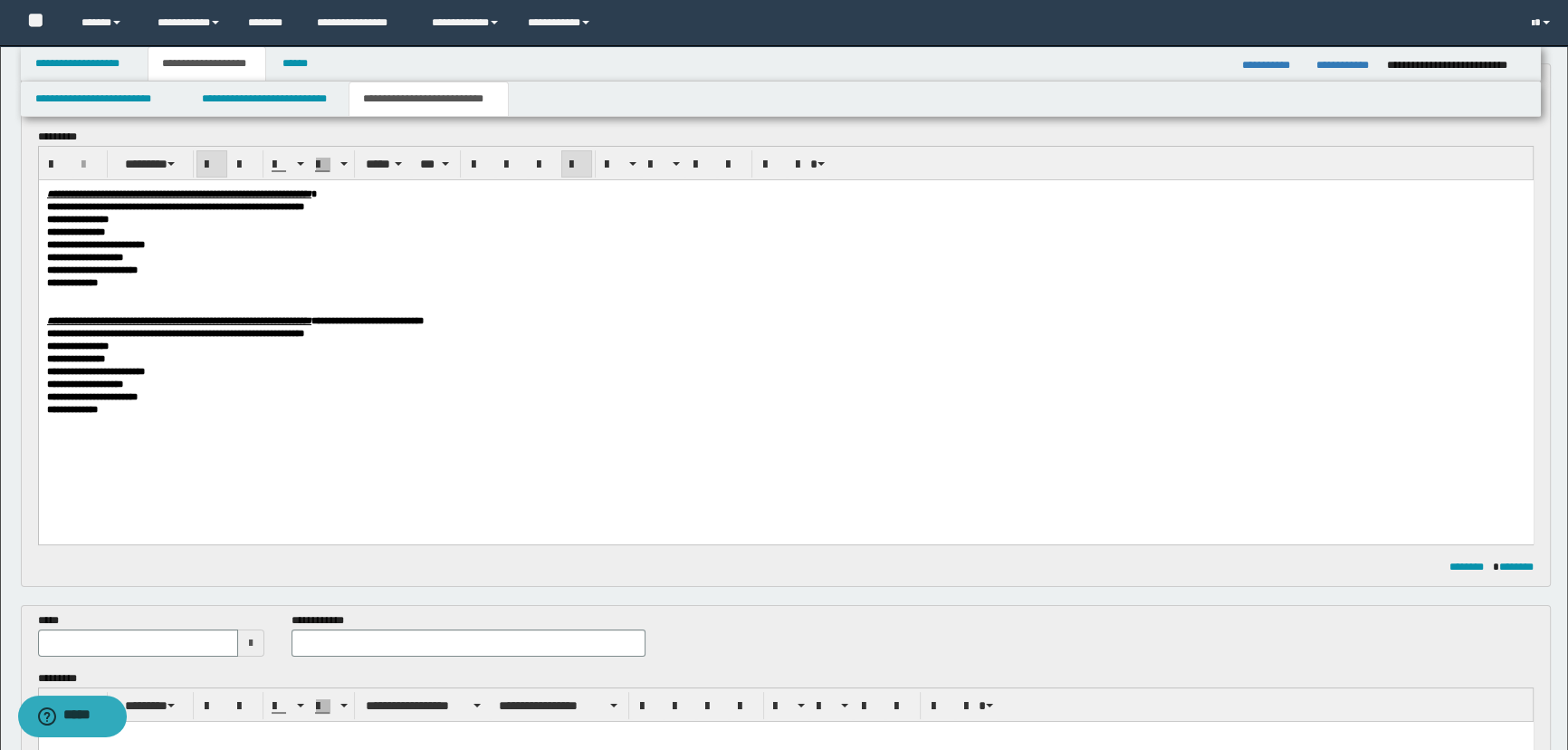scroll, scrollTop: 21, scrollLeft: 0, axis: vertical 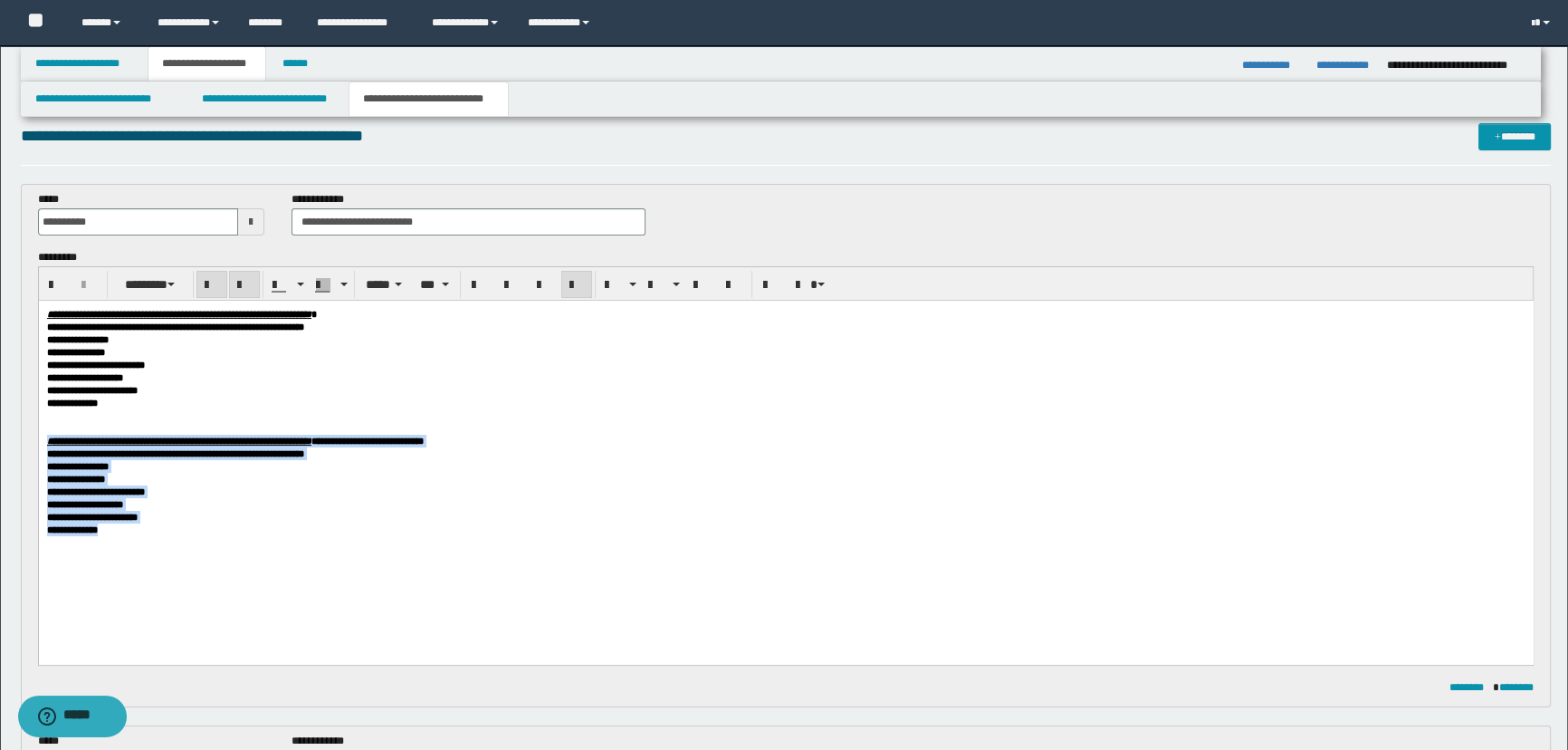 drag, startPoint x: 128, startPoint y: 546, endPoint x: 33, endPoint y: 452, distance: 133.645 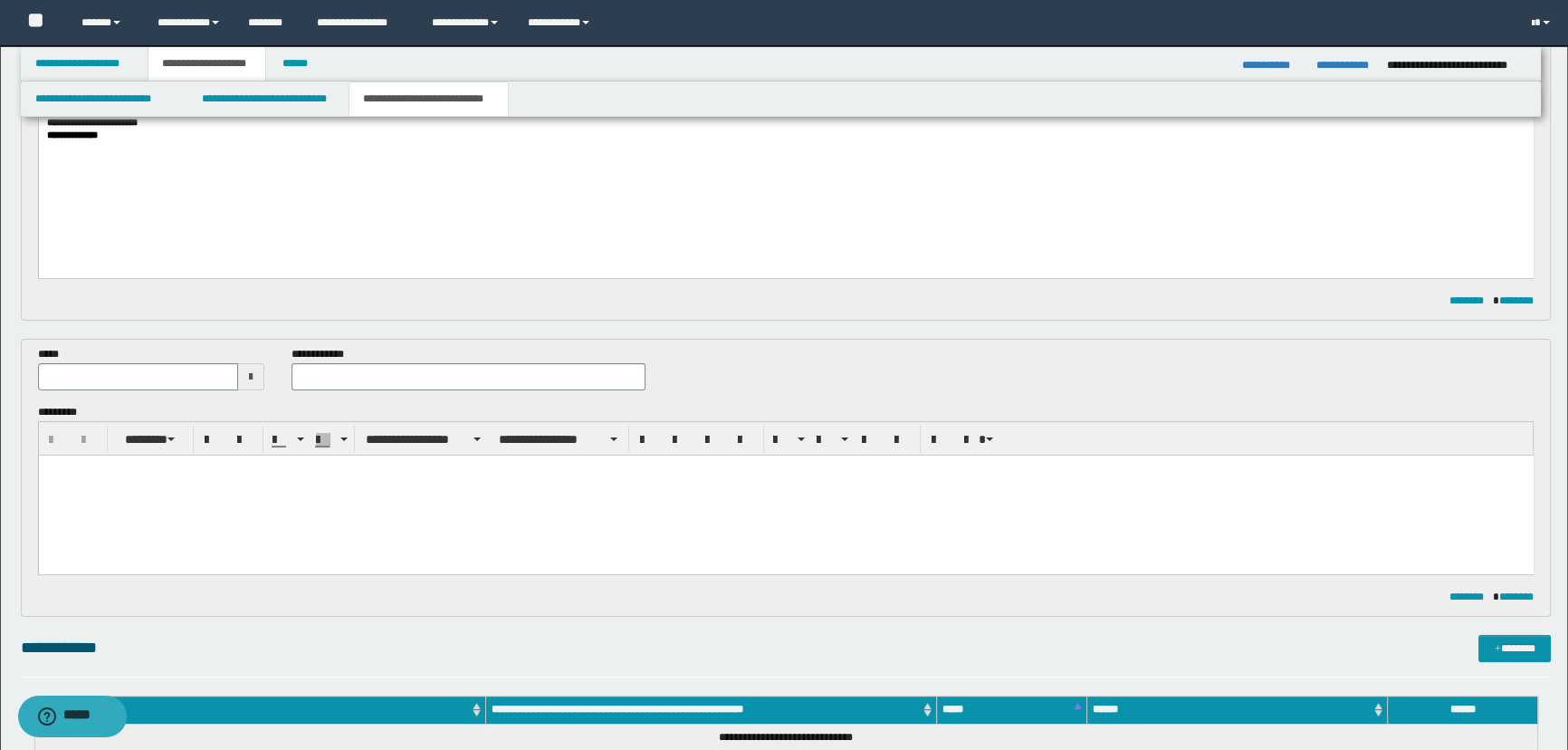 scroll, scrollTop: 351, scrollLeft: 0, axis: vertical 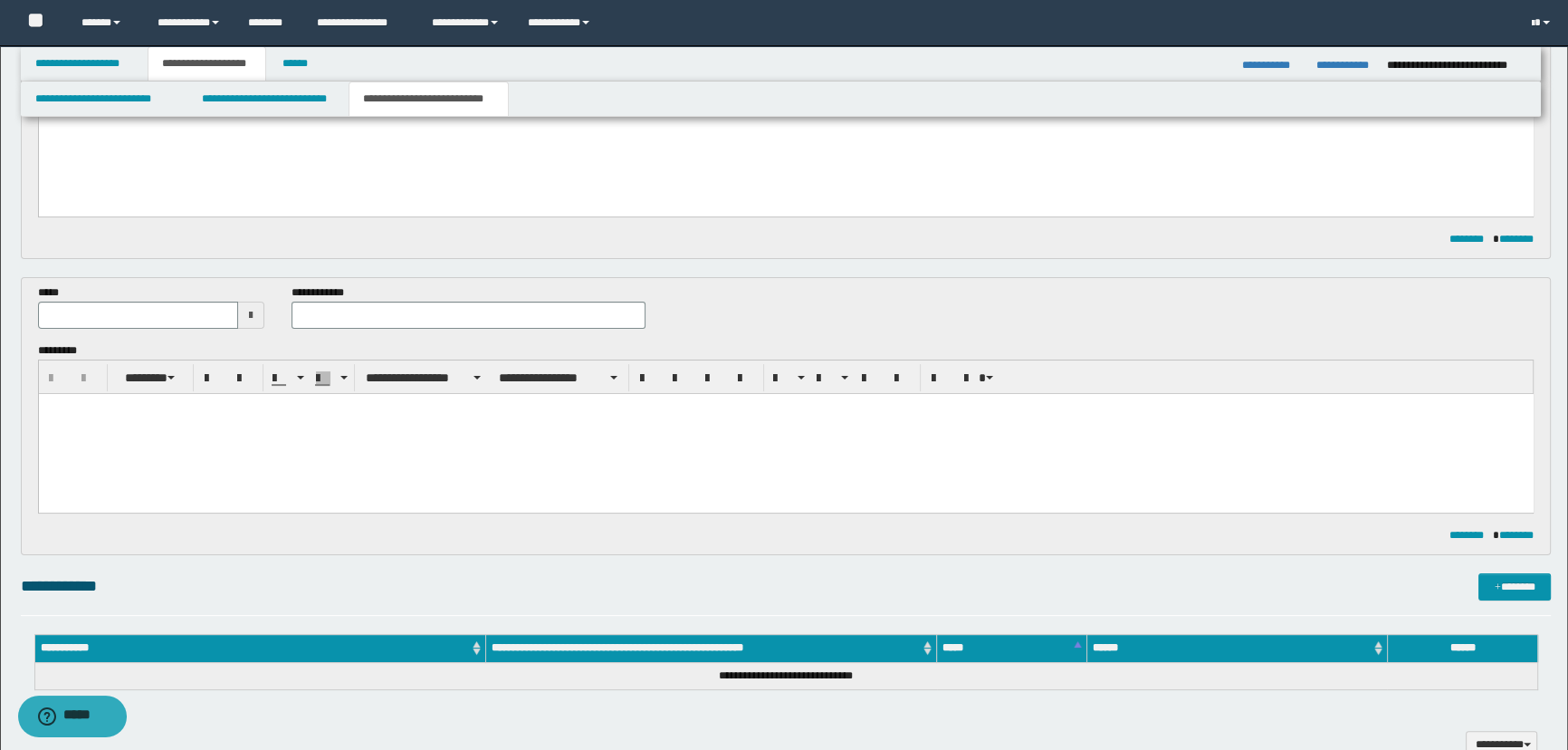 click at bounding box center (785, 430) 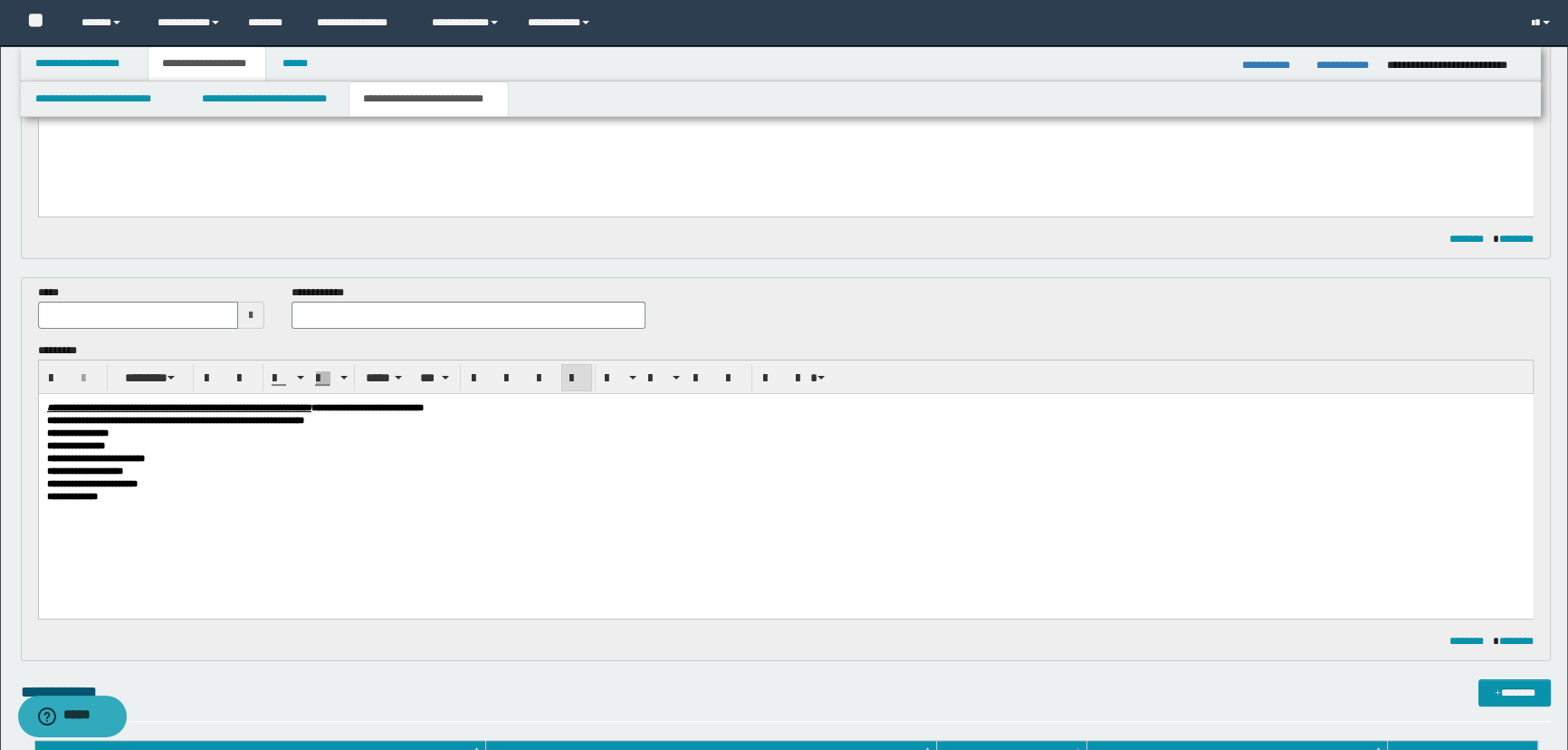 click on "**********" at bounding box center [785, 408] 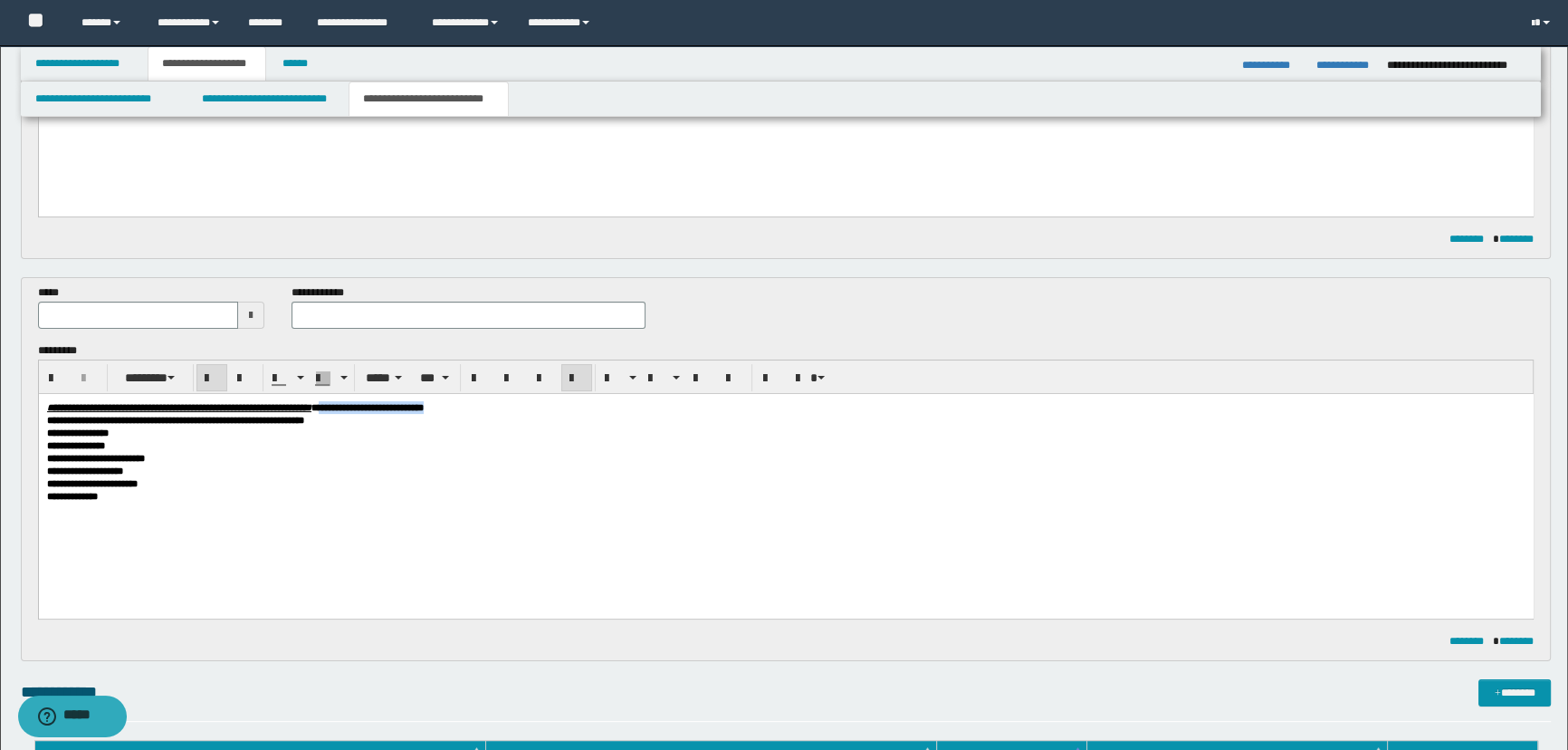 drag, startPoint x: 463, startPoint y: 409, endPoint x: 674, endPoint y: 409, distance: 211 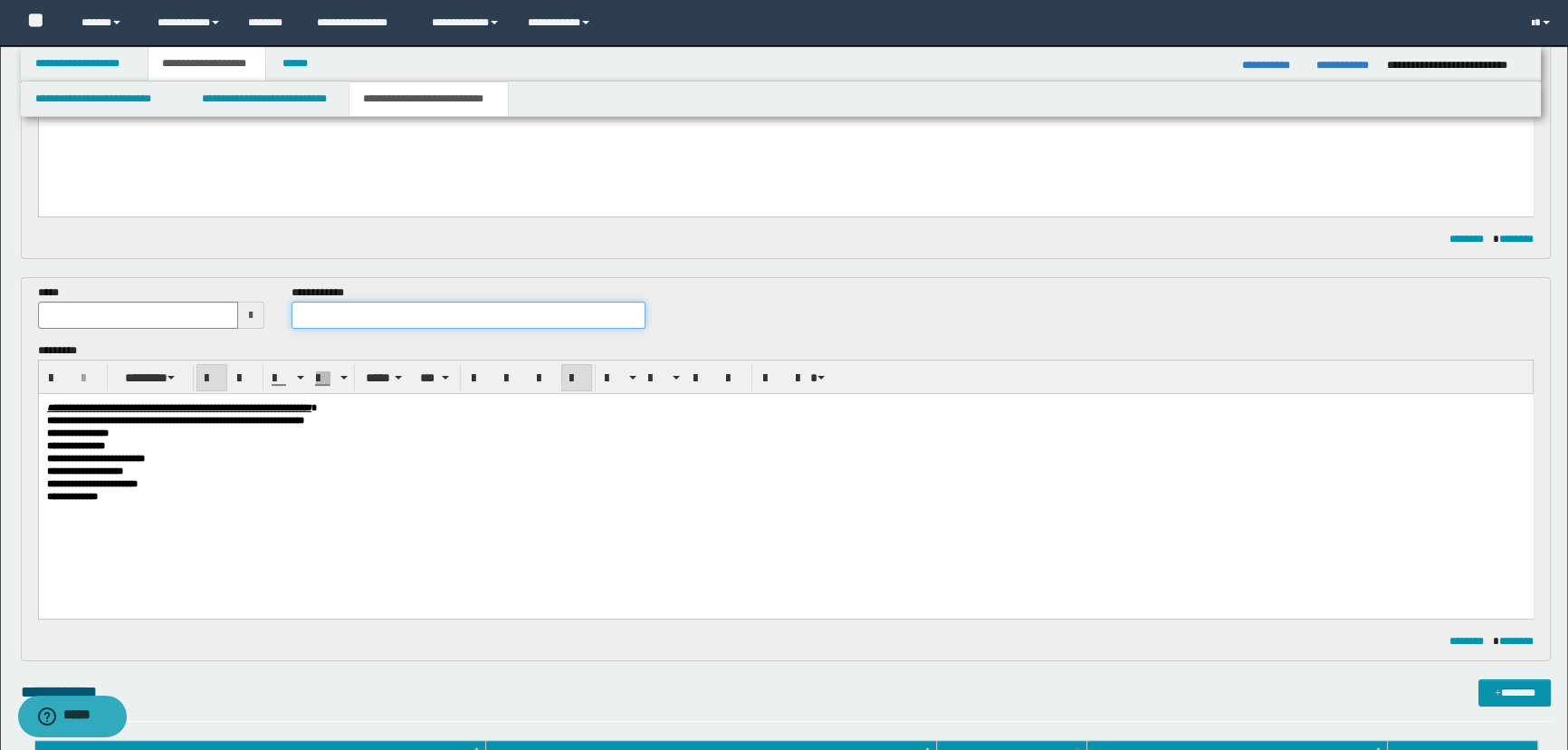 click at bounding box center [468, 315] 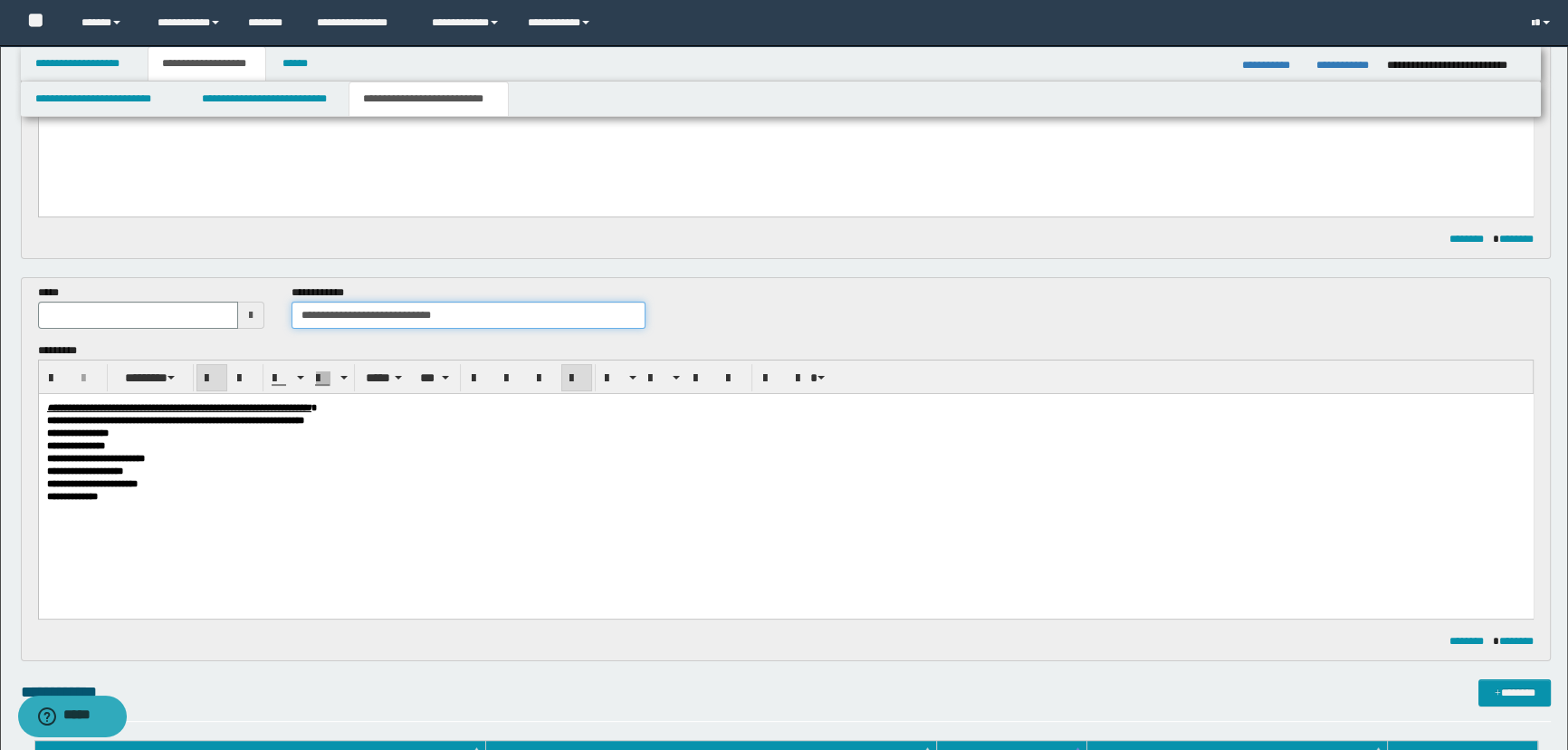 type 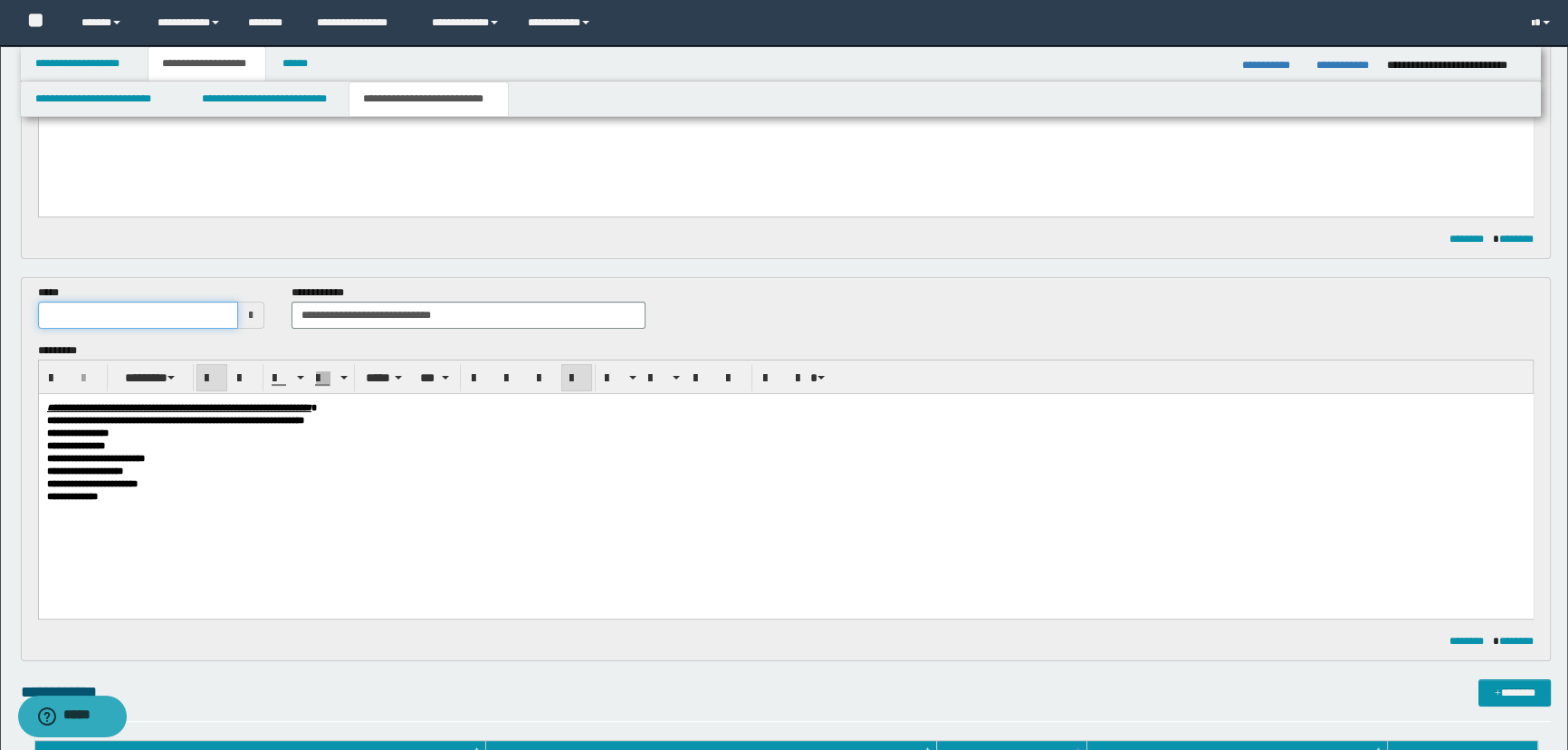 click at bounding box center [138, 315] 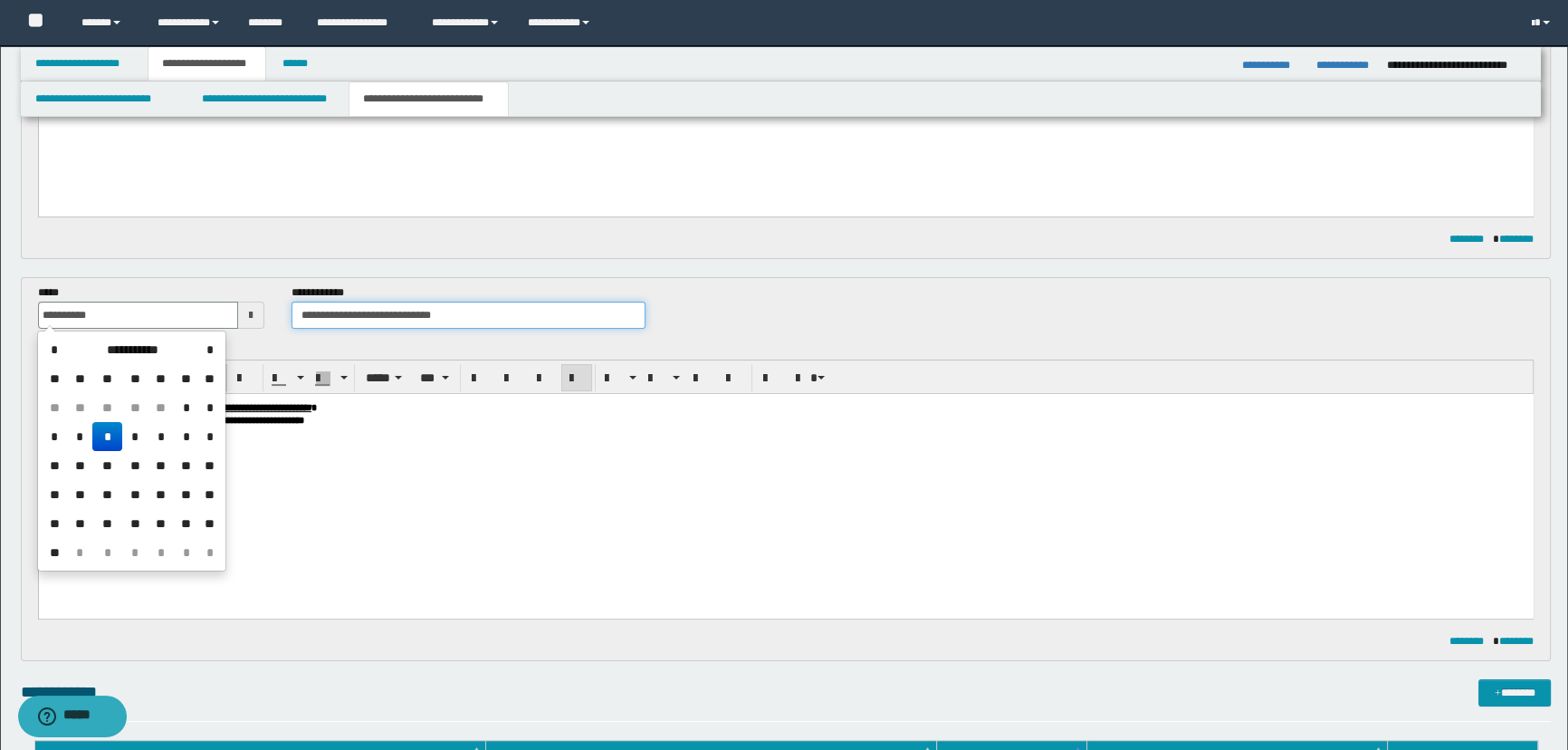 type on "**********" 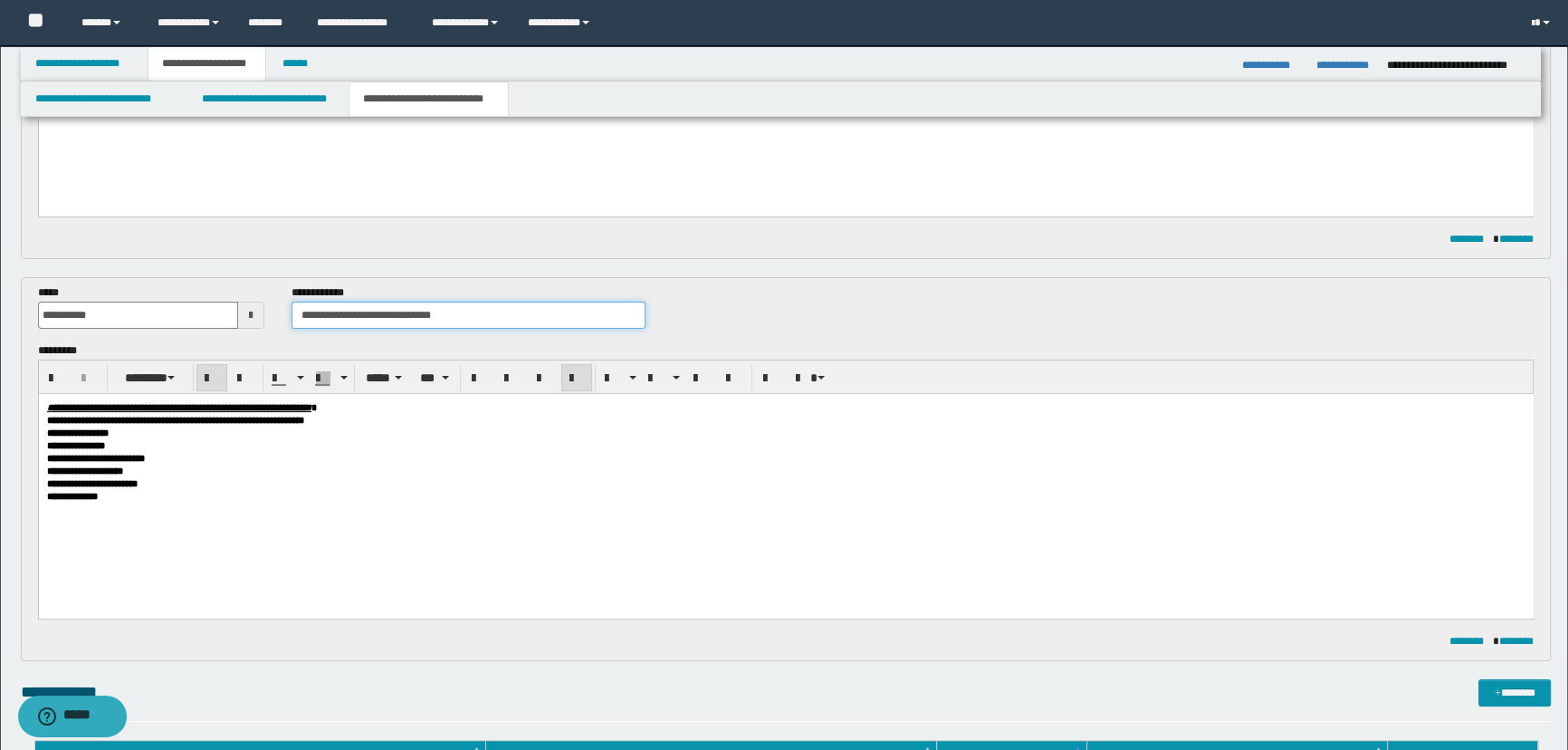 drag, startPoint x: 385, startPoint y: 312, endPoint x: 651, endPoint y: 317, distance: 266.04699 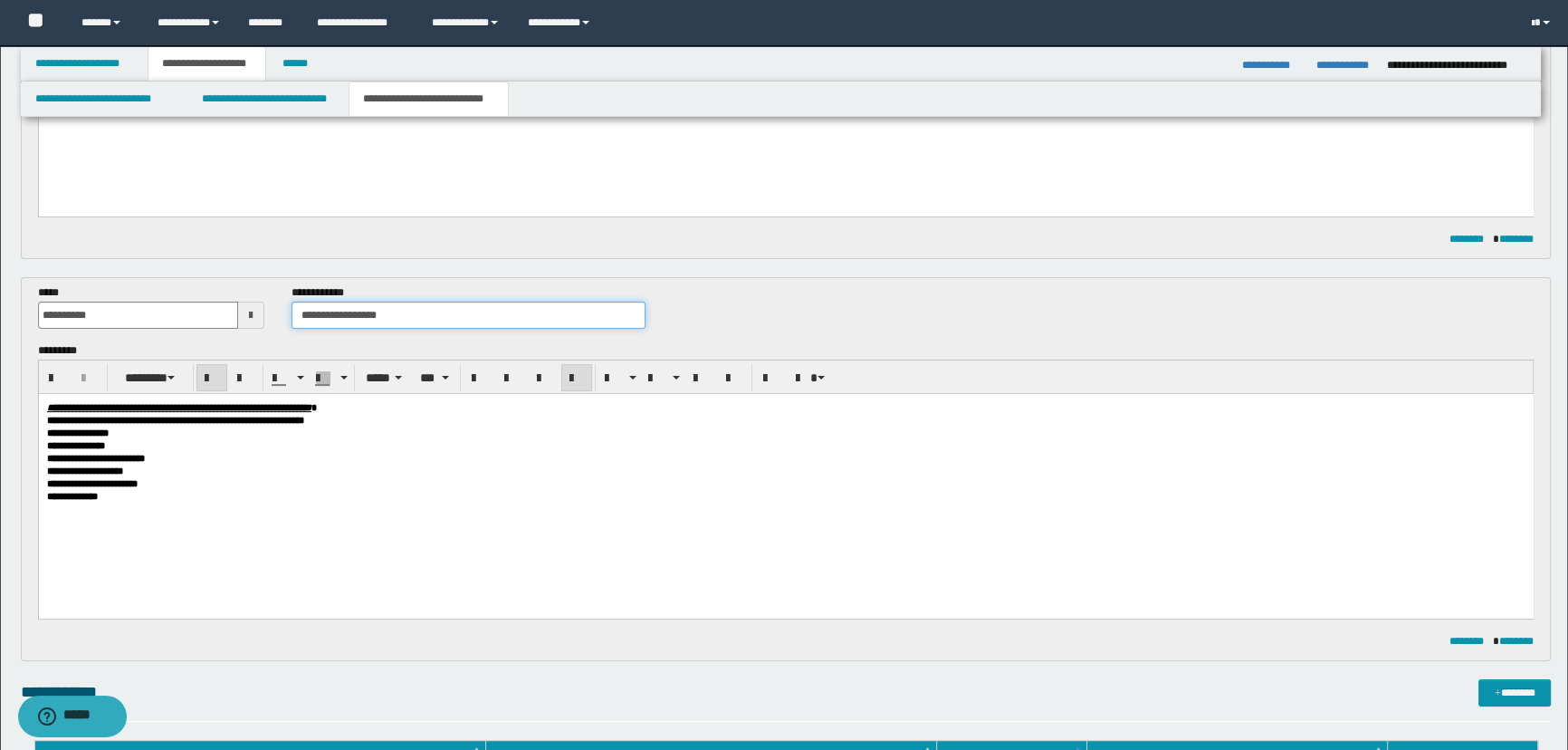 type on "**********" 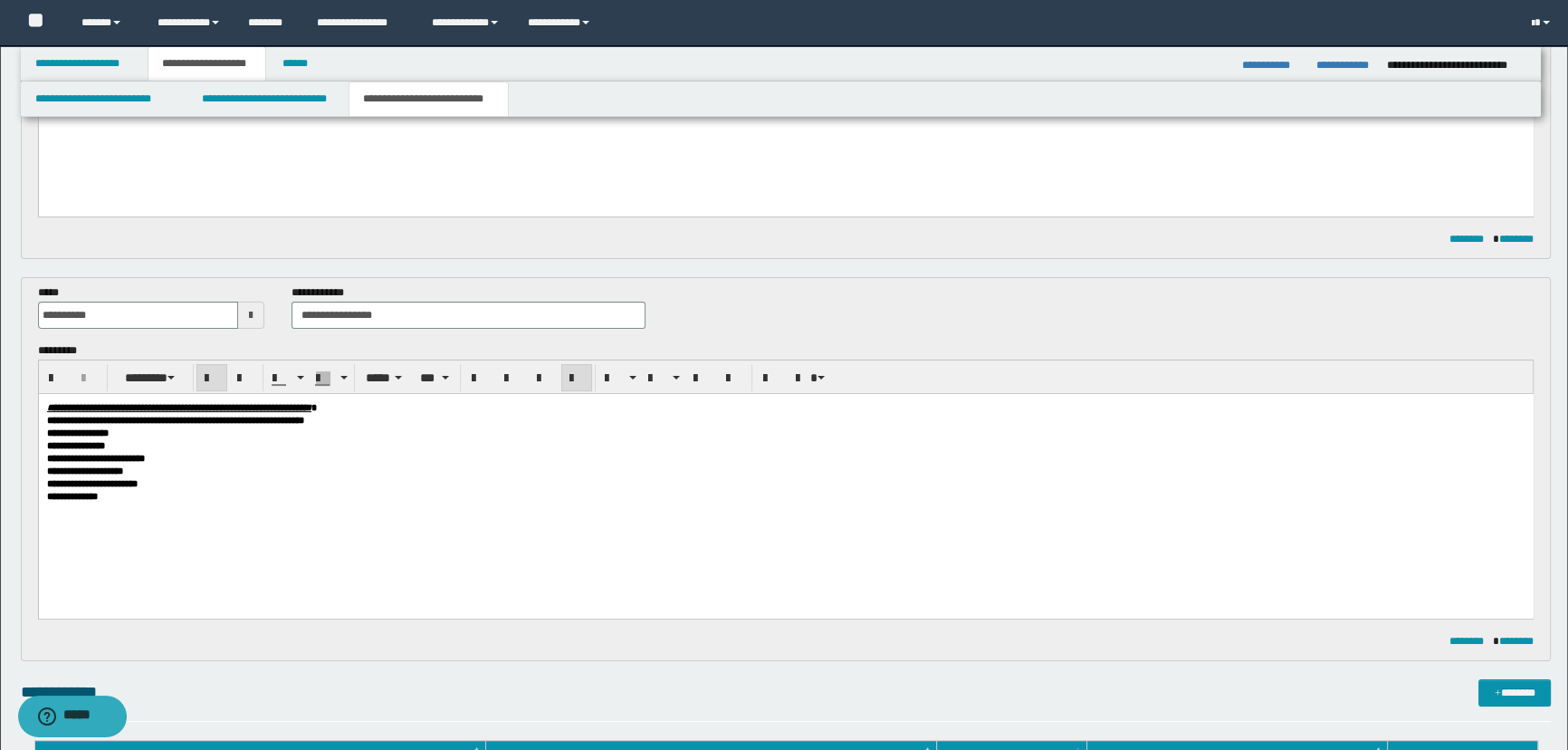 click on "**********" at bounding box center [786, 313] 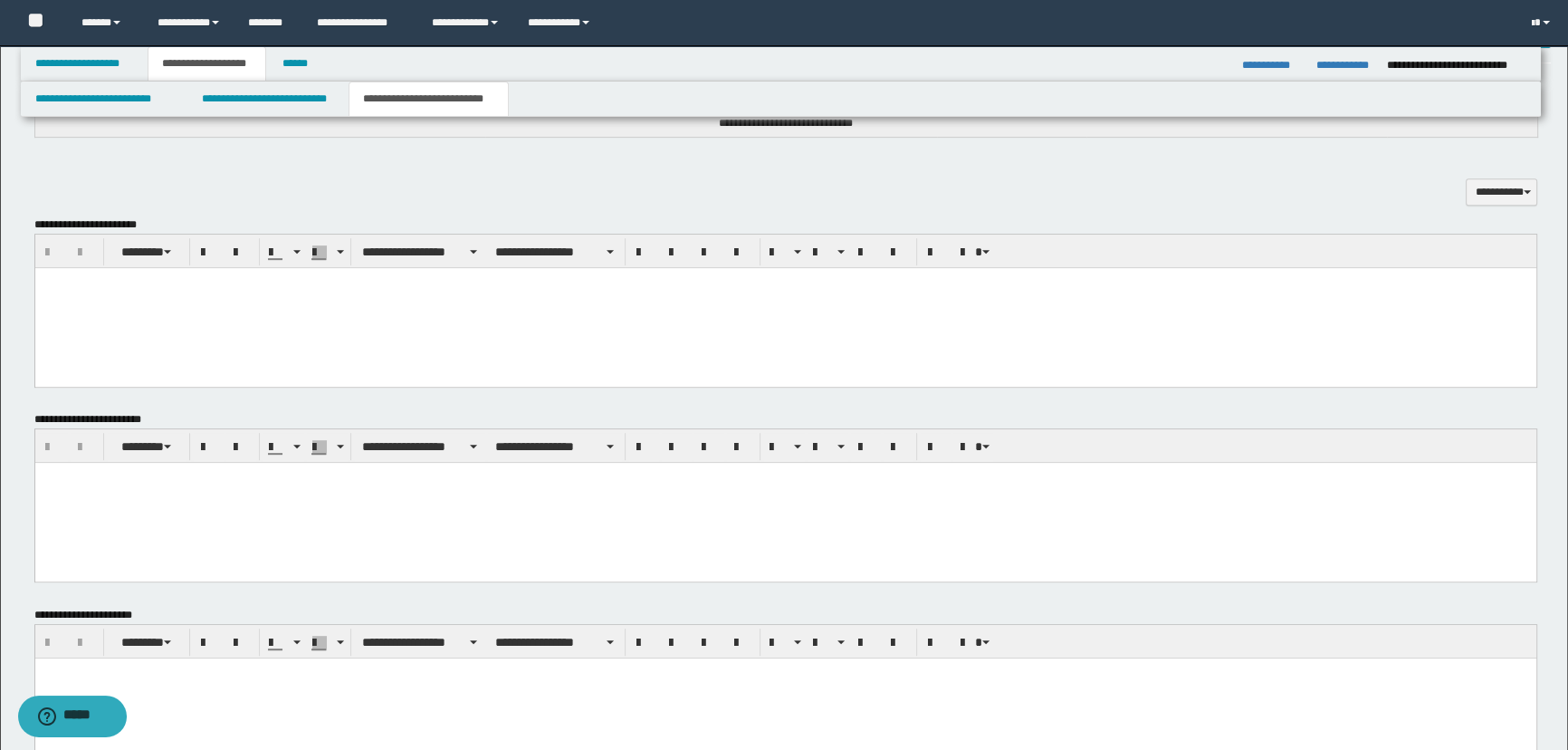 scroll, scrollTop: 1148, scrollLeft: 0, axis: vertical 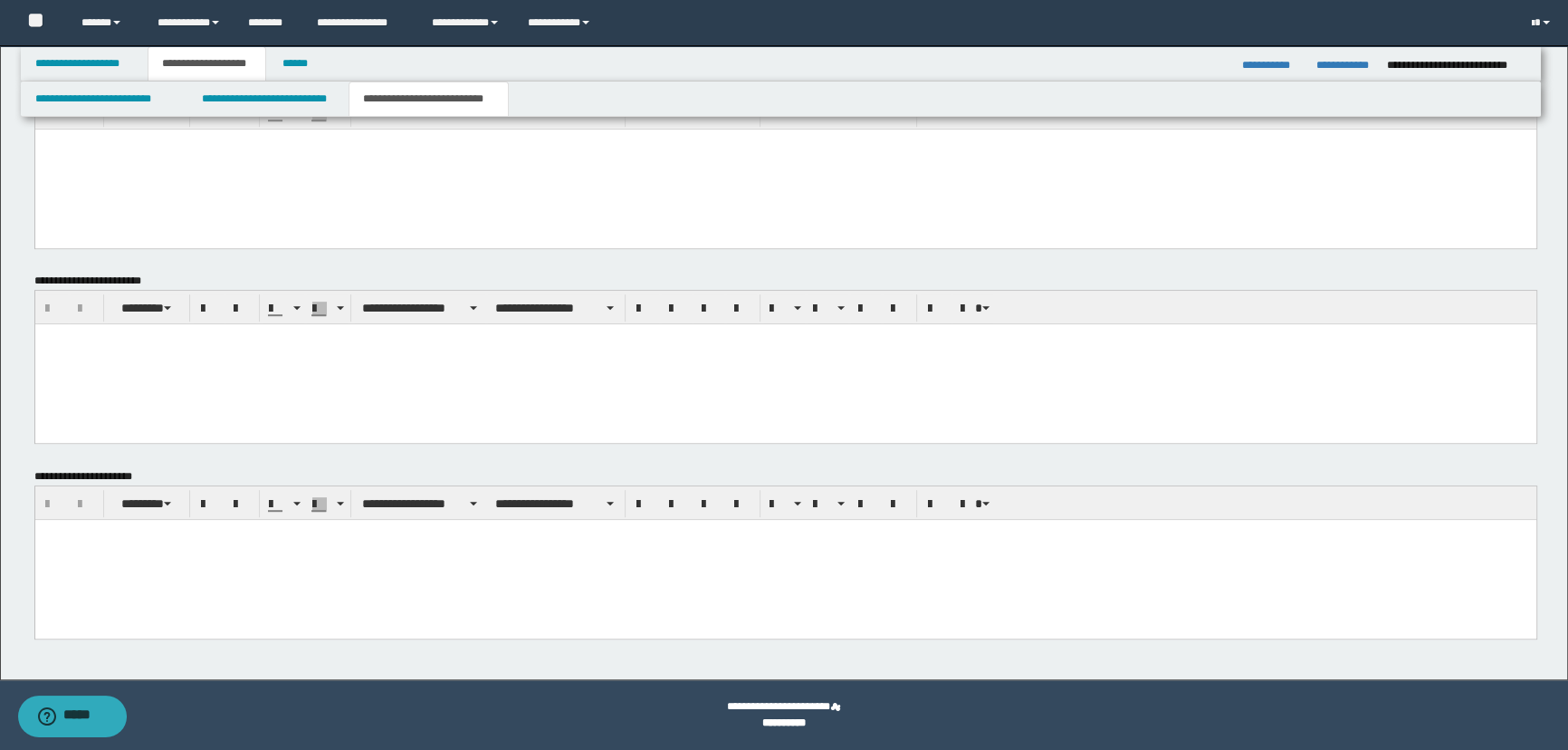 click at bounding box center (785, 533) 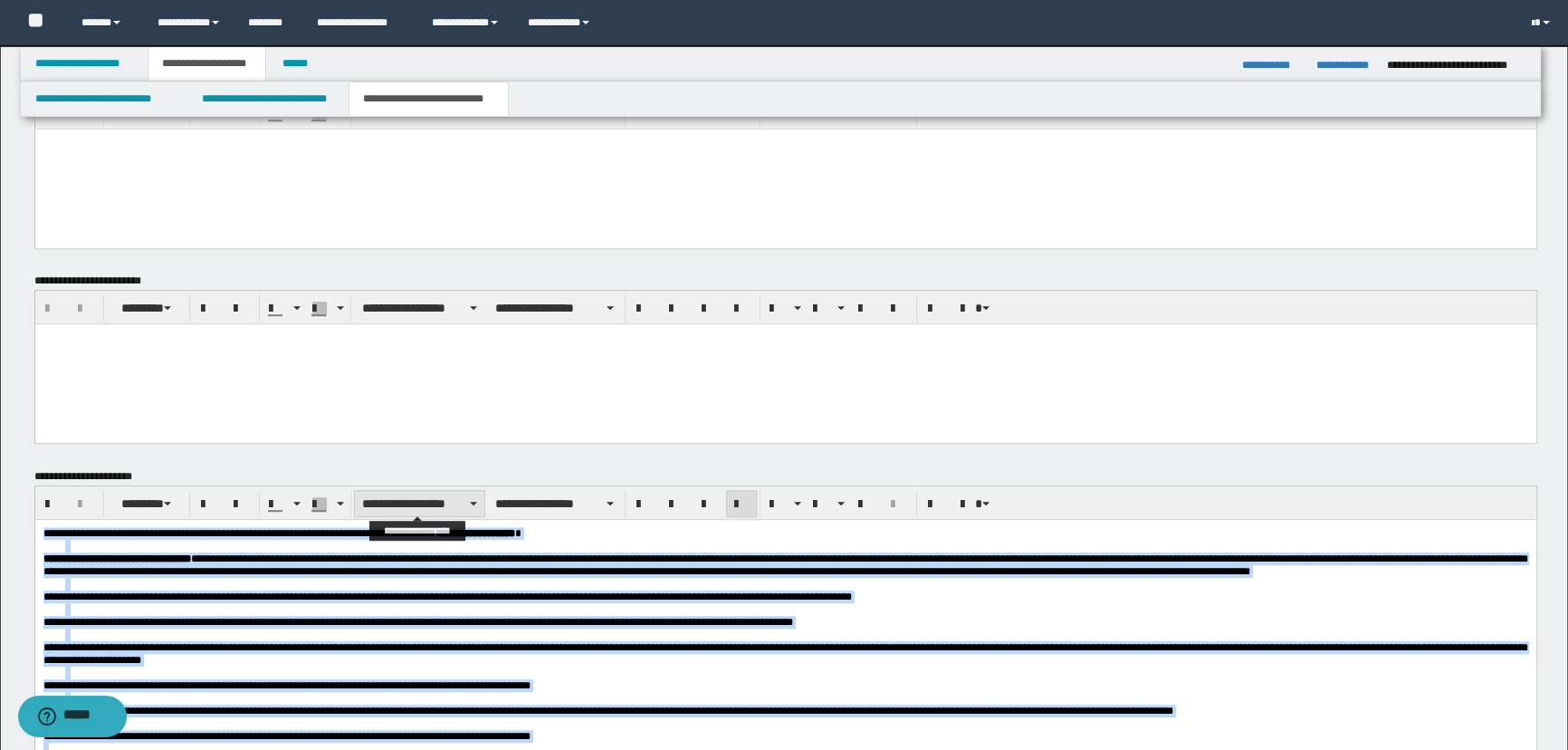 click on "**********" at bounding box center [419, 504] 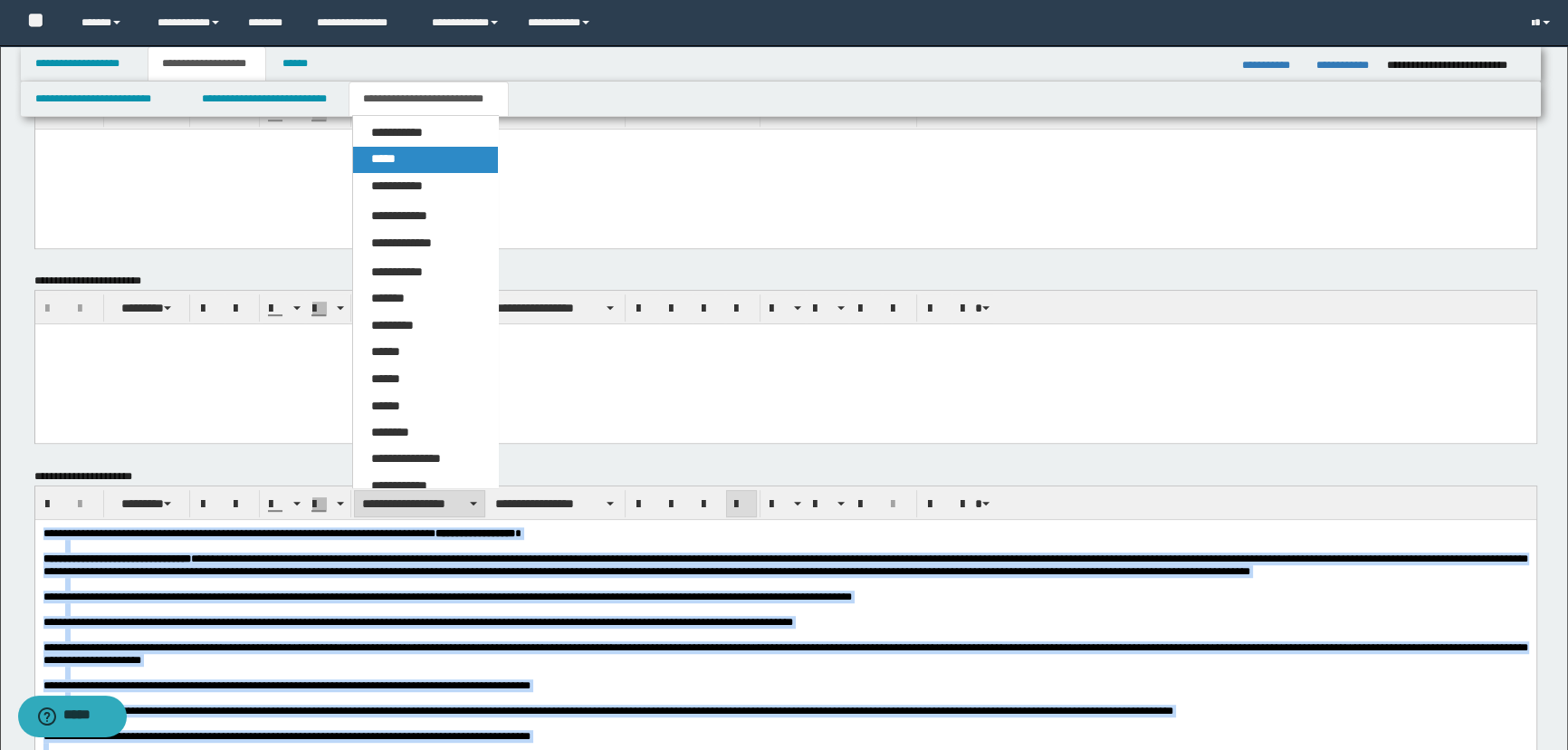 click on "*****" at bounding box center (425, 159) 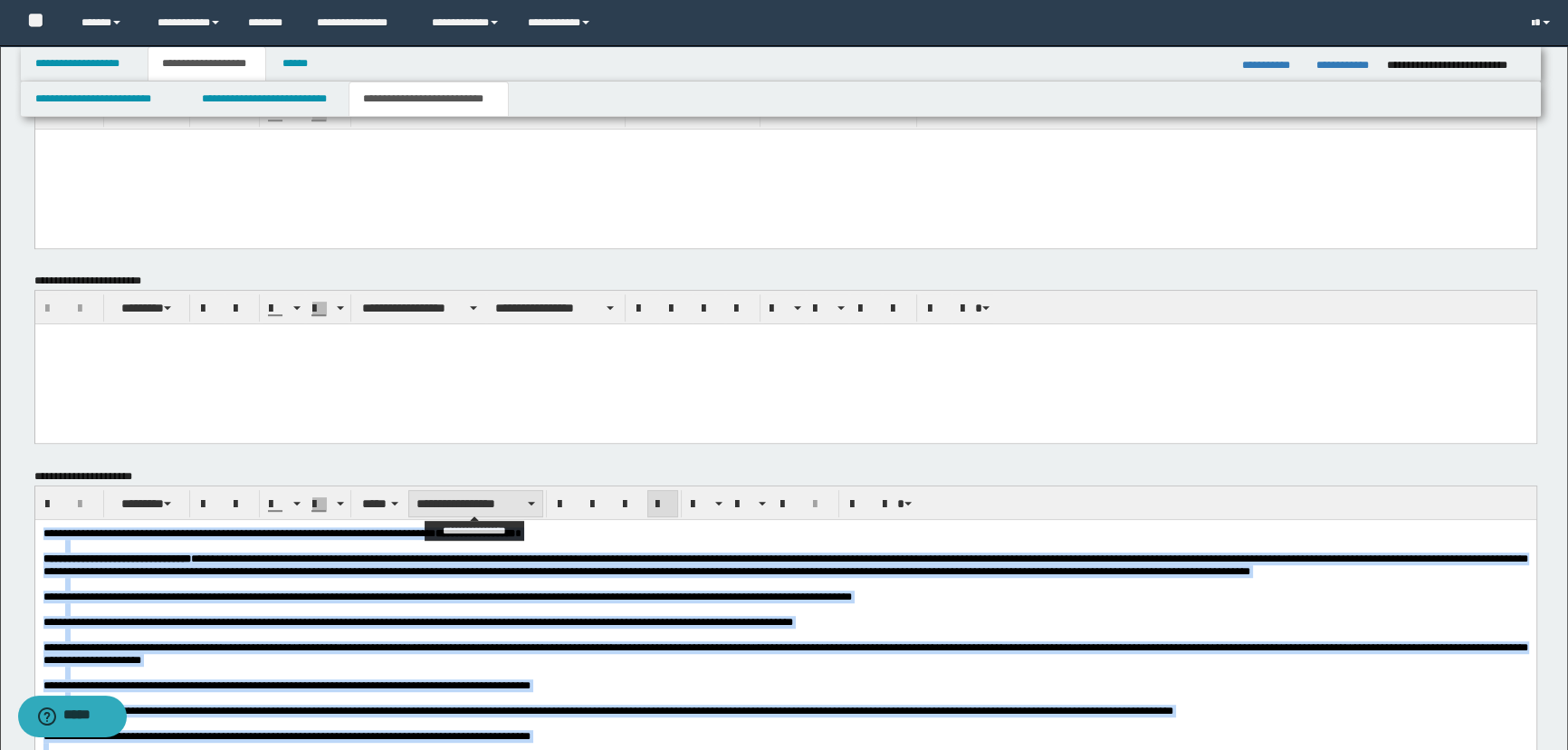 click on "**********" at bounding box center (475, 504) 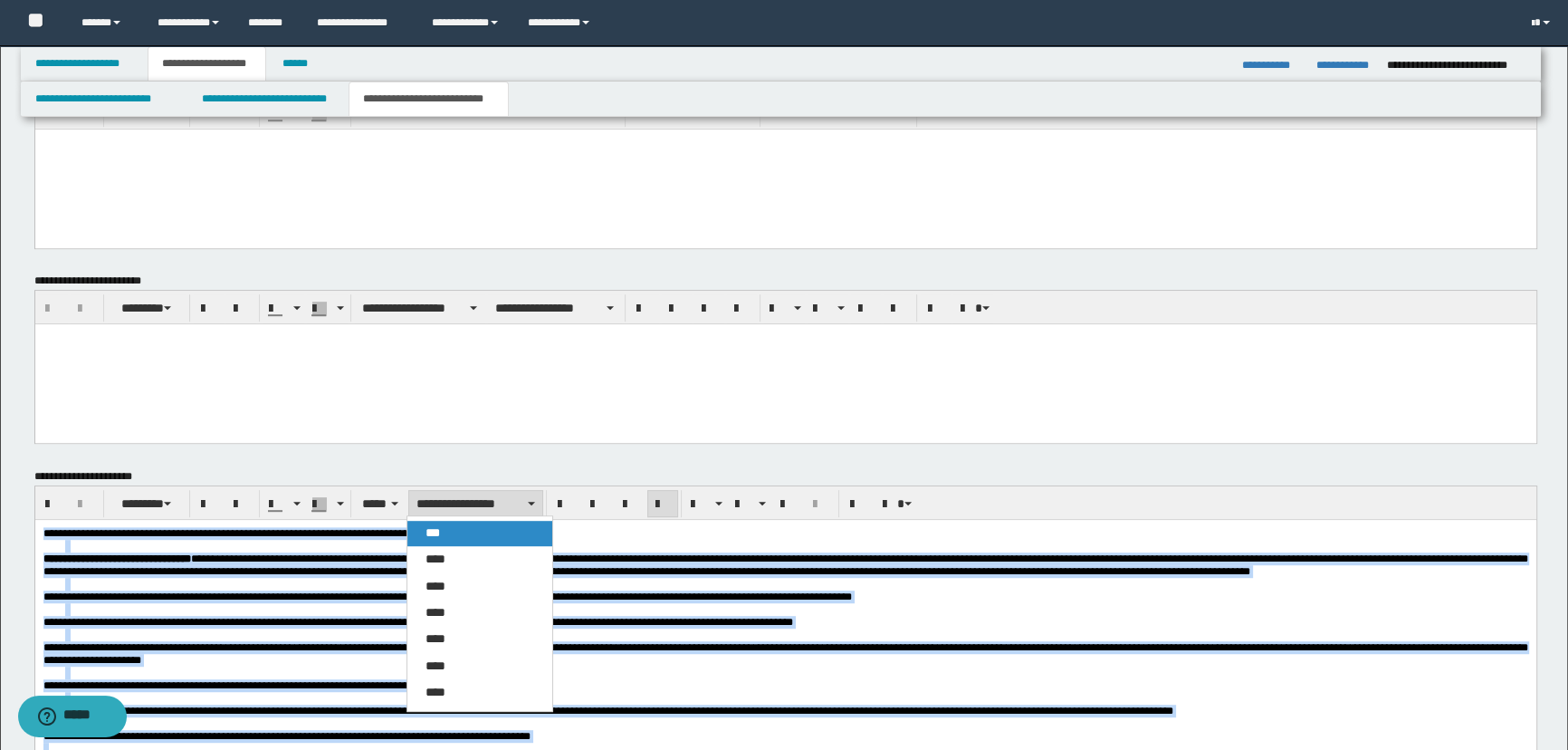 click on "***" at bounding box center [480, 534] 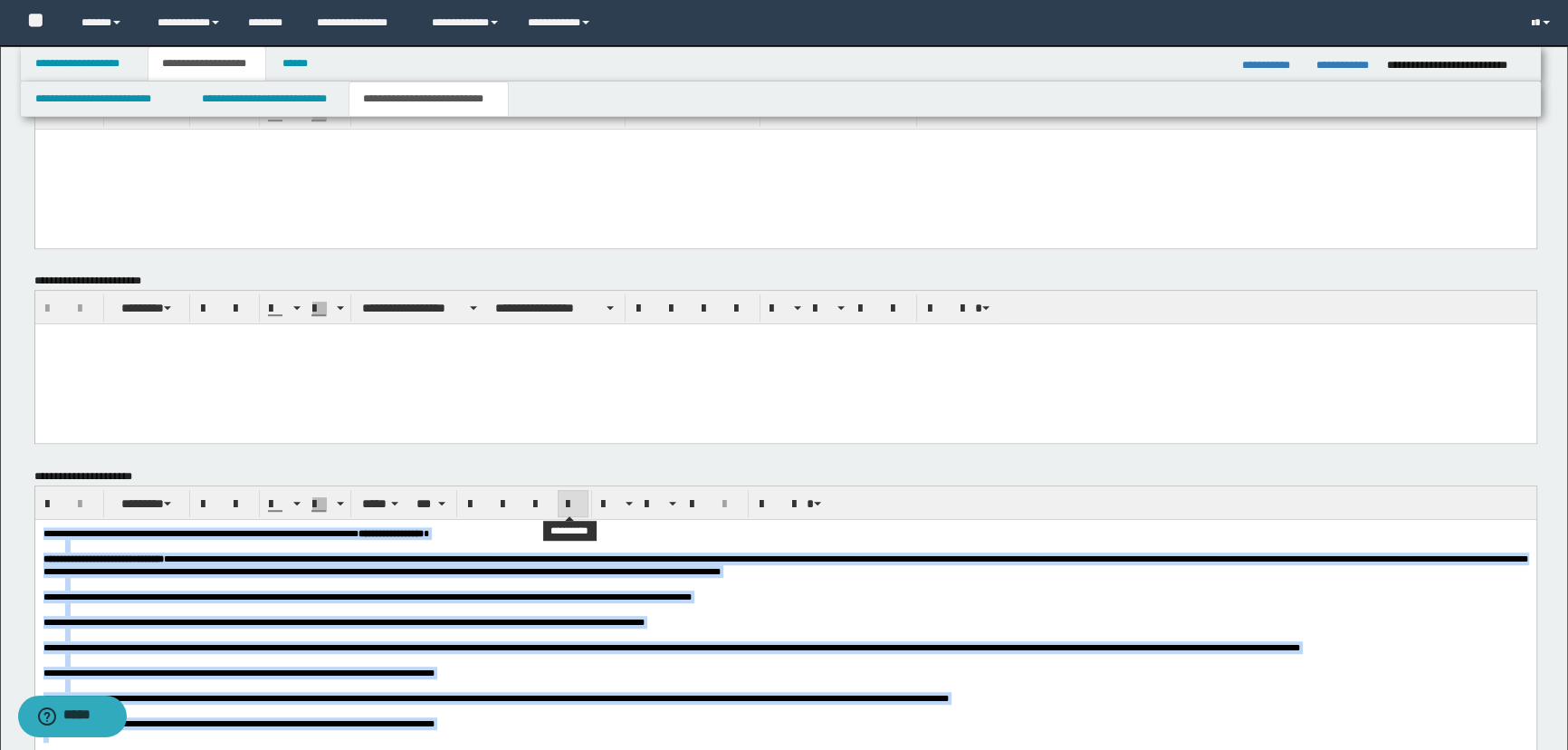 click at bounding box center [573, 504] 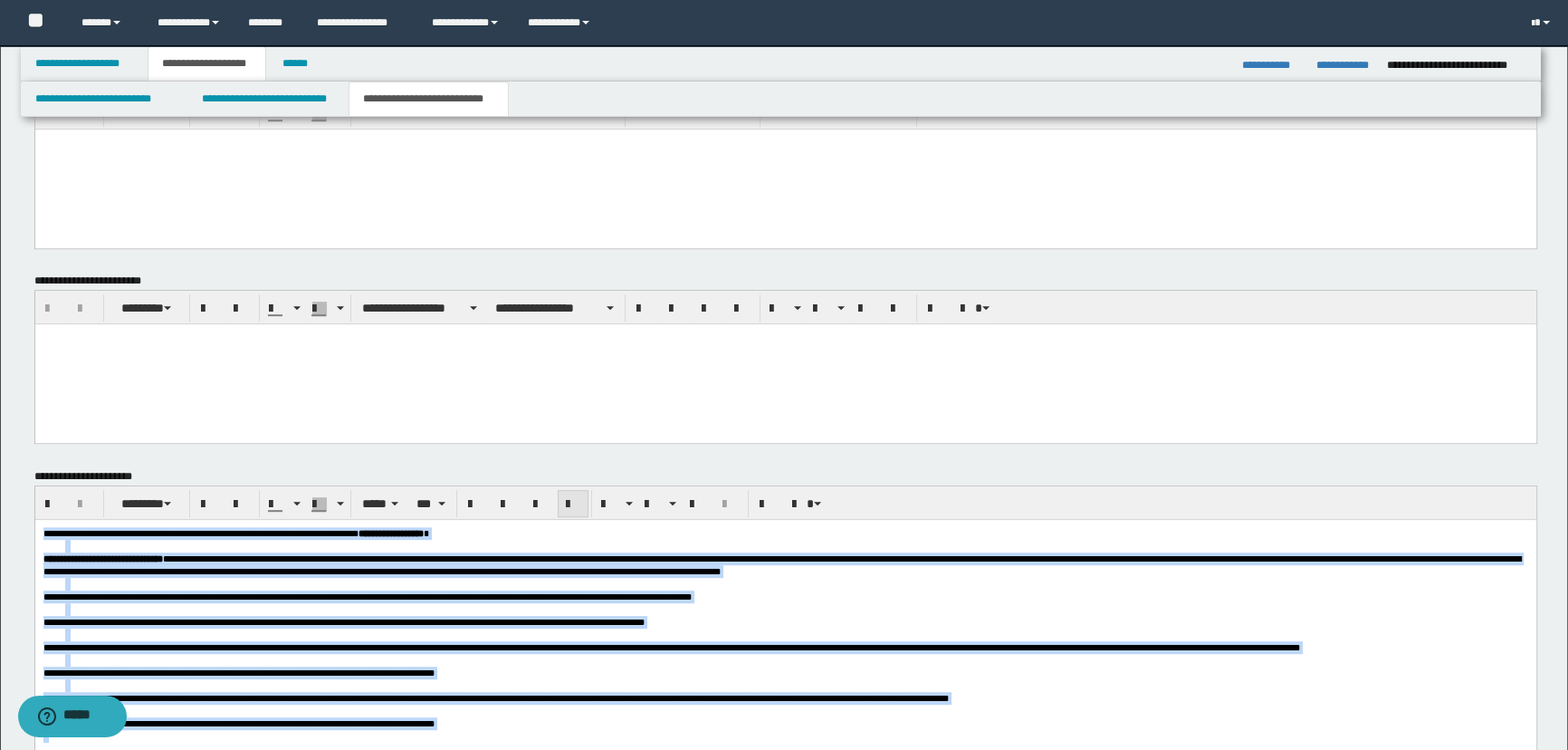 click at bounding box center (573, 504) 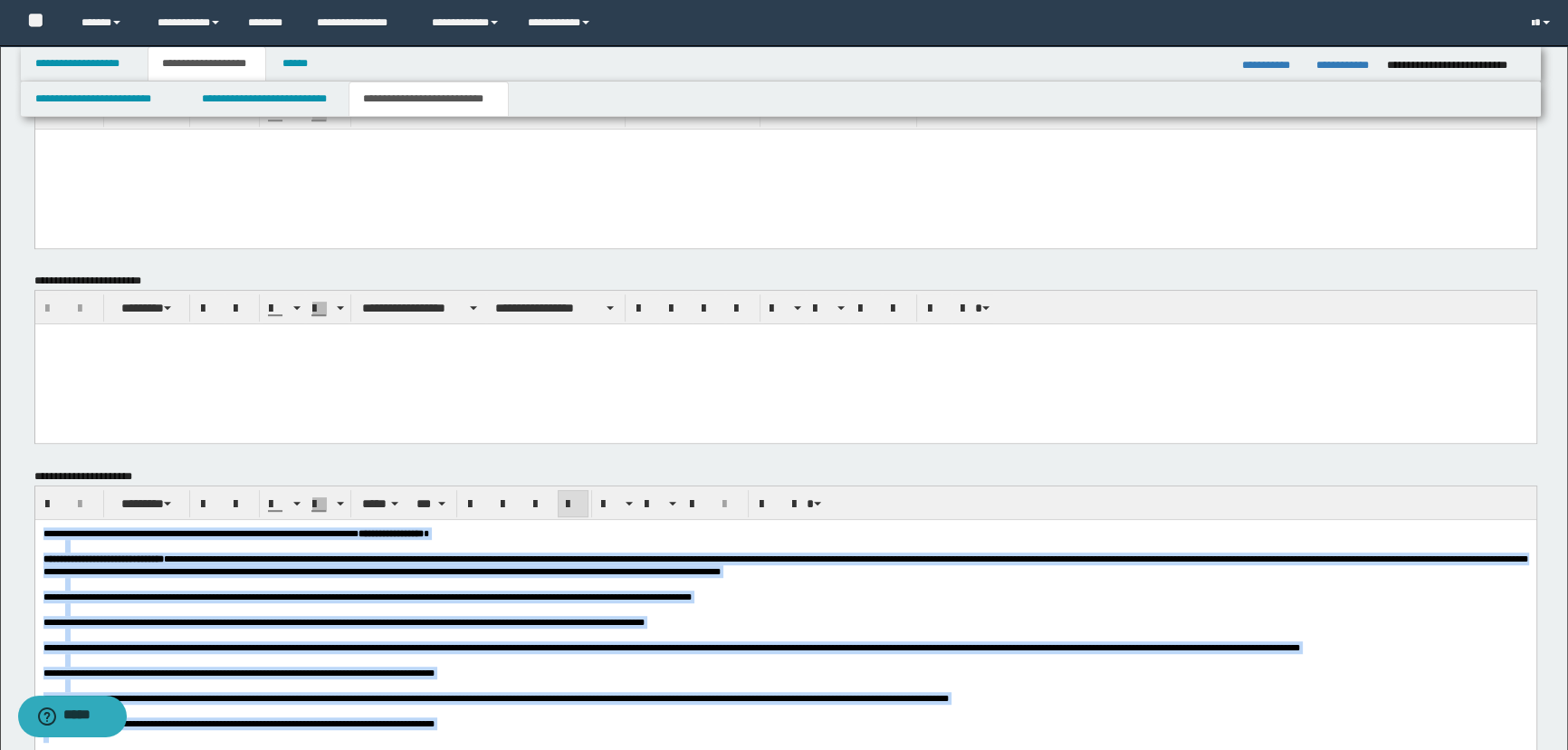 click at bounding box center [573, 504] 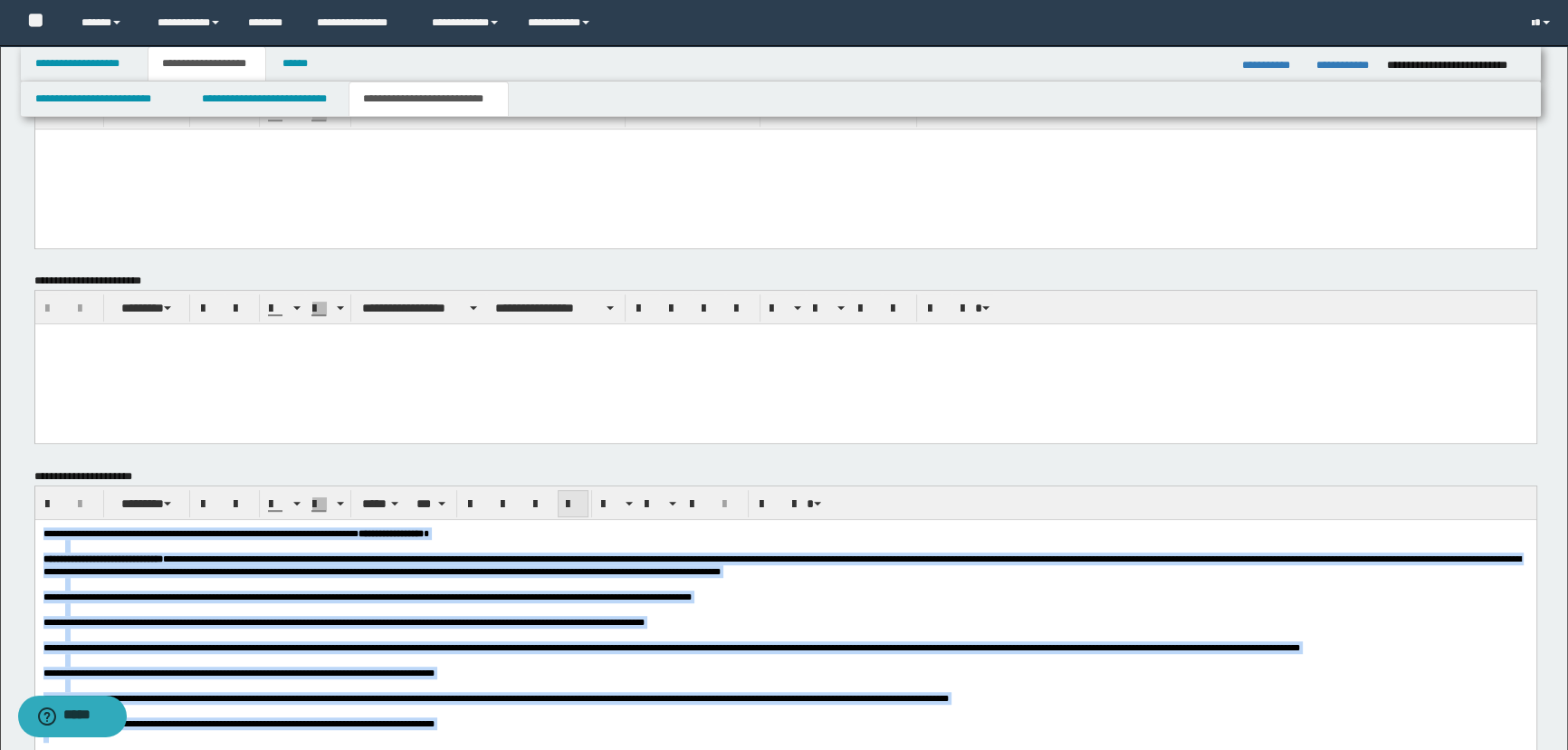 click at bounding box center [573, 504] 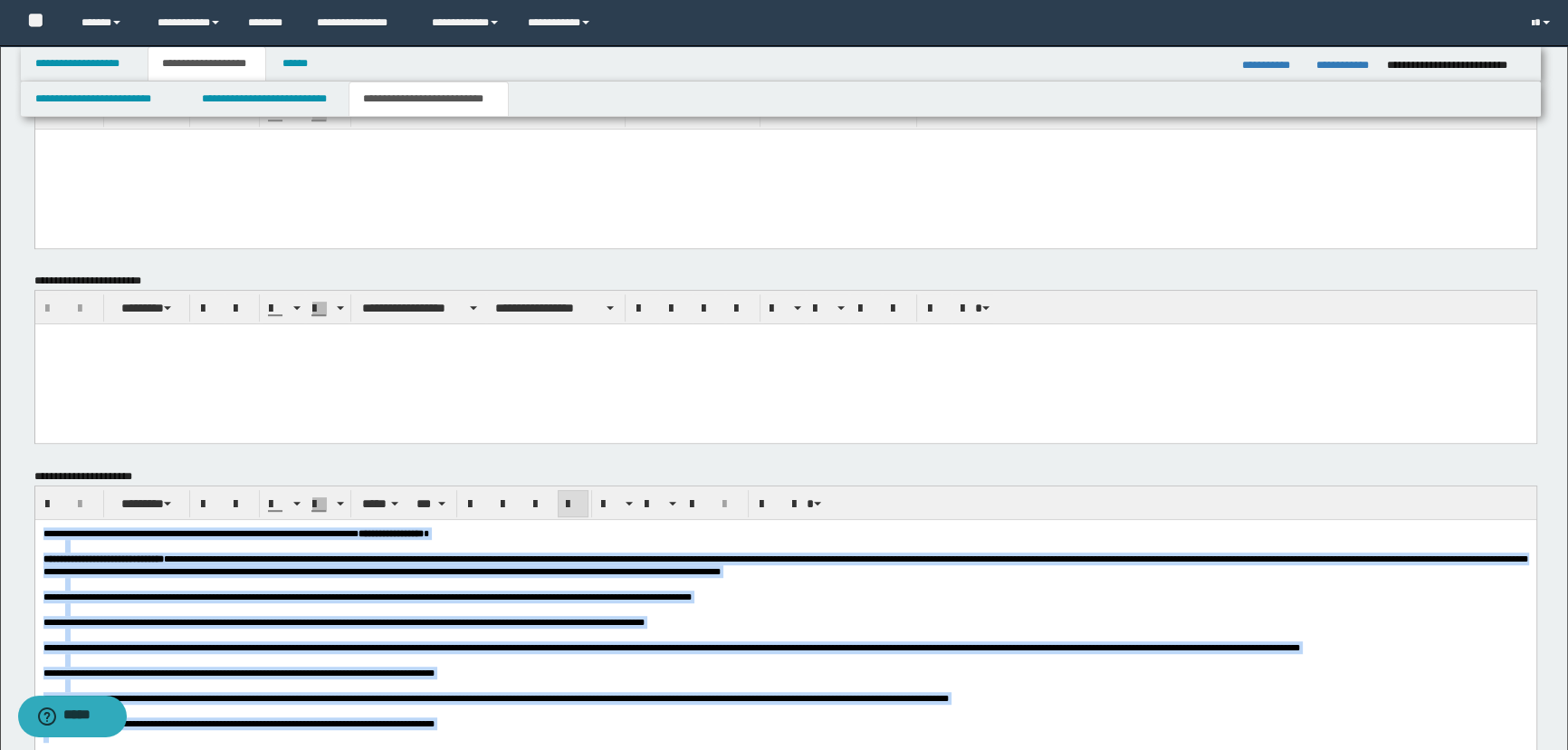 click at bounding box center (796, 545) 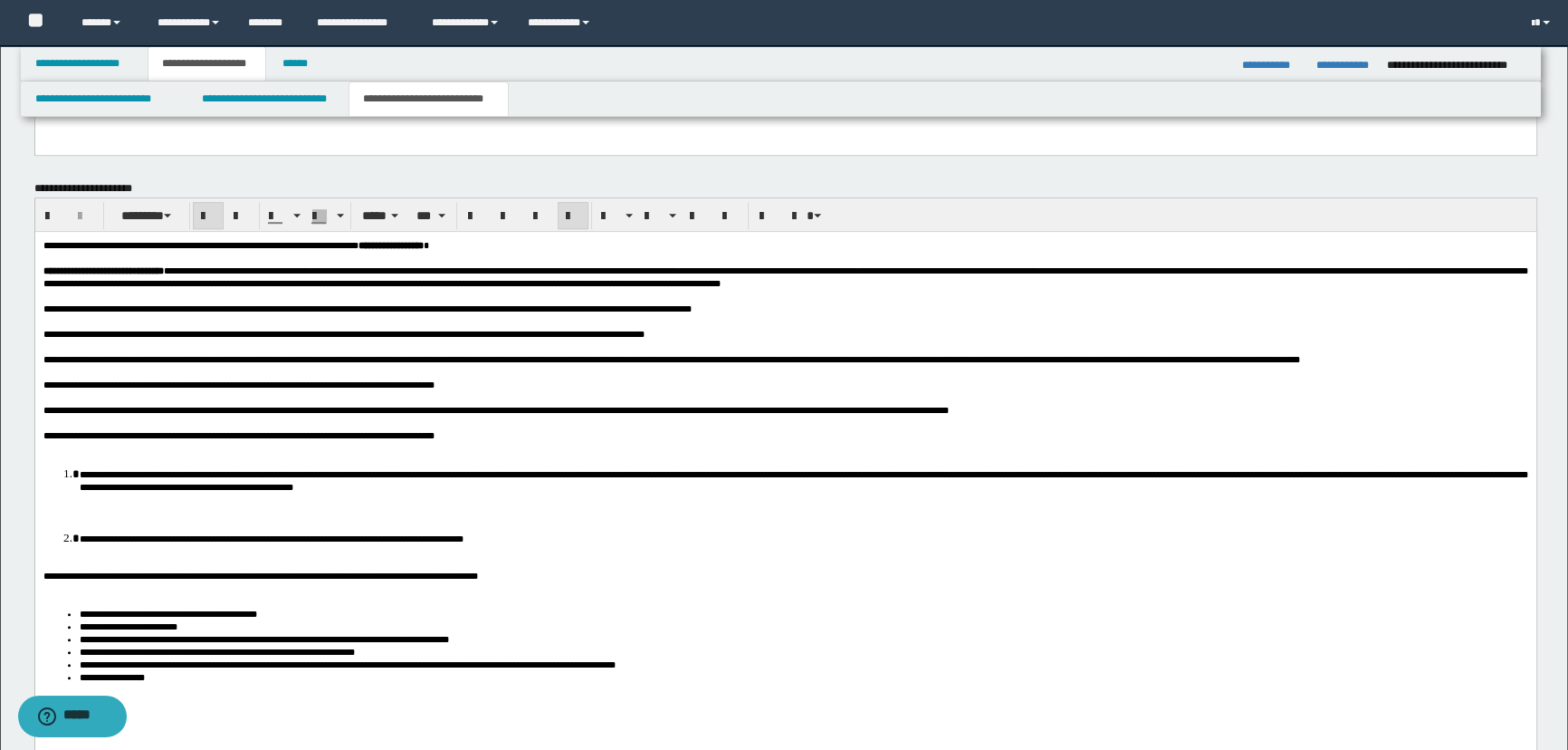 scroll, scrollTop: 1476, scrollLeft: 0, axis: vertical 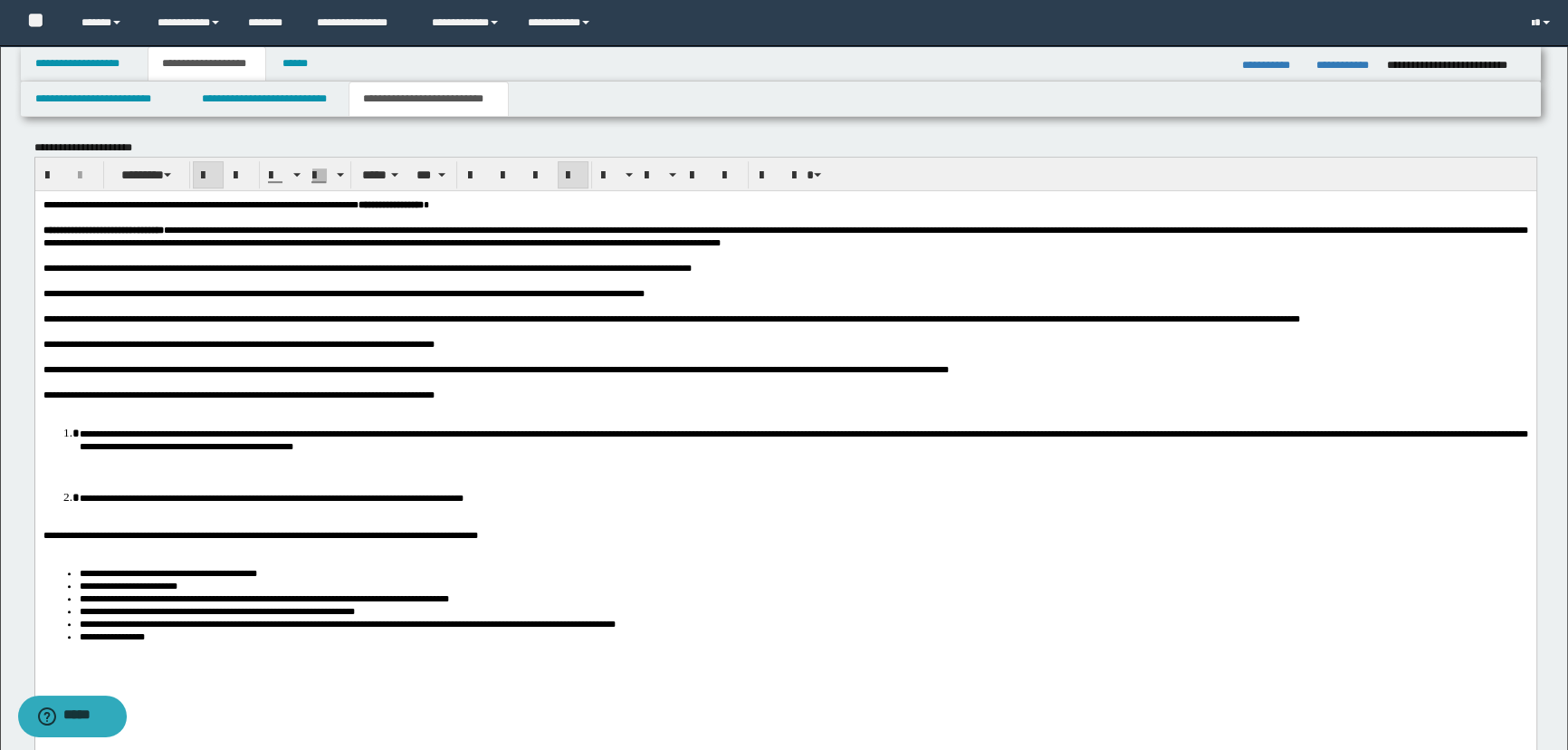 click at bounding box center (785, 407) 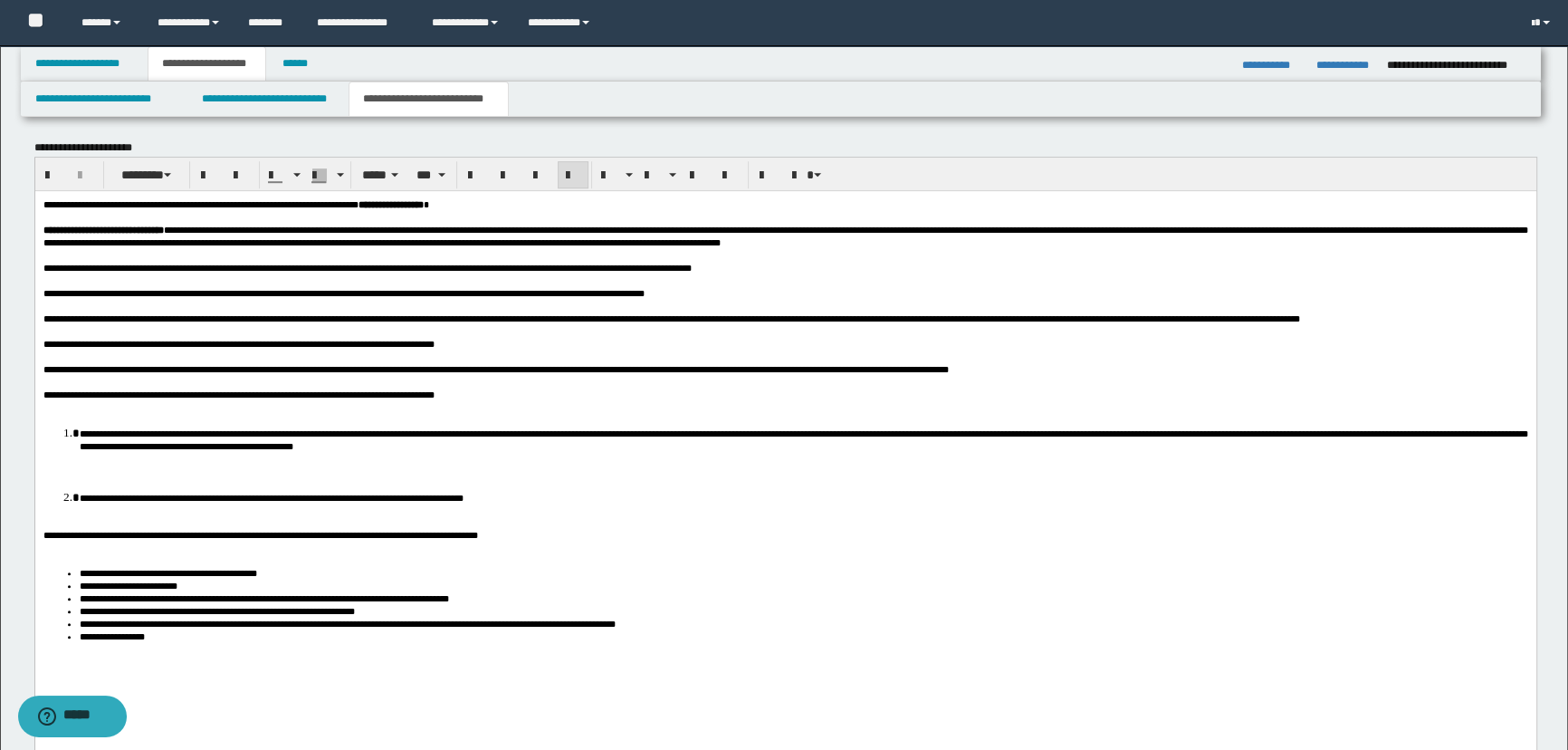 click on "**********" at bounding box center [785, 394] 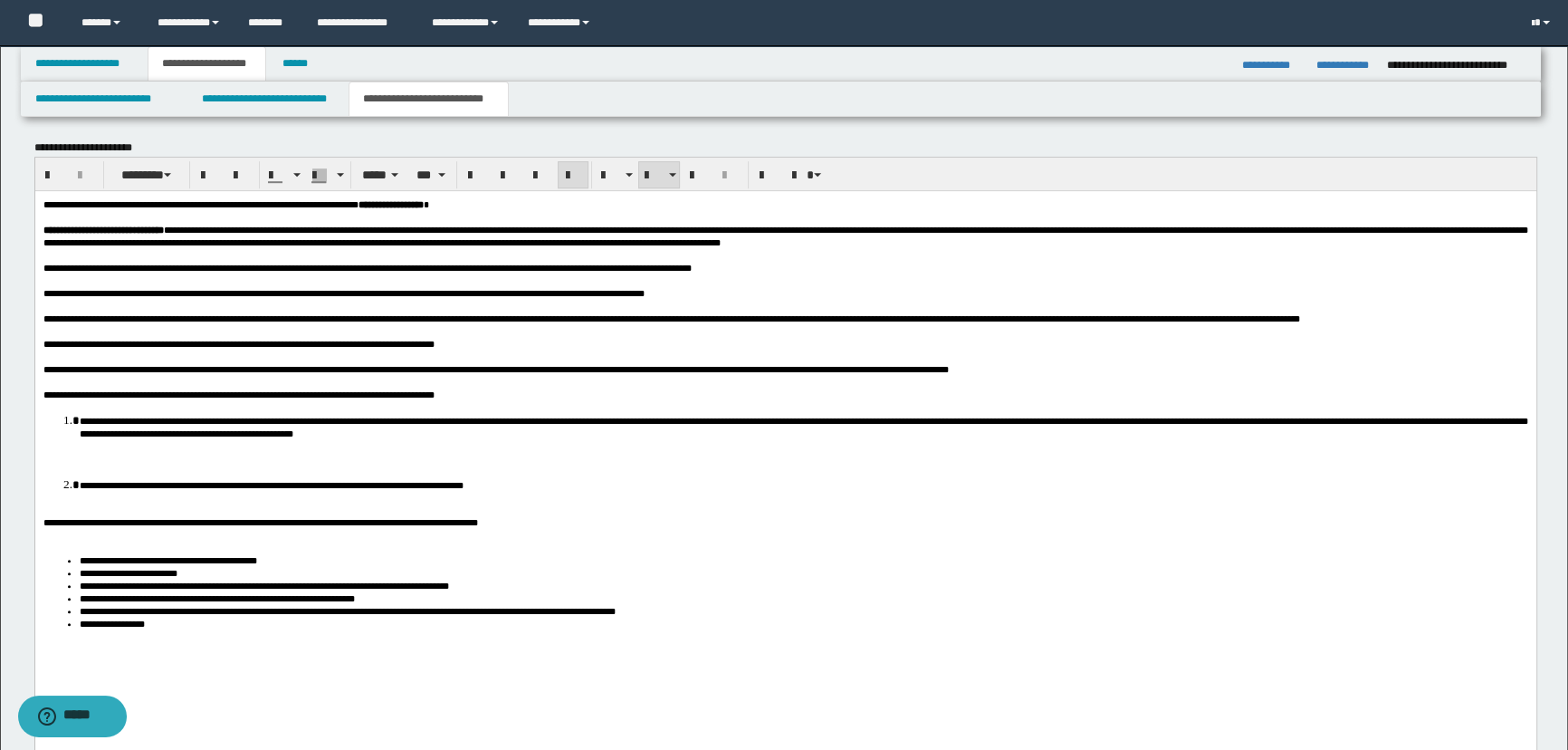 click on "**********" at bounding box center [803, 426] 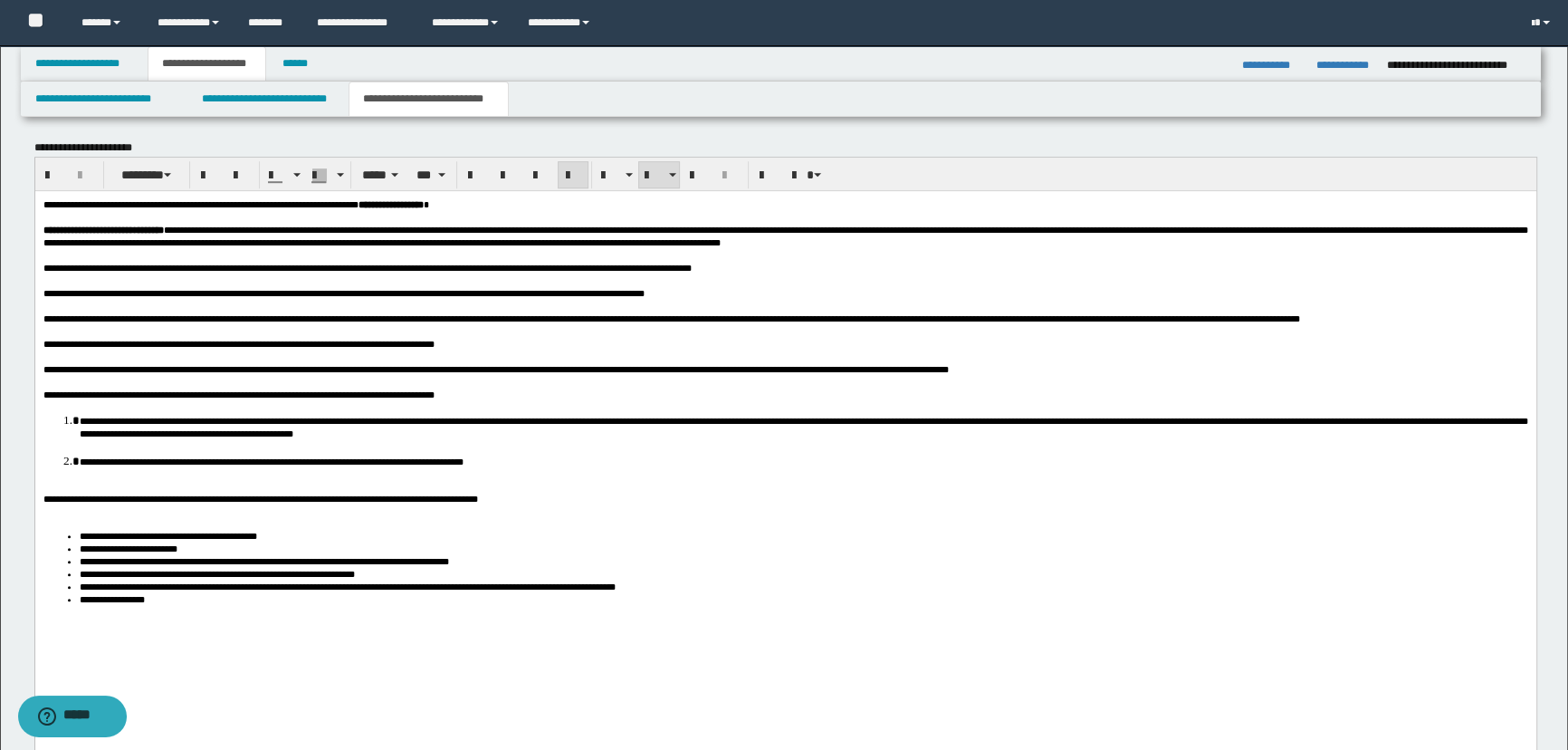 click on "**********" at bounding box center (803, 460) 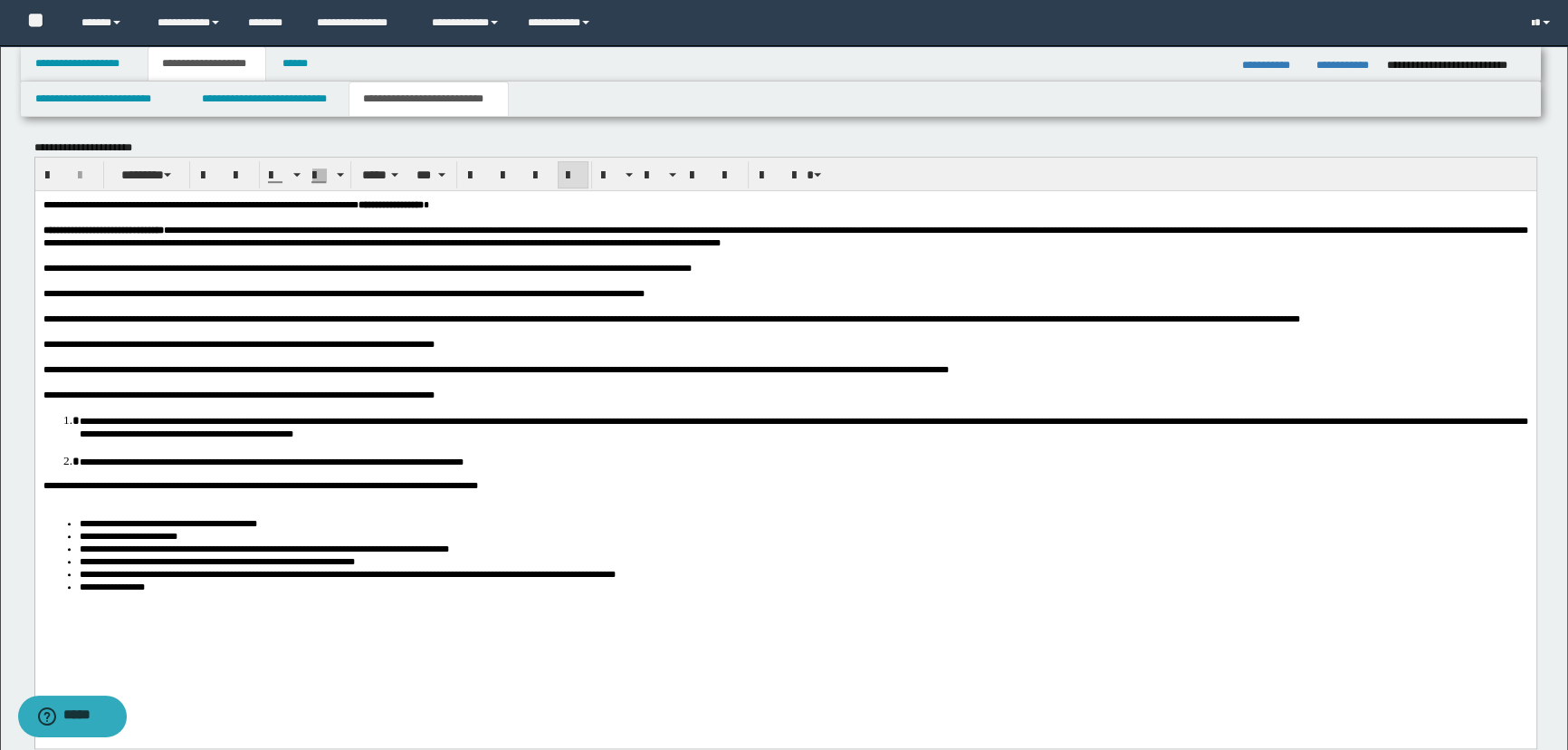 click on "**********" at bounding box center [785, 485] 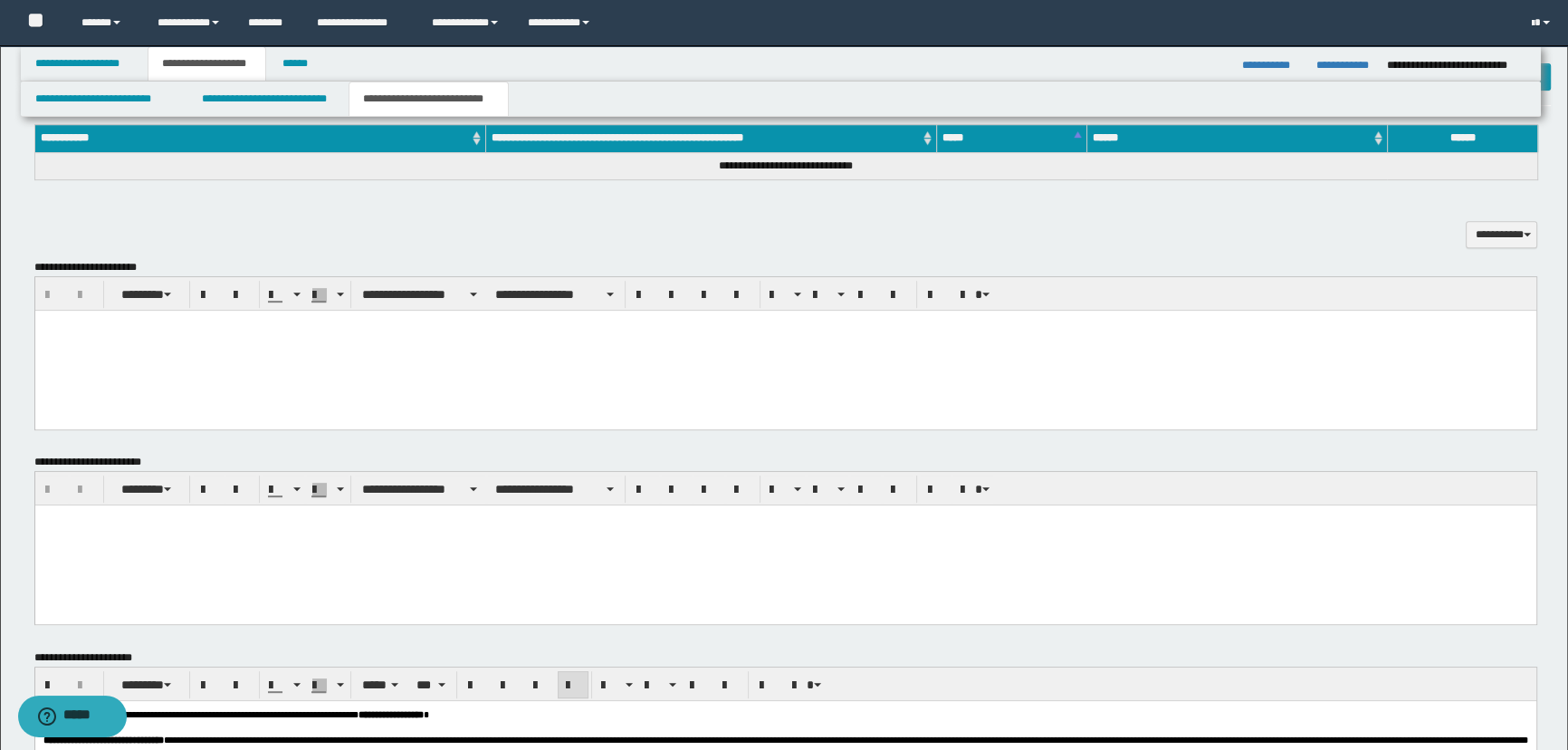 scroll, scrollTop: 818, scrollLeft: 0, axis: vertical 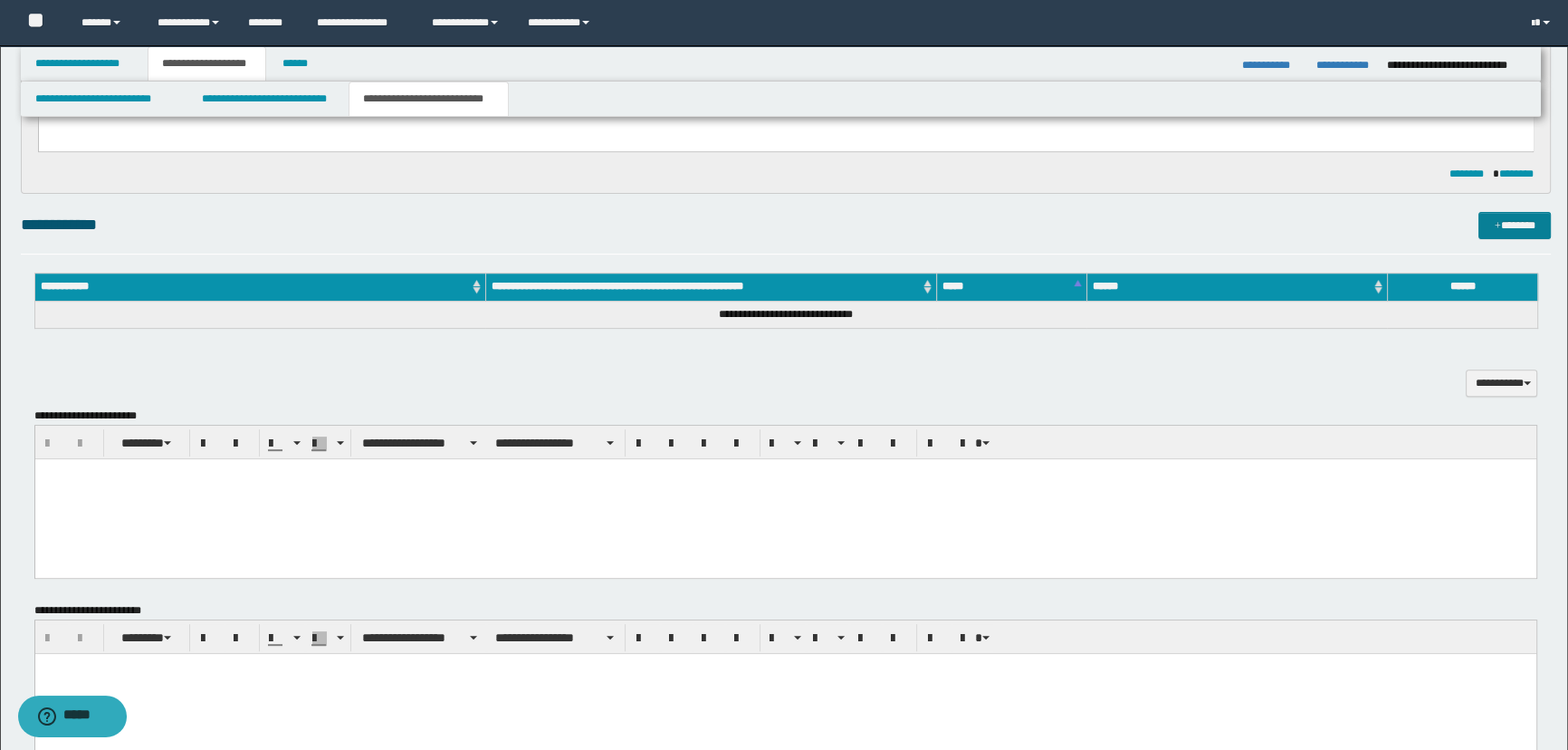 click on "*******" at bounding box center (1515, 226) 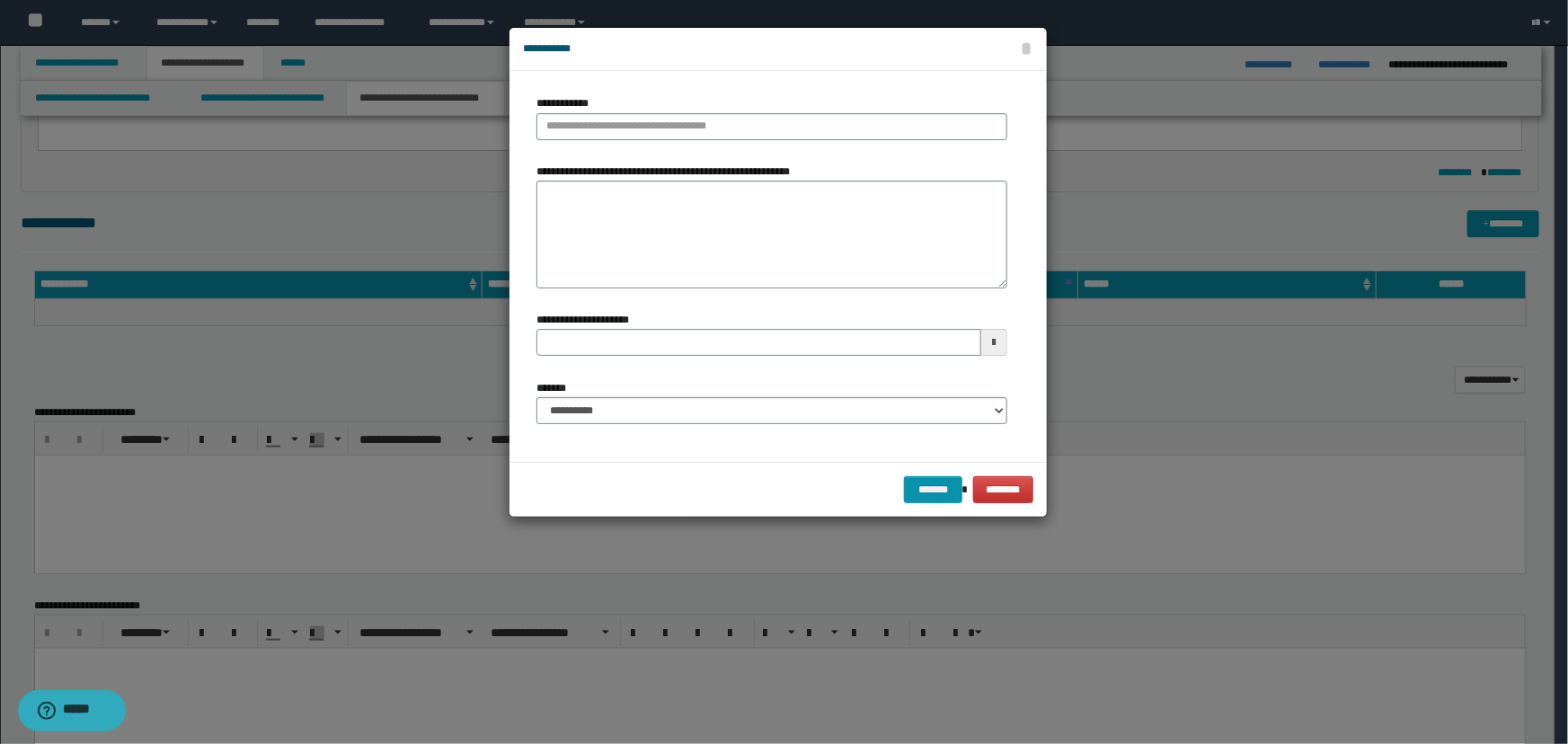 click at bounding box center [784, 372] 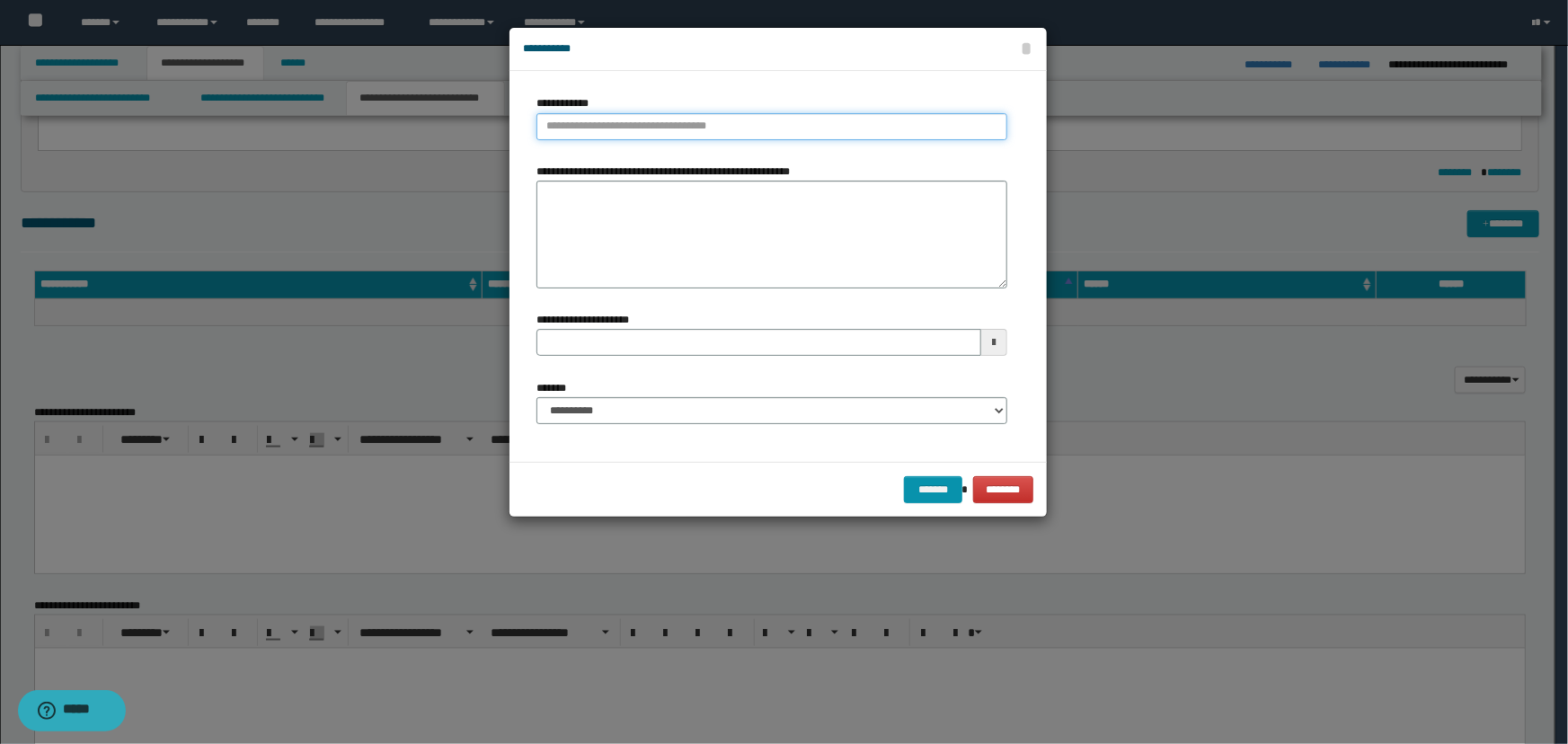 click on "**********" at bounding box center (772, 127) 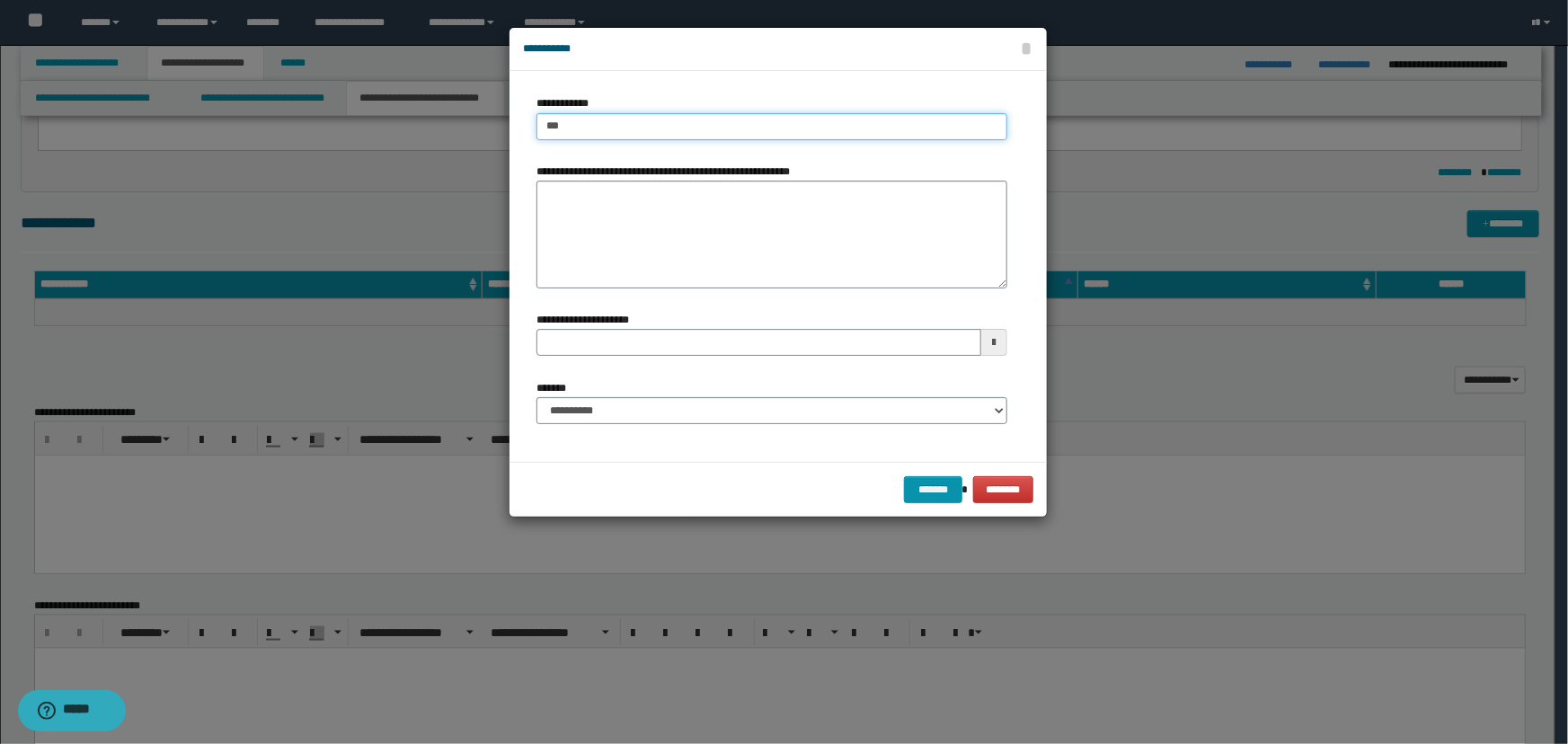 type on "****" 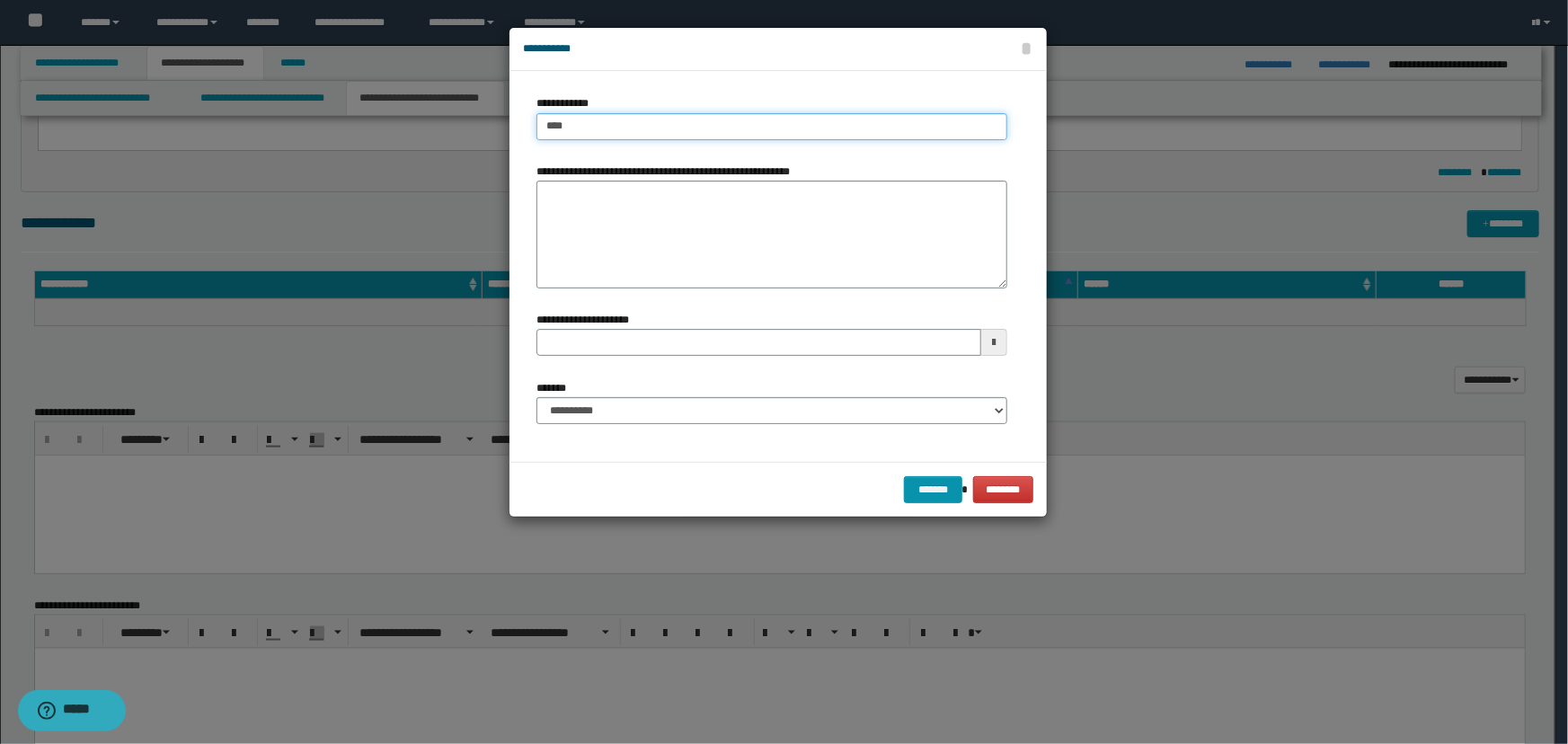 type on "****" 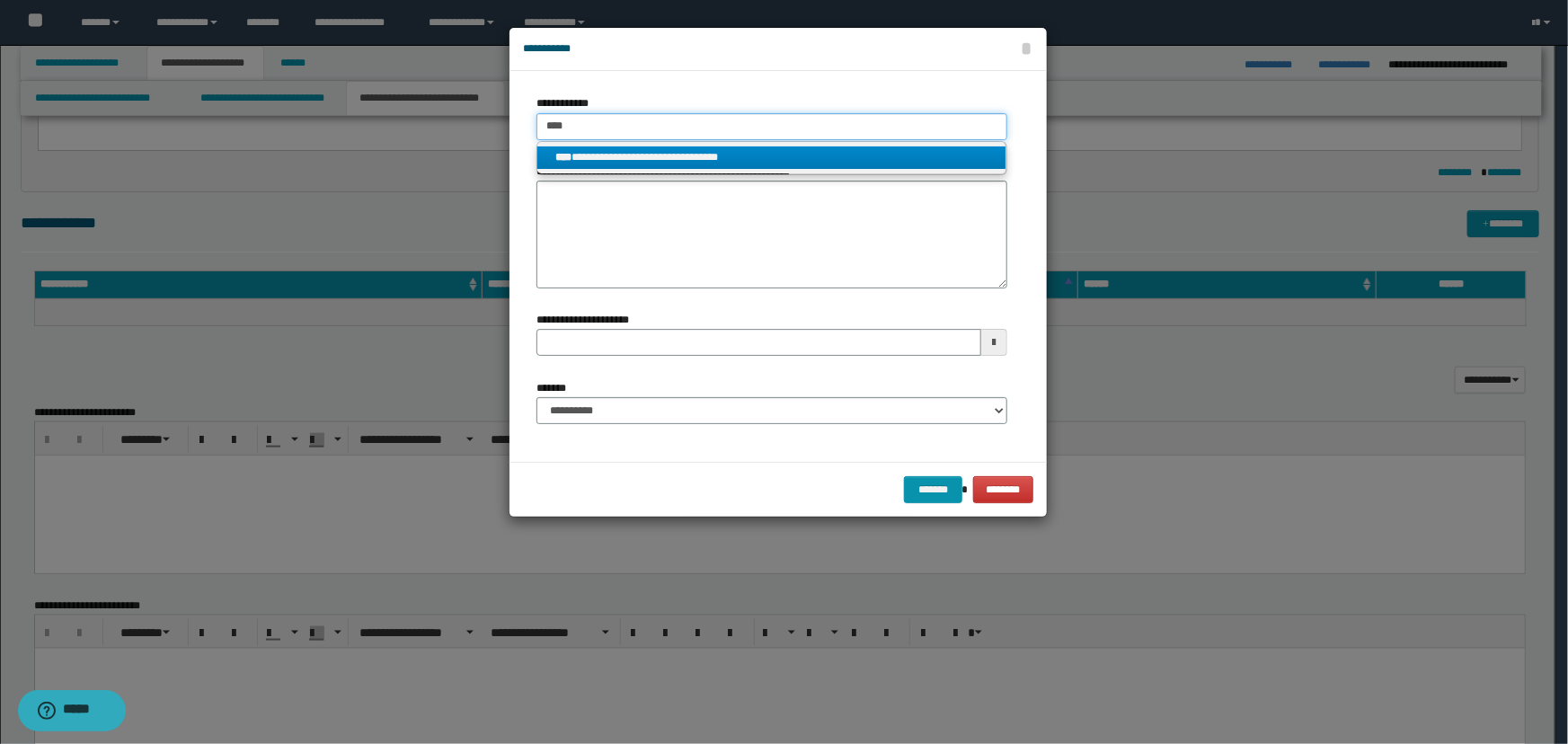 type on "****" 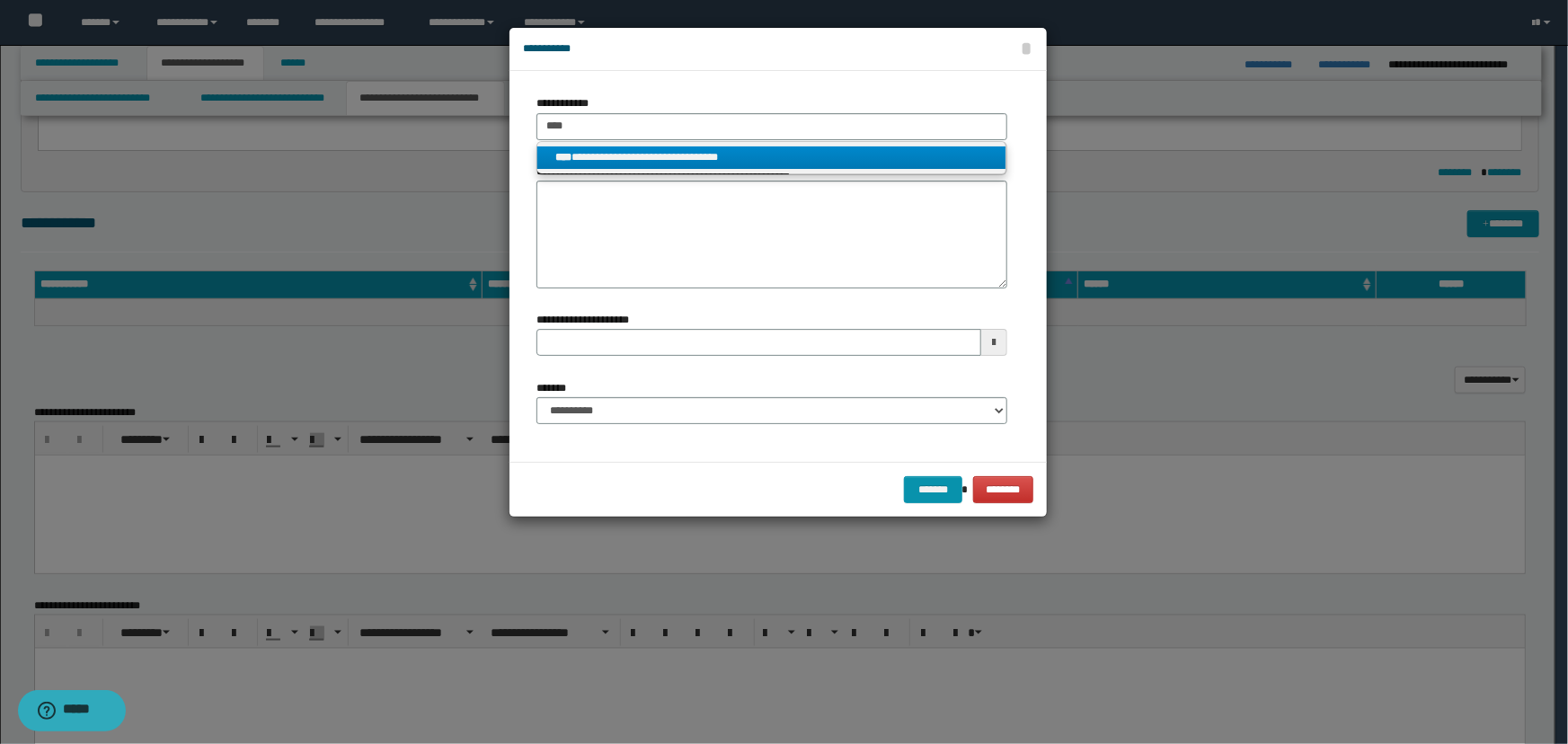 click on "**********" at bounding box center [772, 157] 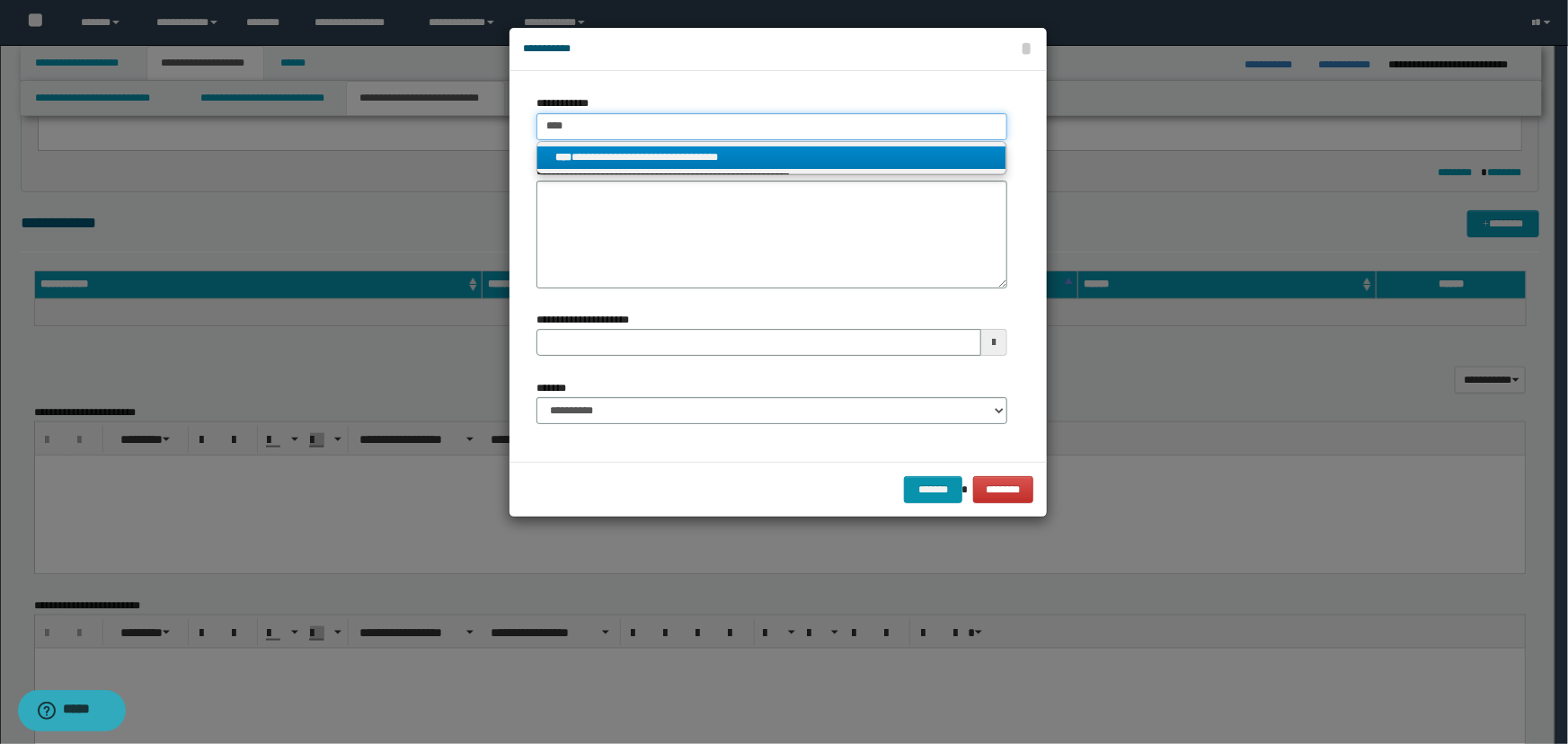 type 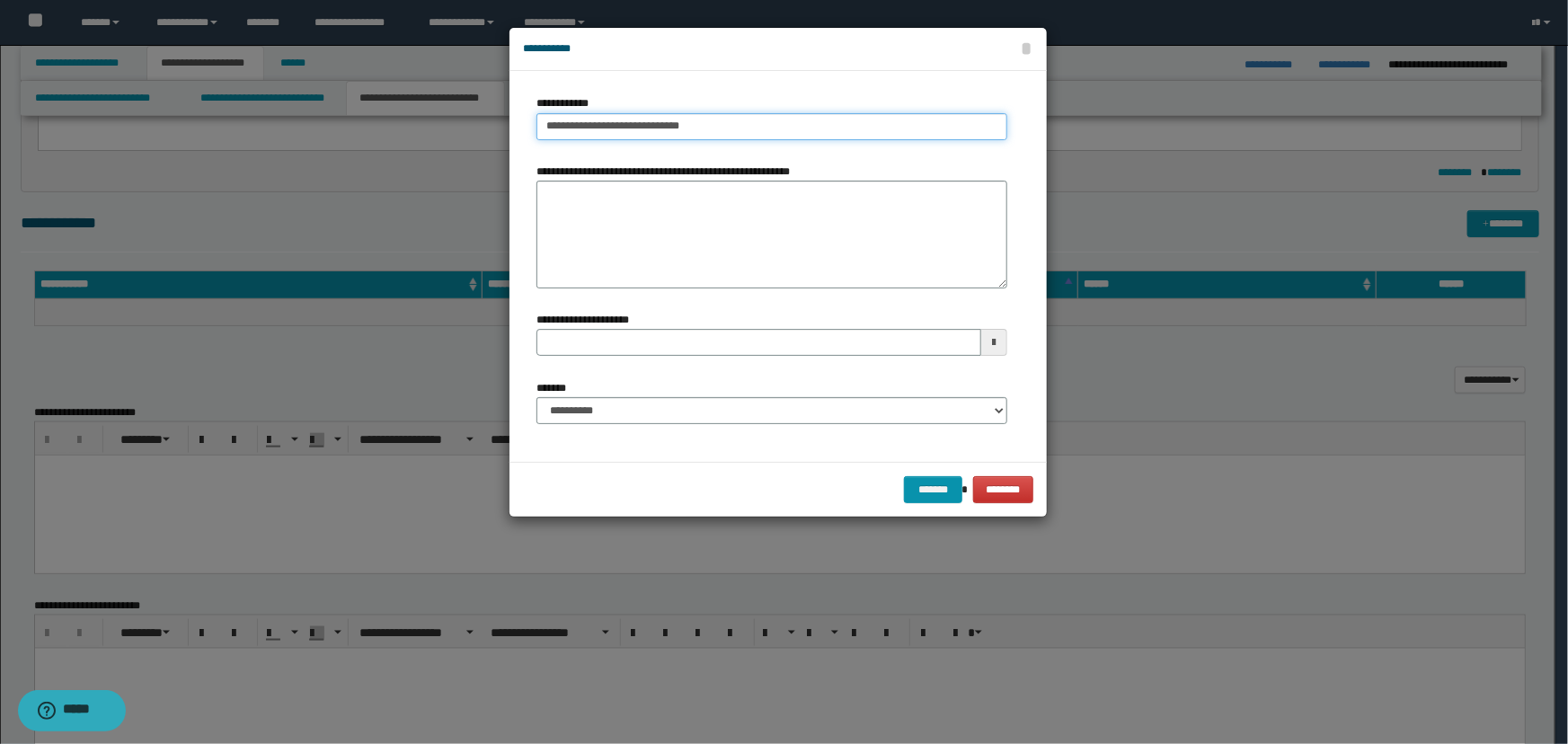 type on "**********" 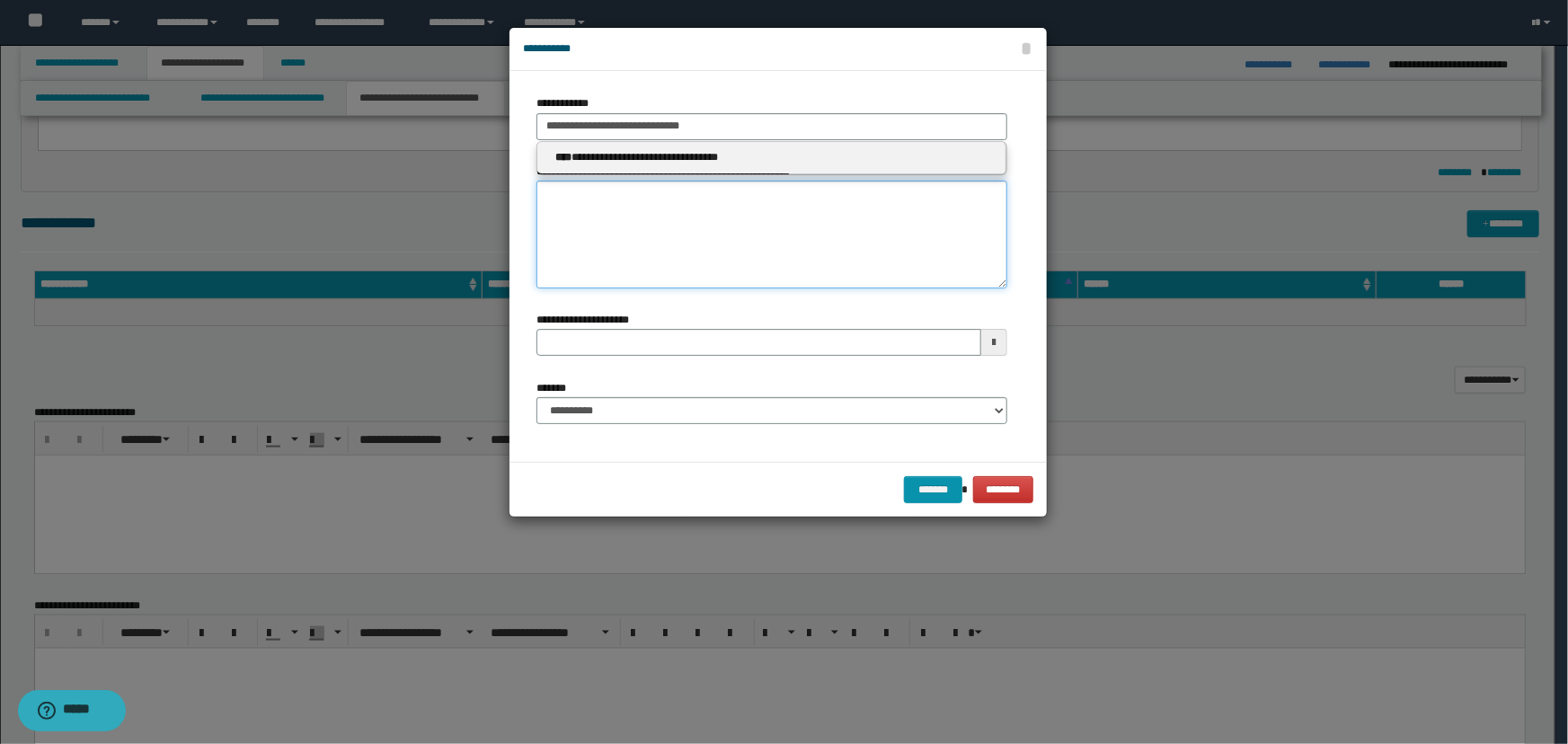 type 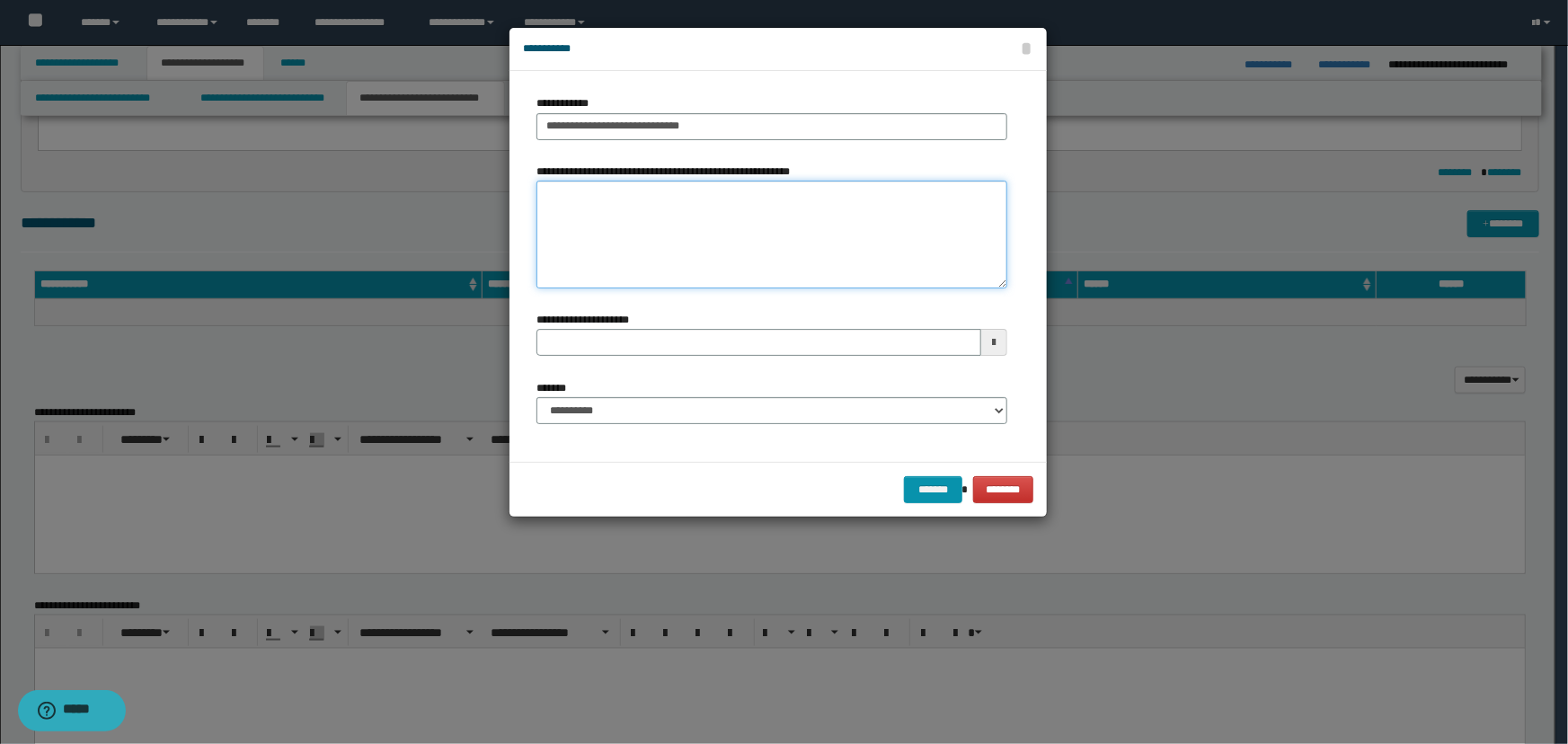 click on "**********" at bounding box center [772, 235] 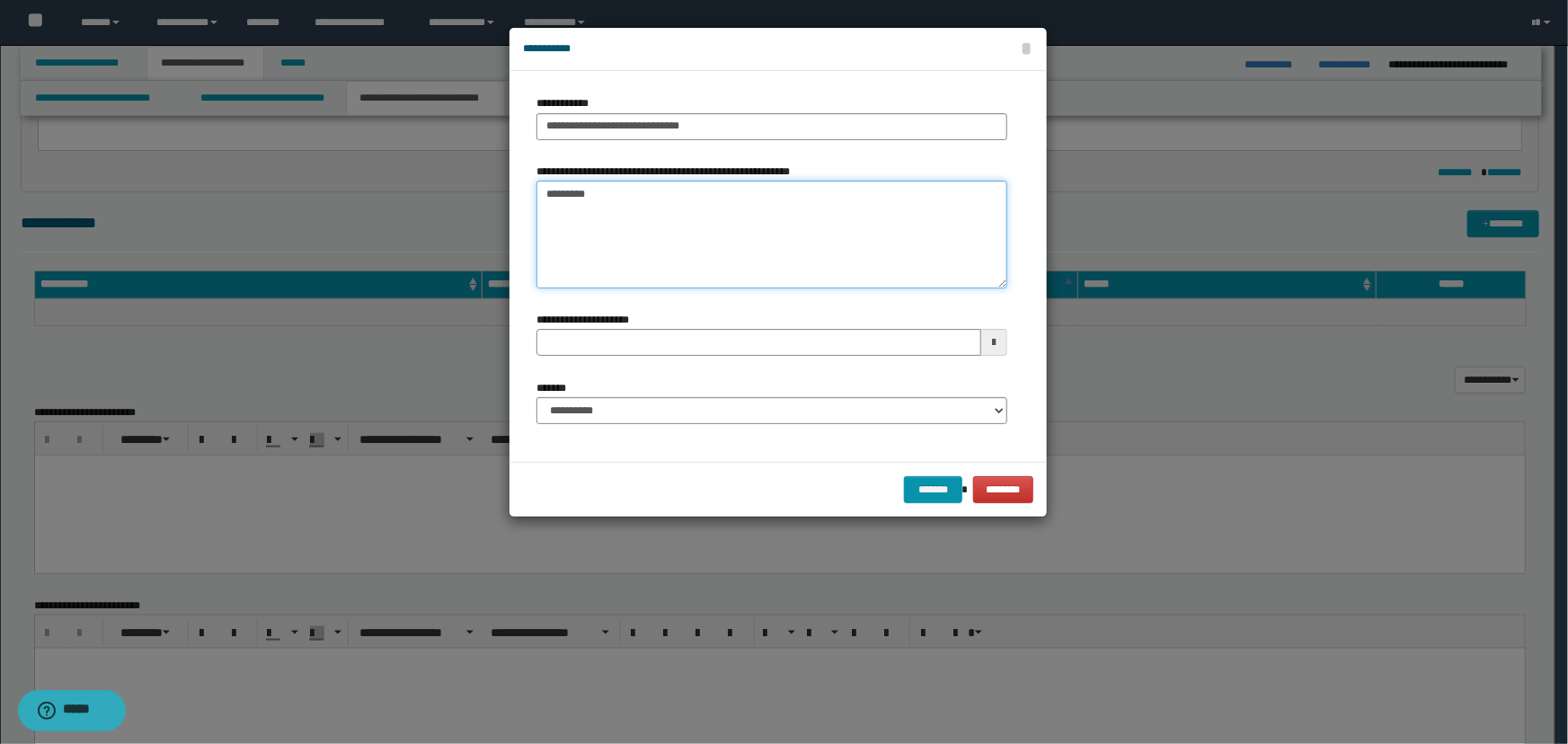 type on "*********" 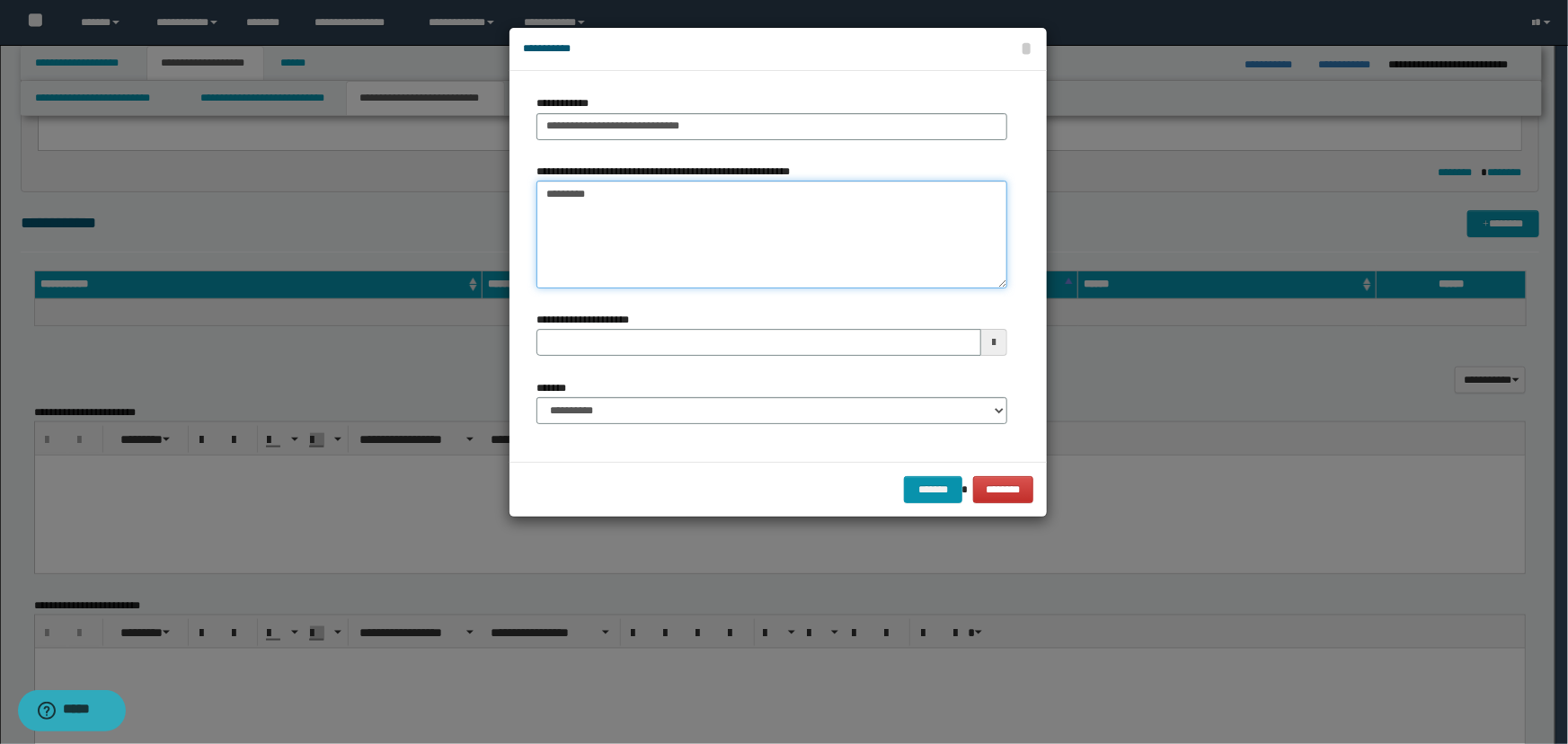 type 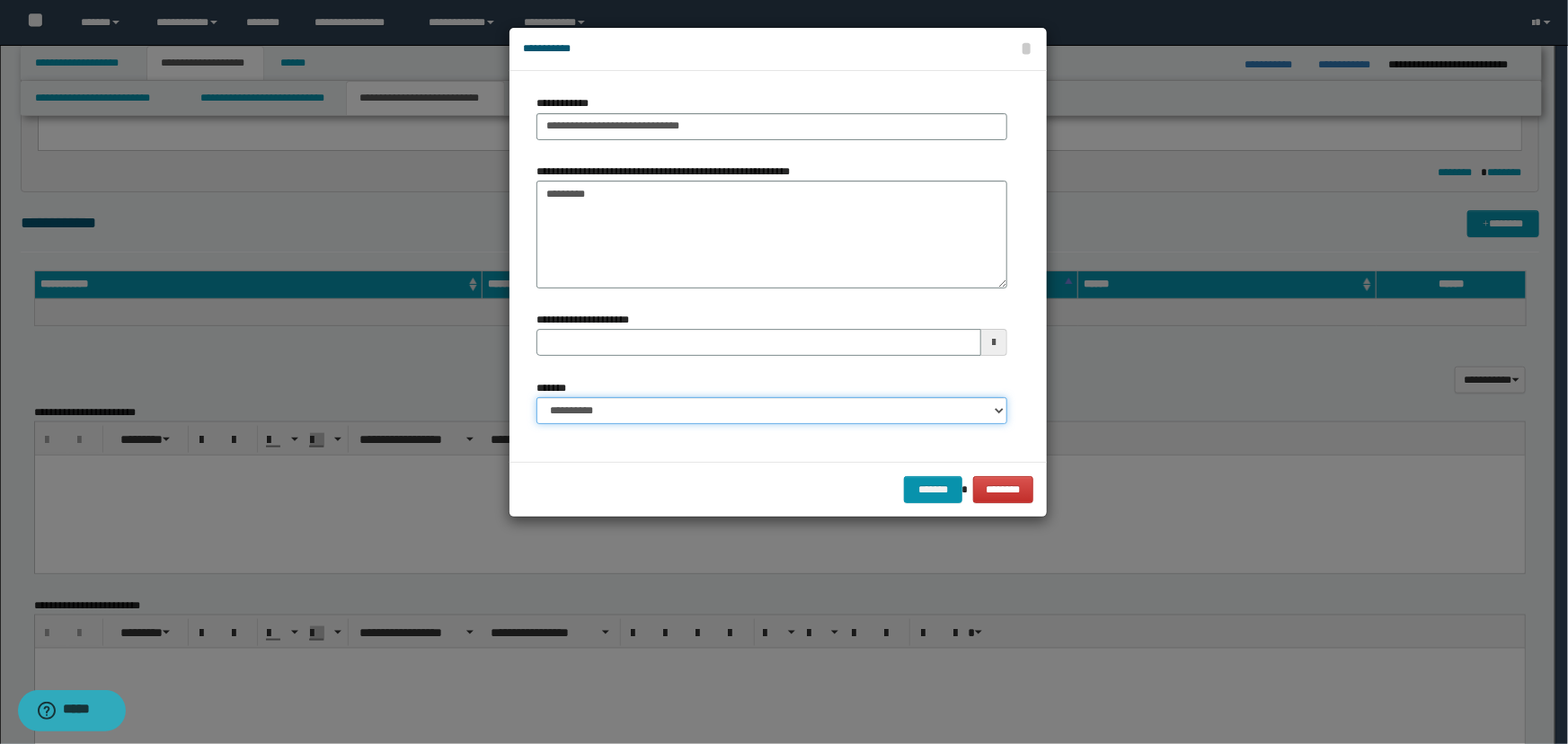 click on "**********" at bounding box center [772, 411] 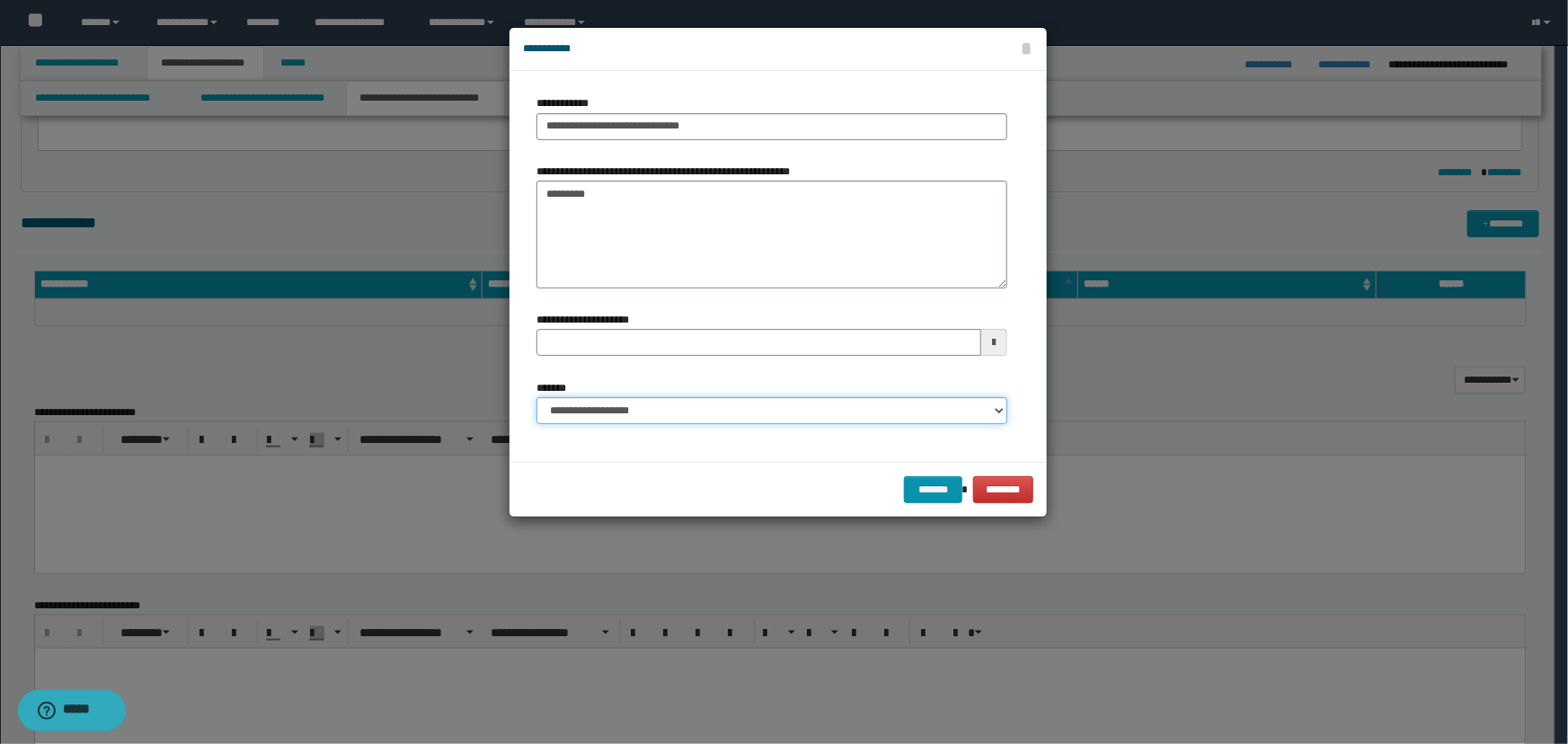 click on "**********" at bounding box center (772, 411) 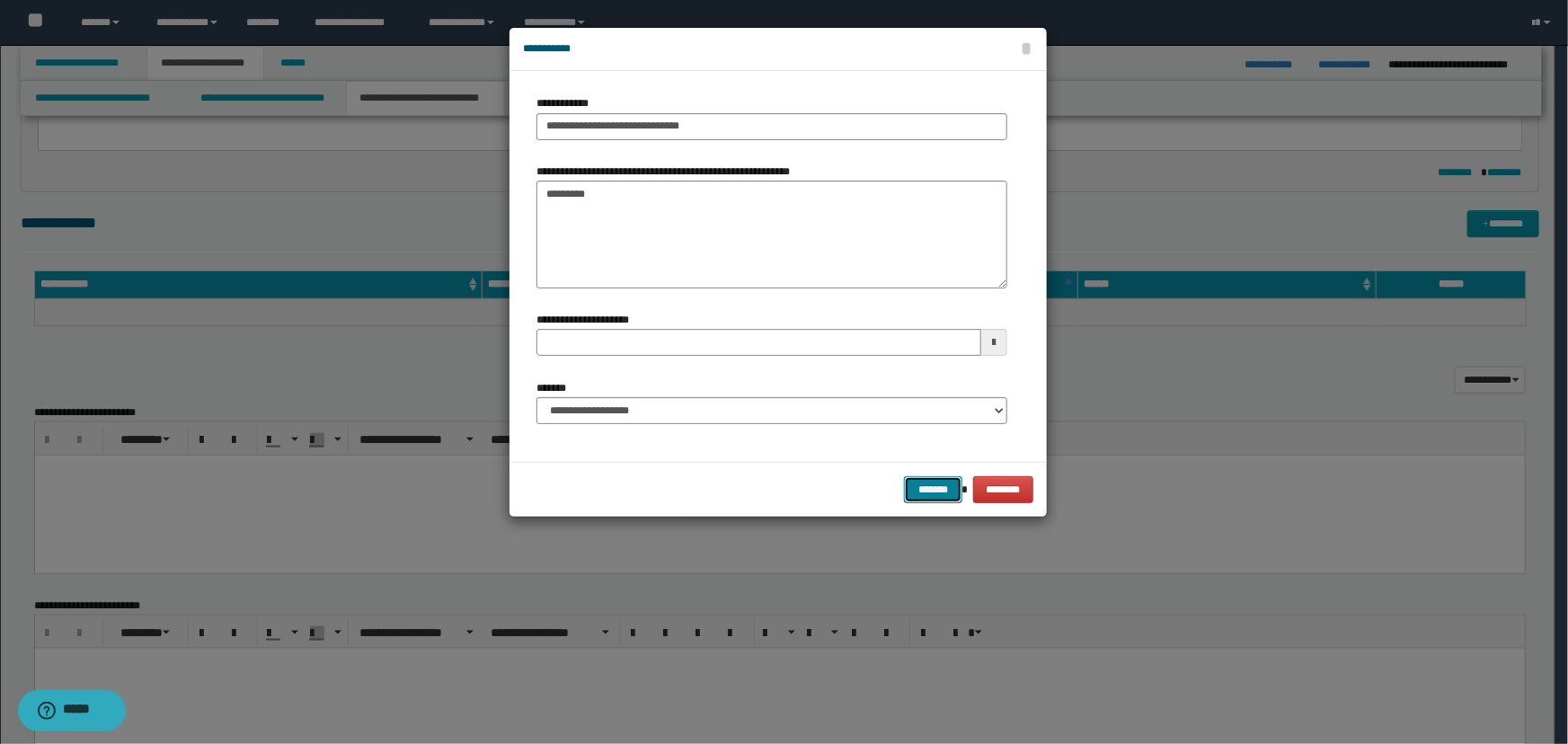 click on "*******" at bounding box center [933, 490] 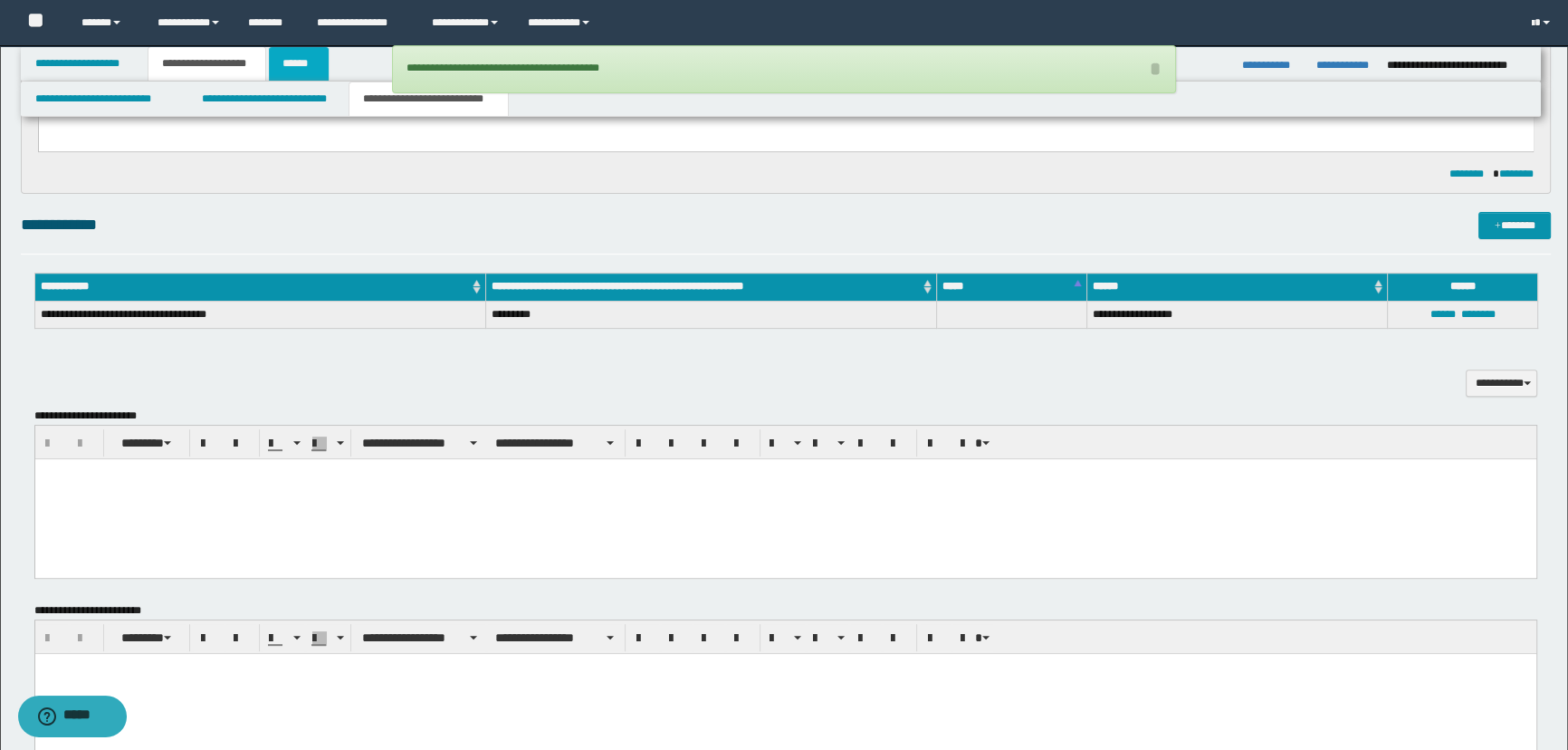 click on "******" at bounding box center (299, 63) 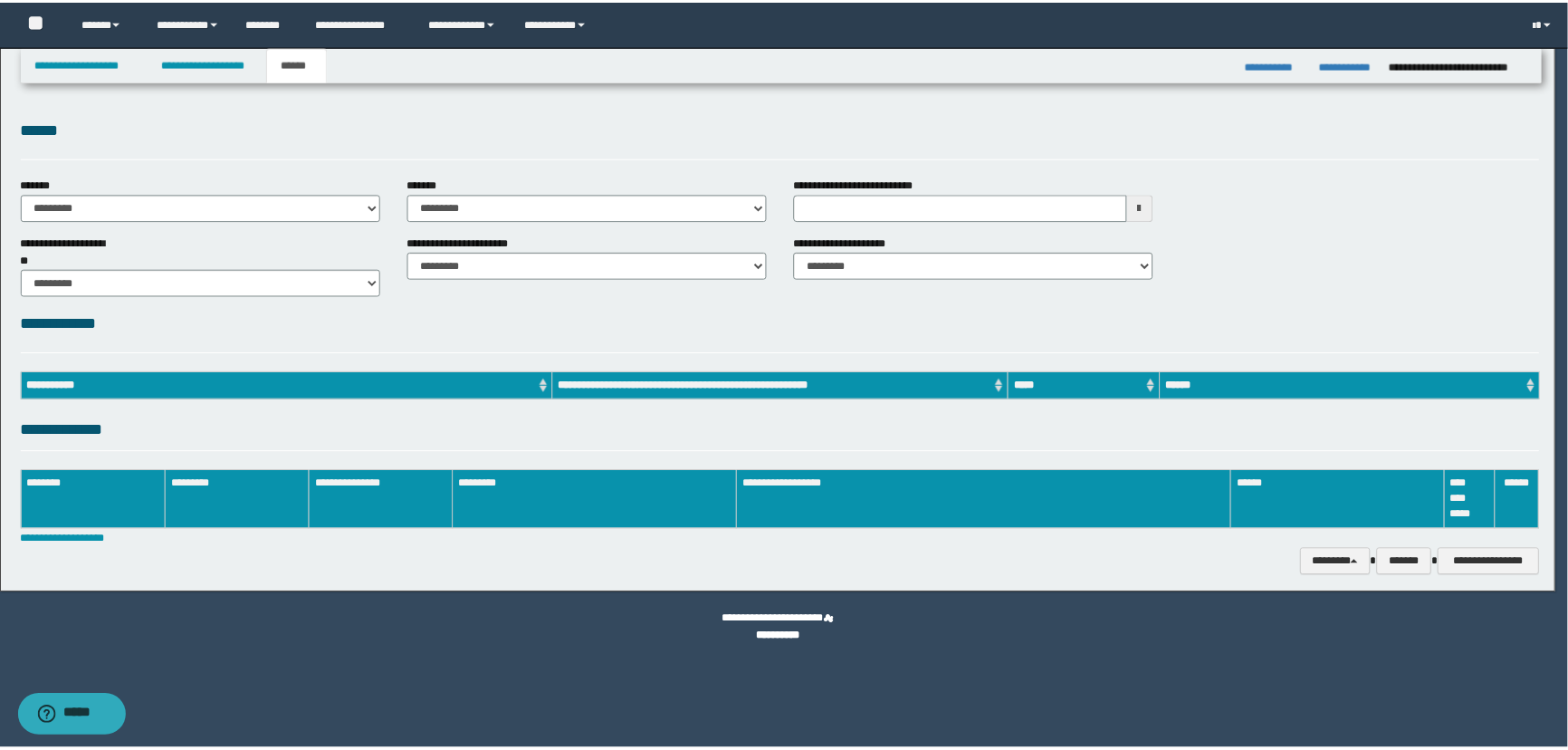 scroll, scrollTop: 0, scrollLeft: 0, axis: both 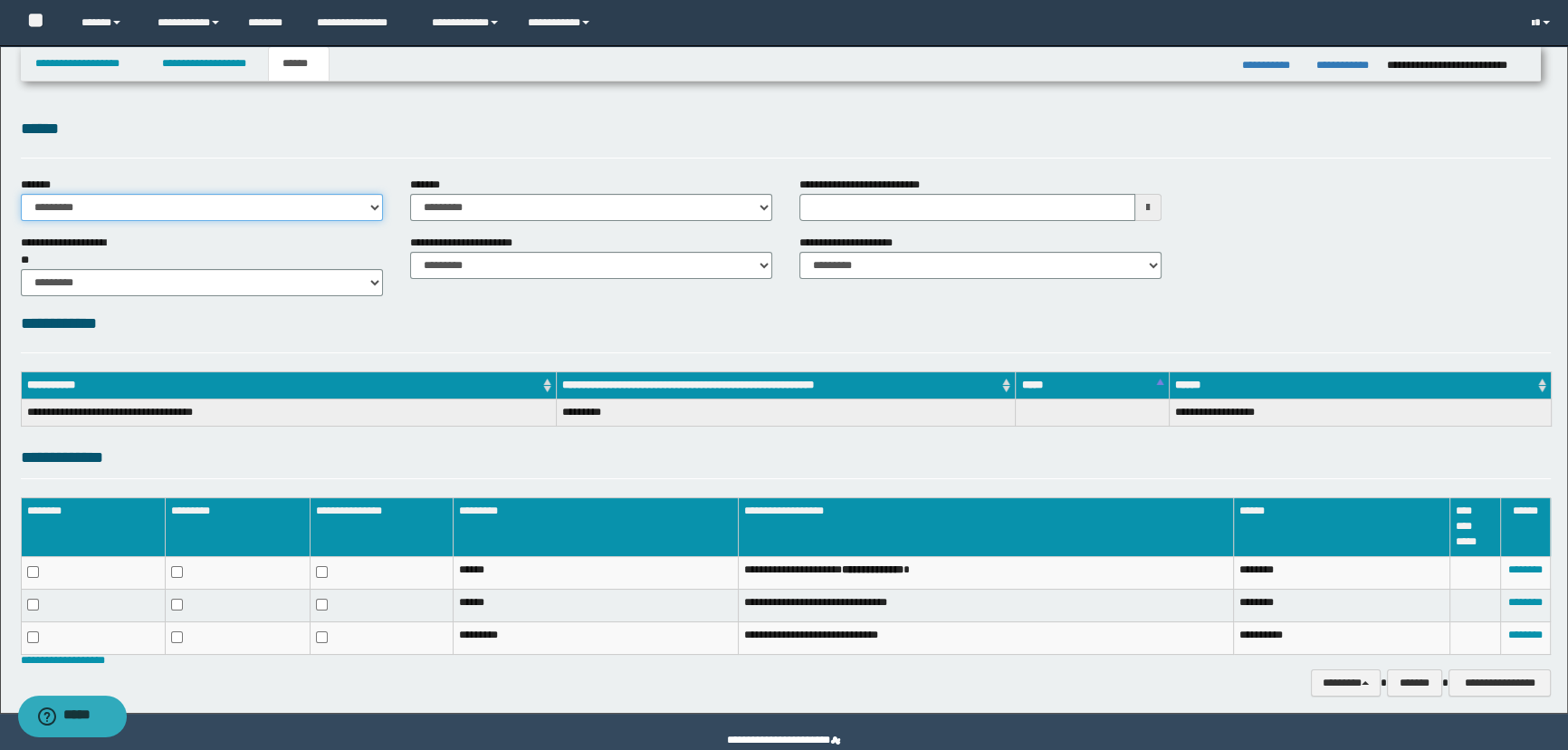 click on "**********" at bounding box center [202, 207] 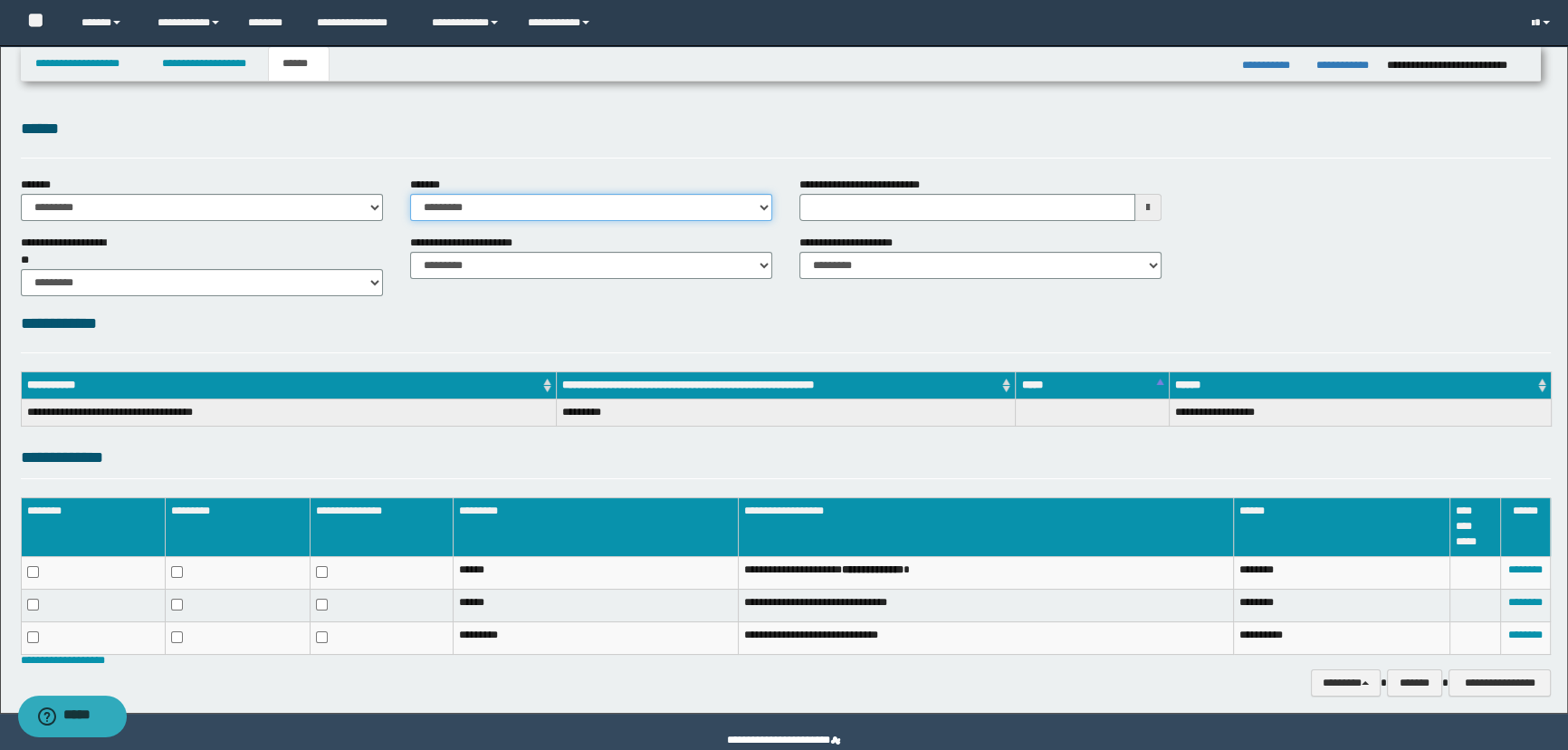 click on "**********" at bounding box center (591, 207) 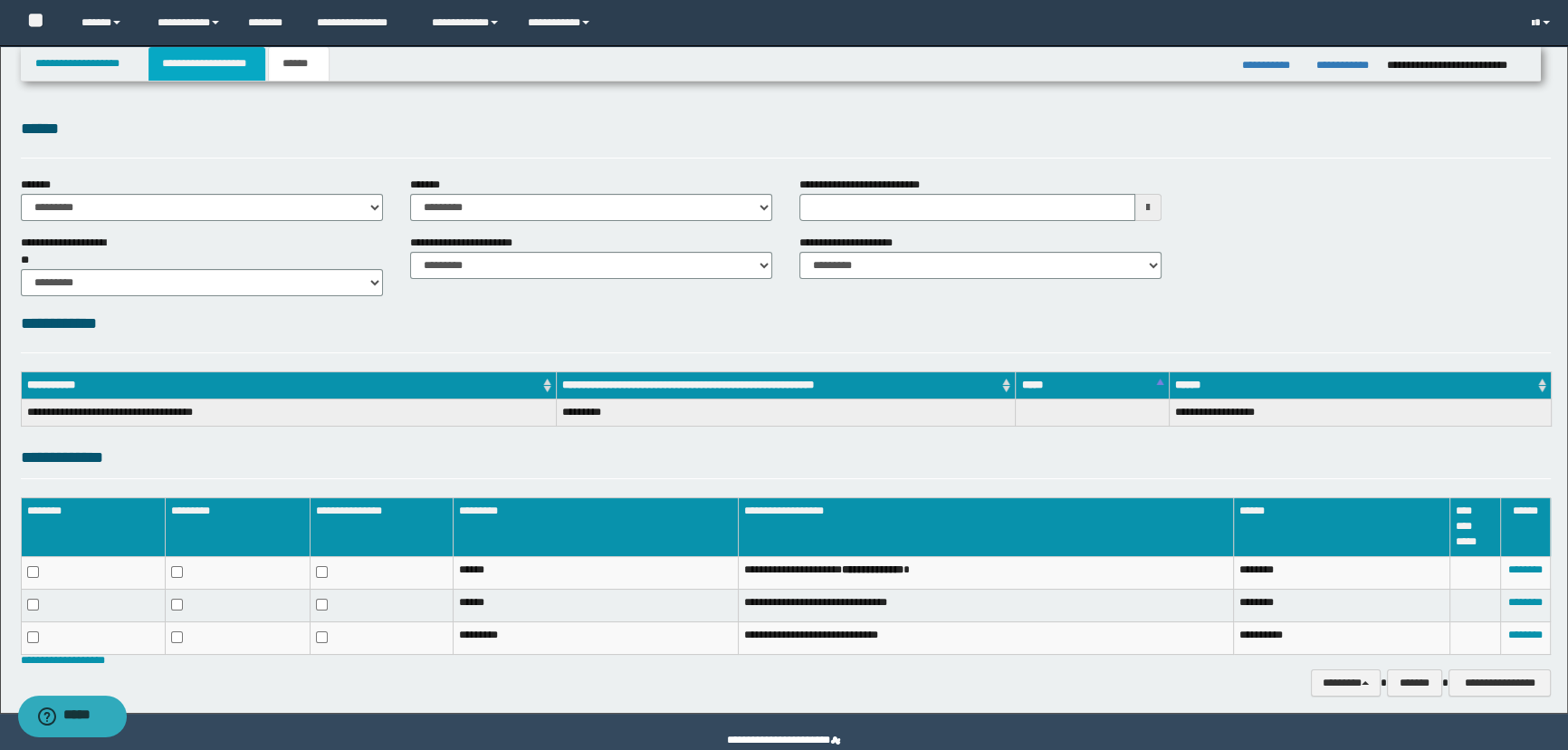 click on "**********" at bounding box center [206, 63] 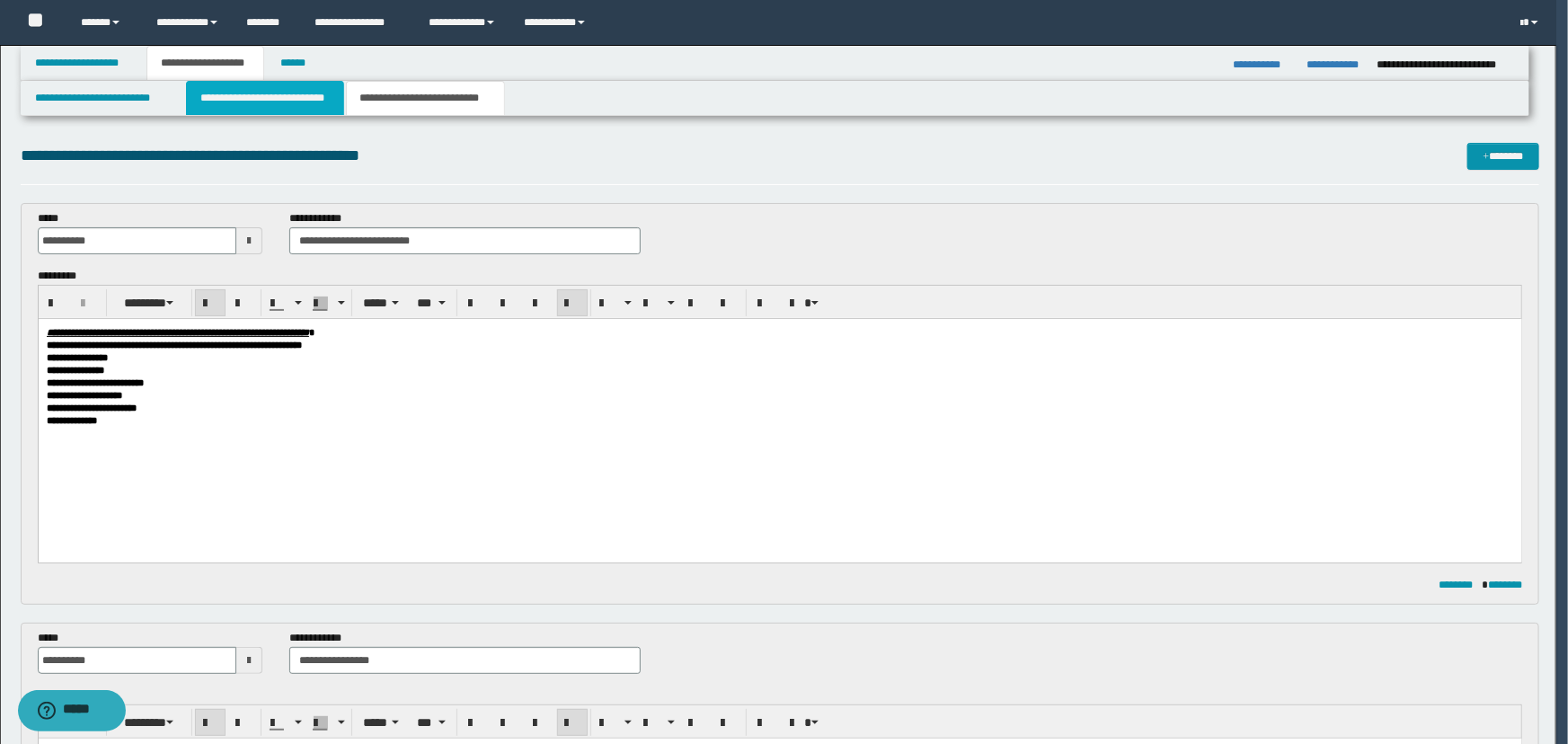 click on "**********" at bounding box center [264, 98] 